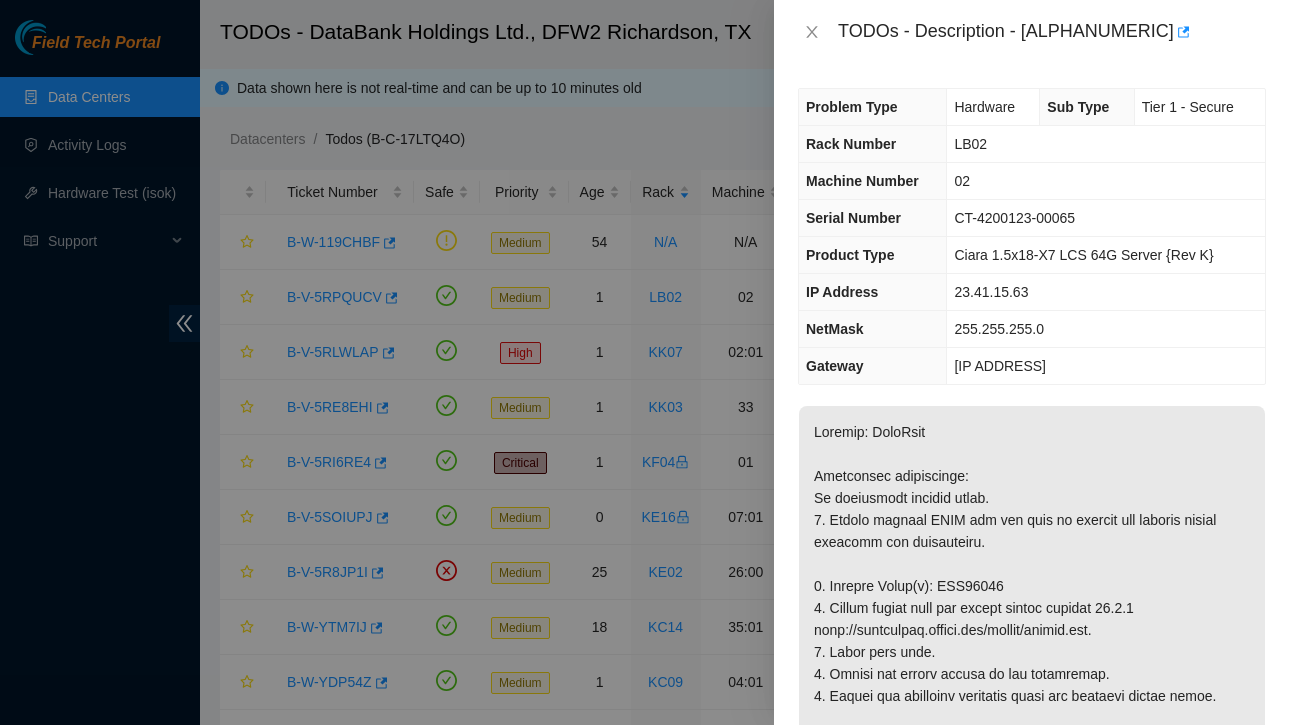 scroll, scrollTop: 34, scrollLeft: 0, axis: vertical 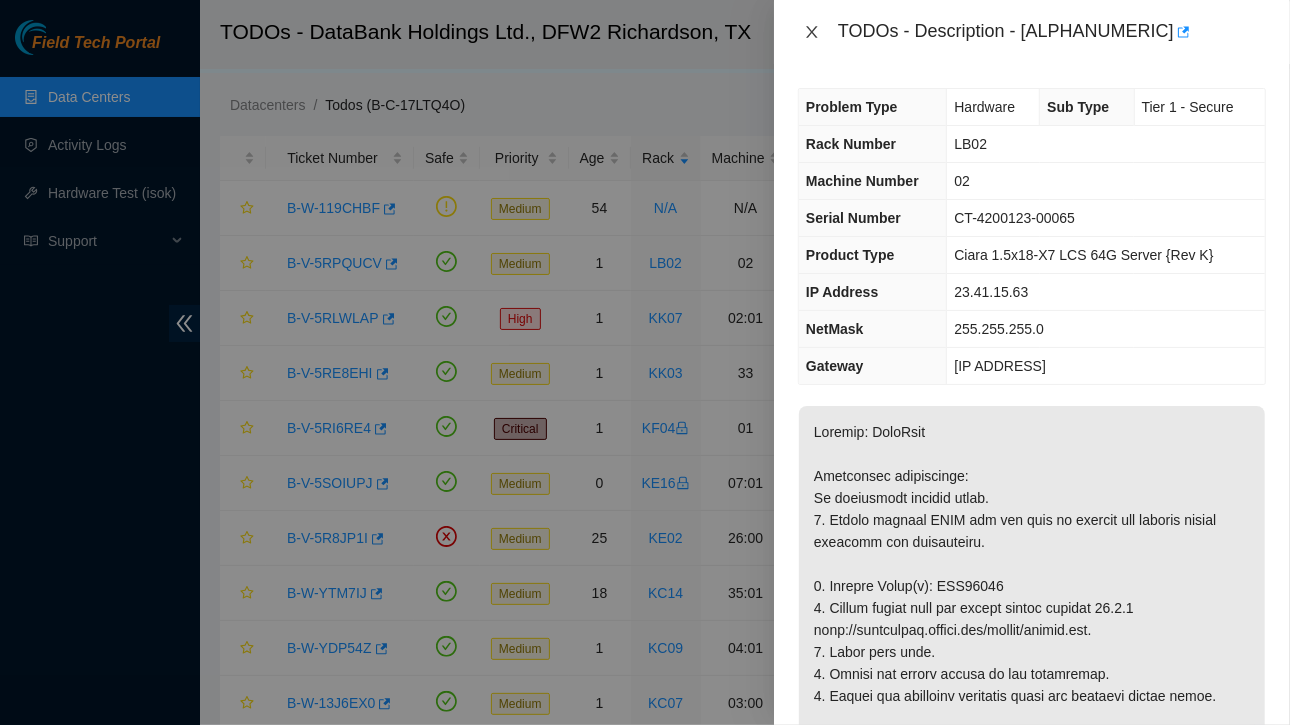click 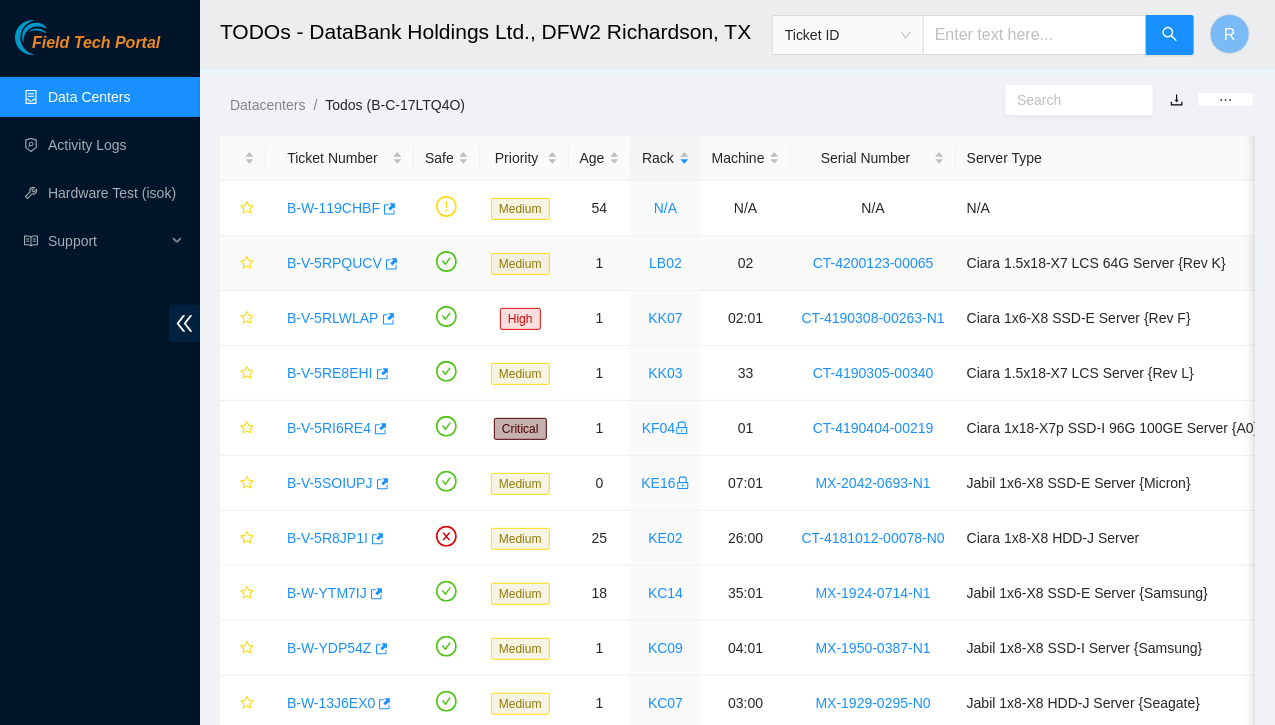 click on "B-V-5RPQUCV" at bounding box center (334, 263) 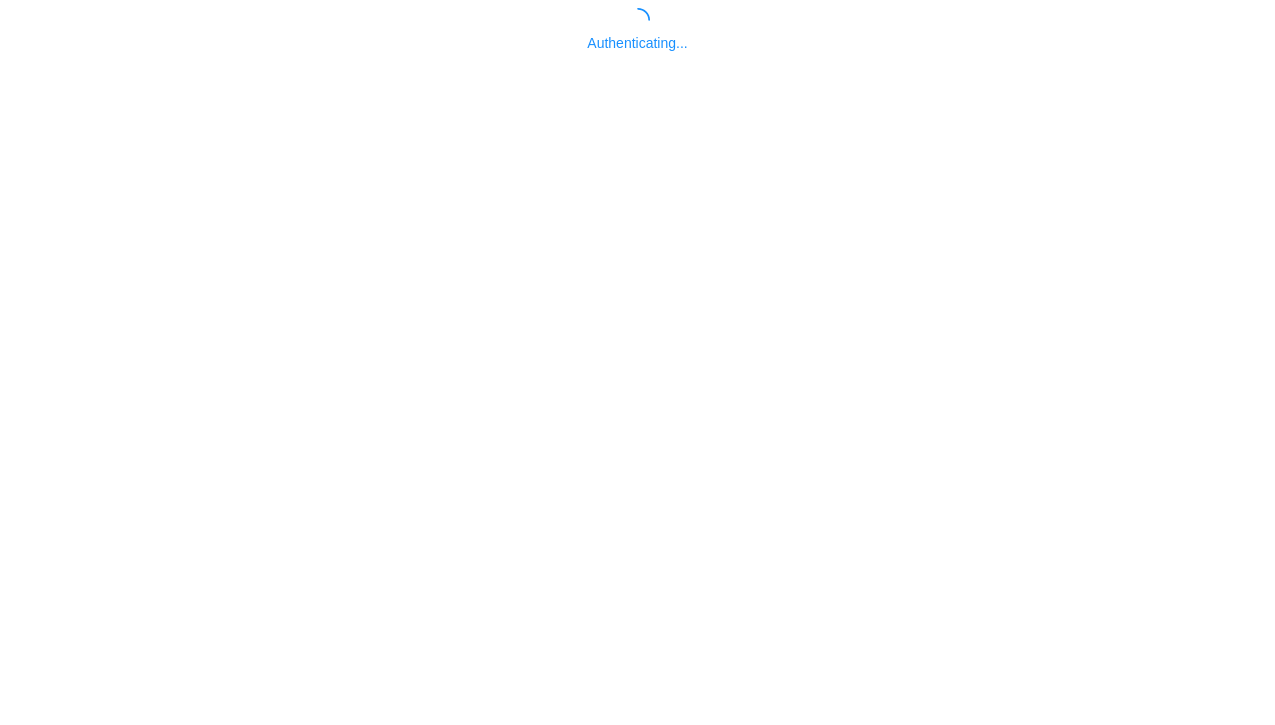 scroll, scrollTop: 0, scrollLeft: 0, axis: both 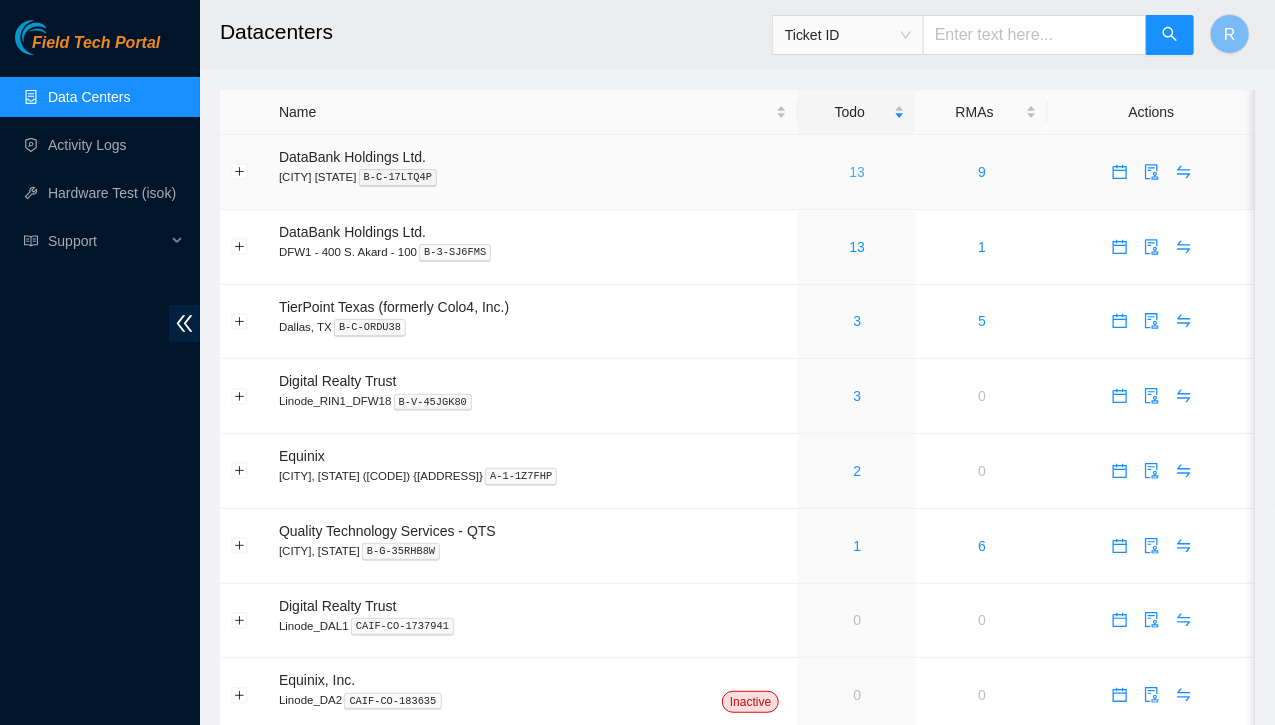 click on "13" at bounding box center [858, 172] 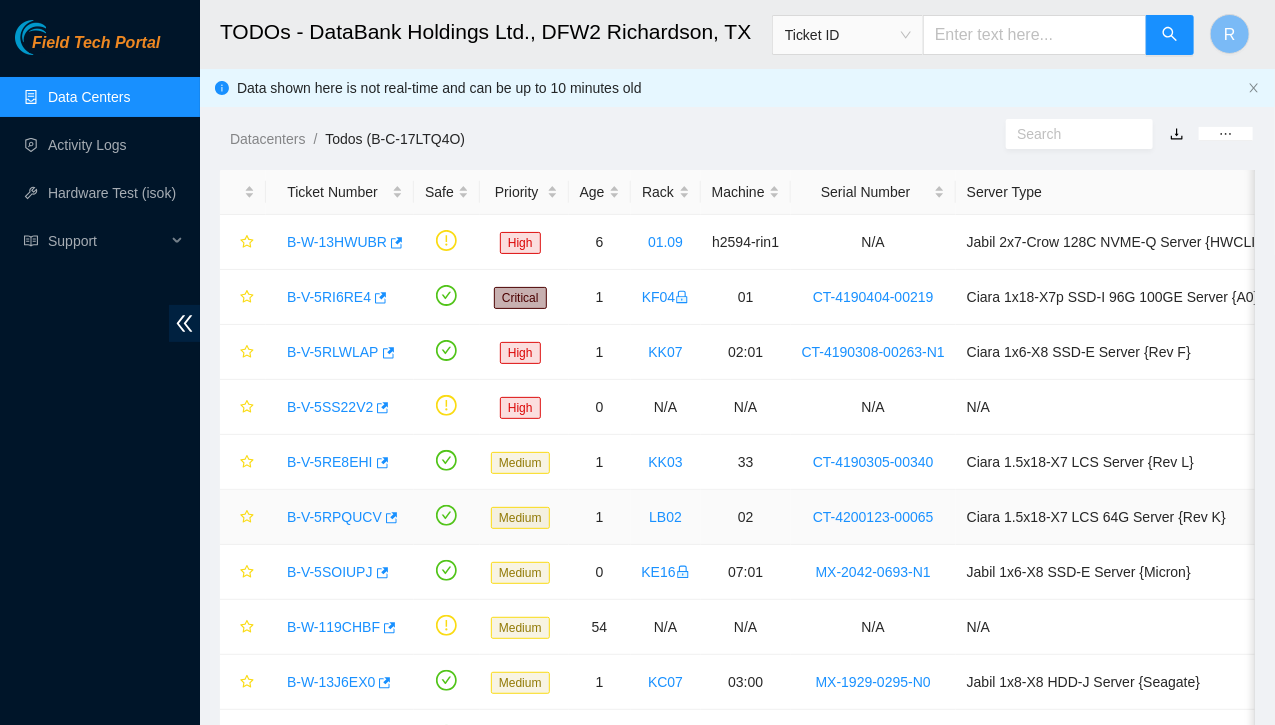 click on "B-V-5RPQUCV" at bounding box center [334, 517] 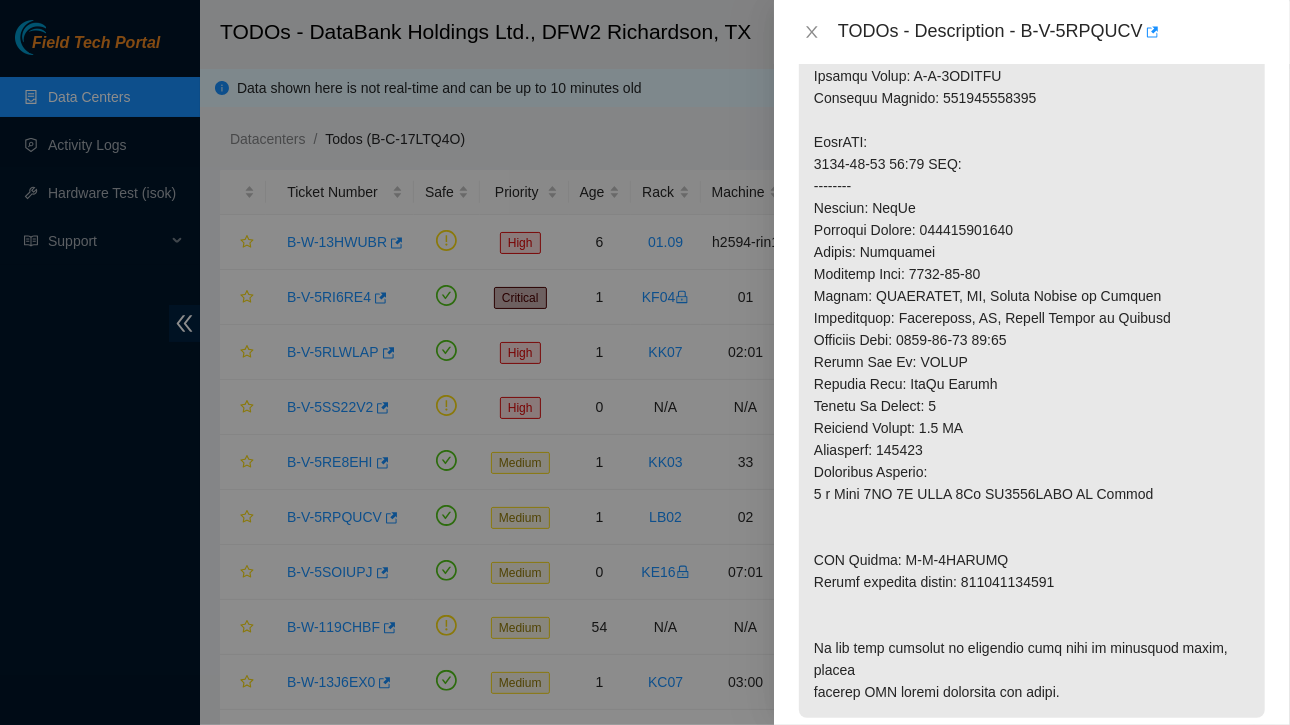 scroll, scrollTop: 1306, scrollLeft: 0, axis: vertical 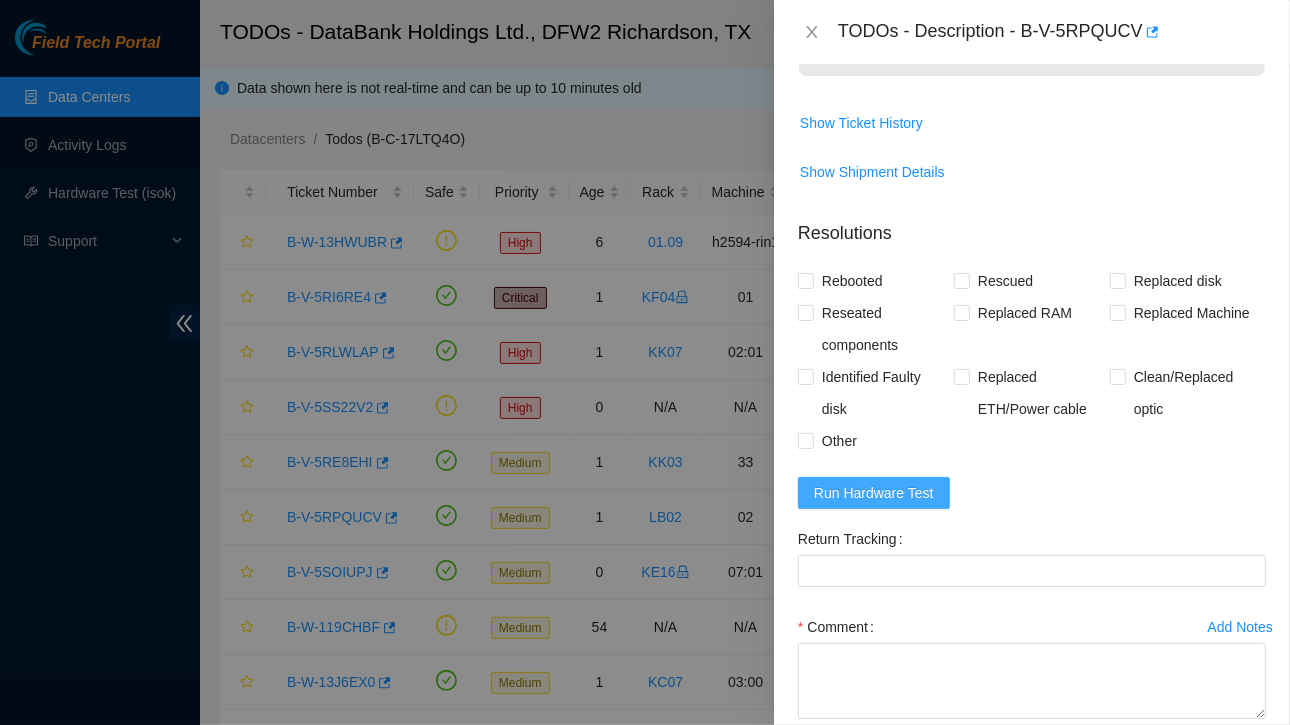 click on "Run Hardware Test" at bounding box center [874, 493] 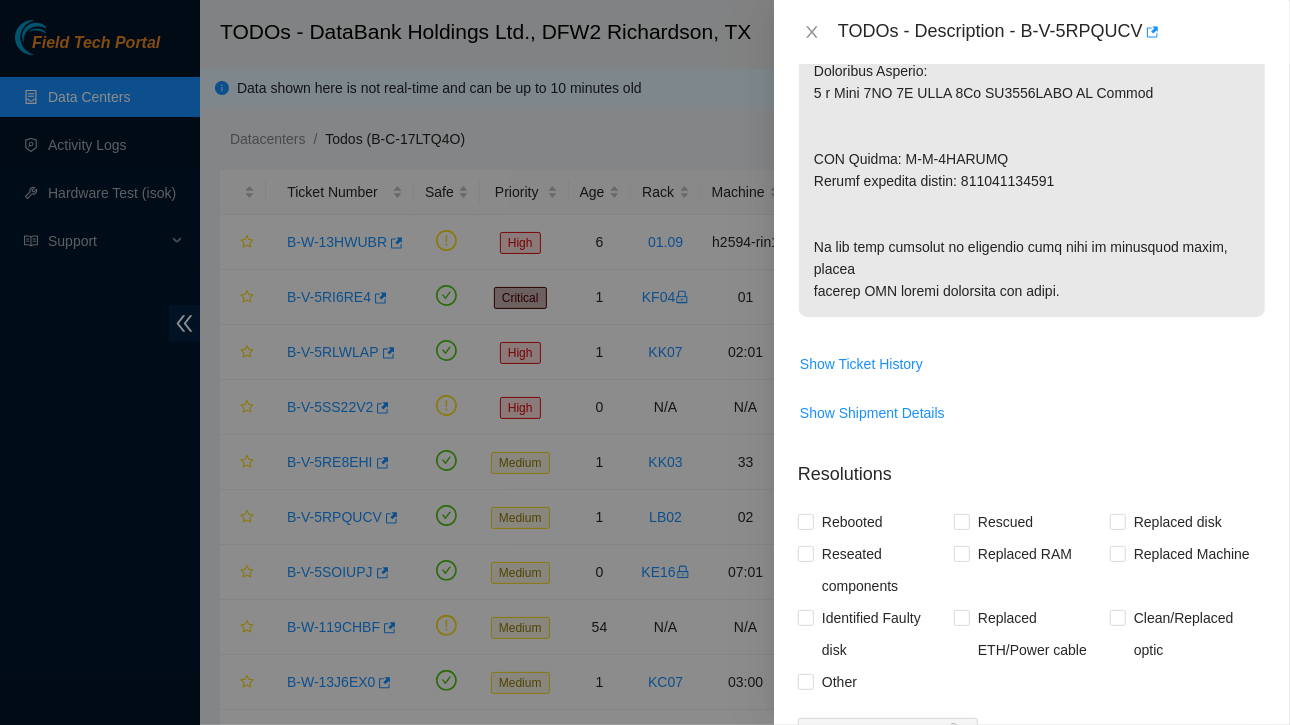 scroll, scrollTop: 1499, scrollLeft: 0, axis: vertical 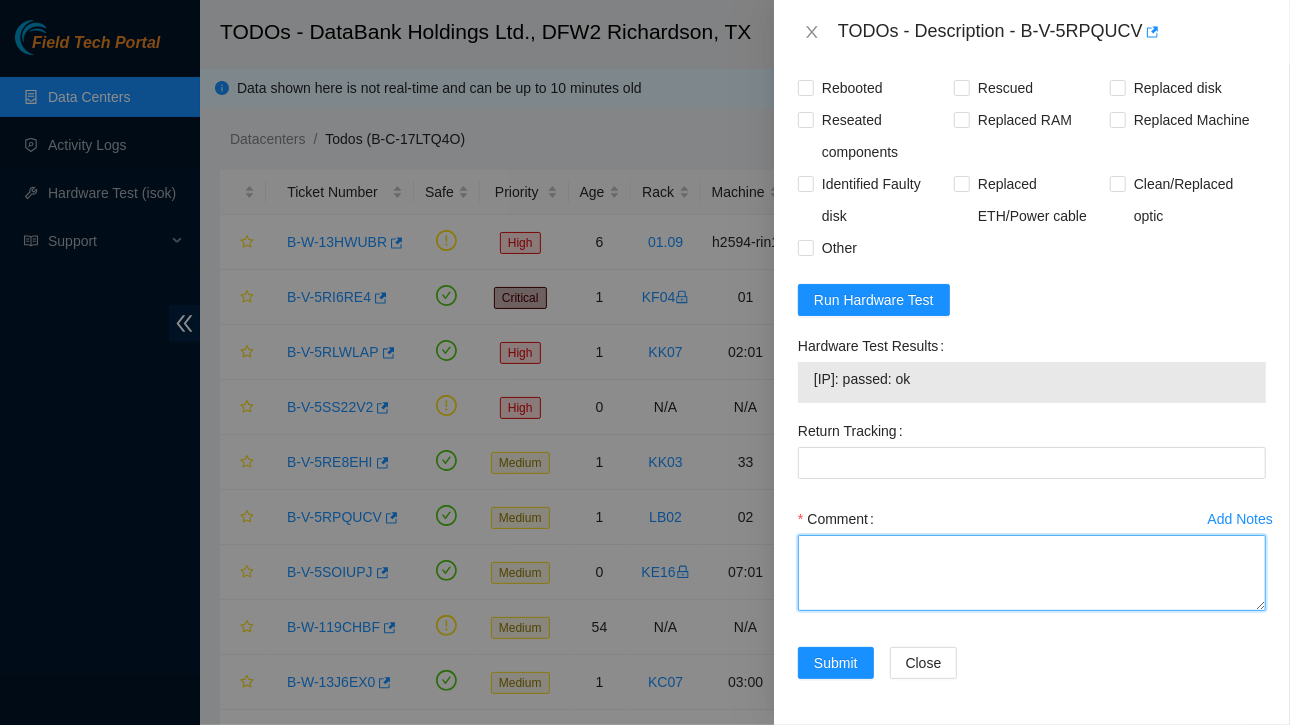 click on "Comment" at bounding box center (1032, 573) 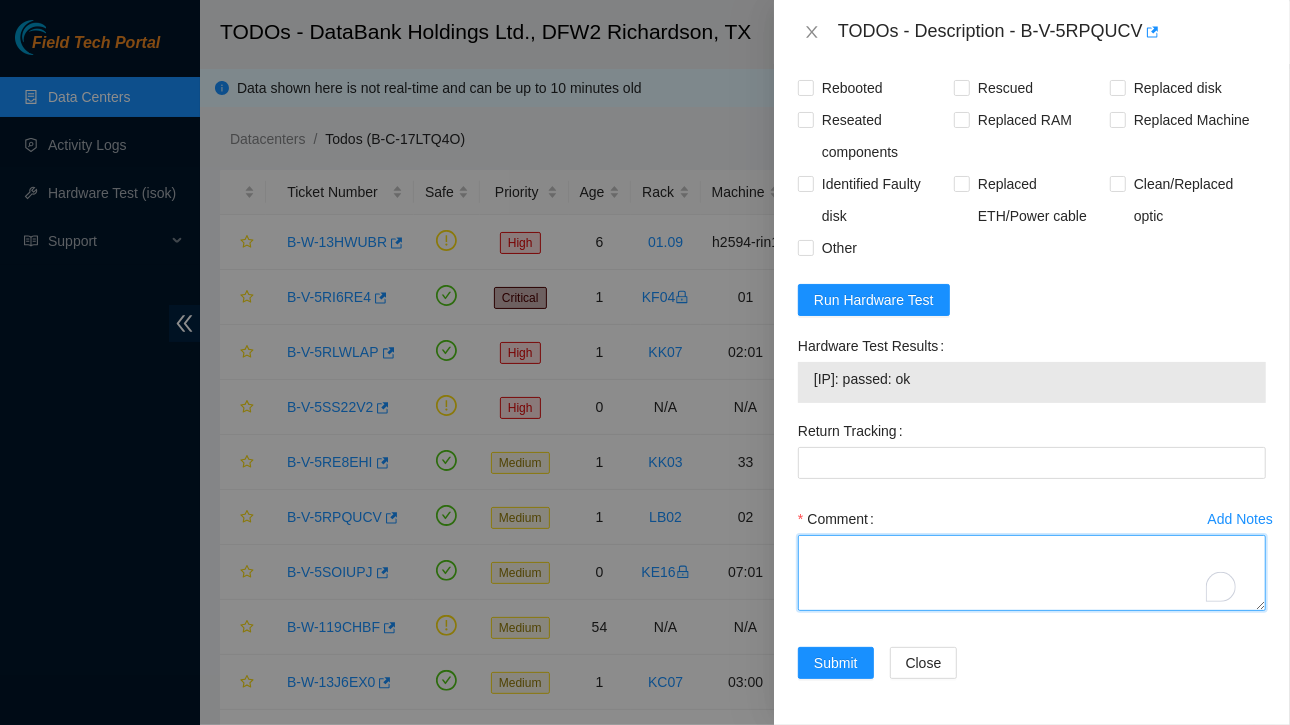 paste on "Ticket :B-V-5RPQUCV
Service Order: B-V-5RTFICD
Tracking Numbers: 463470037191
Serial of New disk:WCC132287629
Serial of Bad disk:WJG01770
RMA Return: B-V-5RTFICM
Return tracking number: 463470037206" 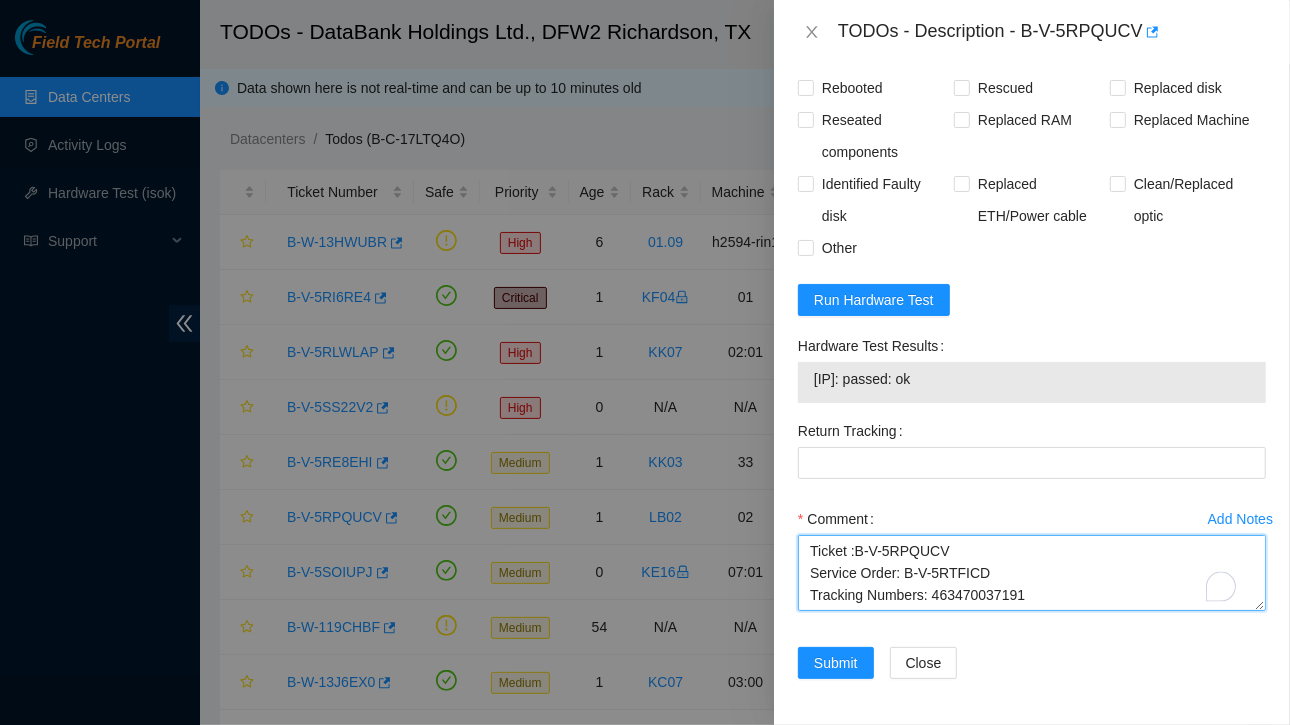 scroll, scrollTop: 126, scrollLeft: 0, axis: vertical 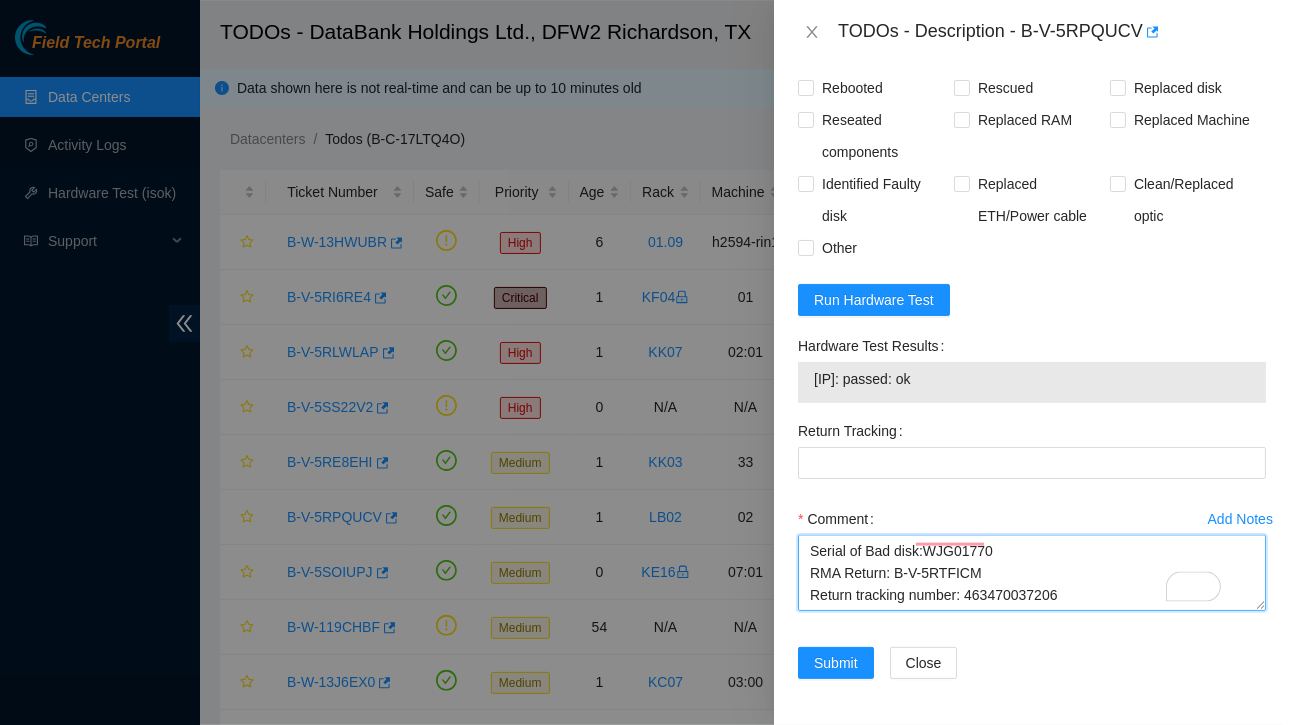 drag, startPoint x: 963, startPoint y: 663, endPoint x: 1062, endPoint y: 666, distance: 99.04544 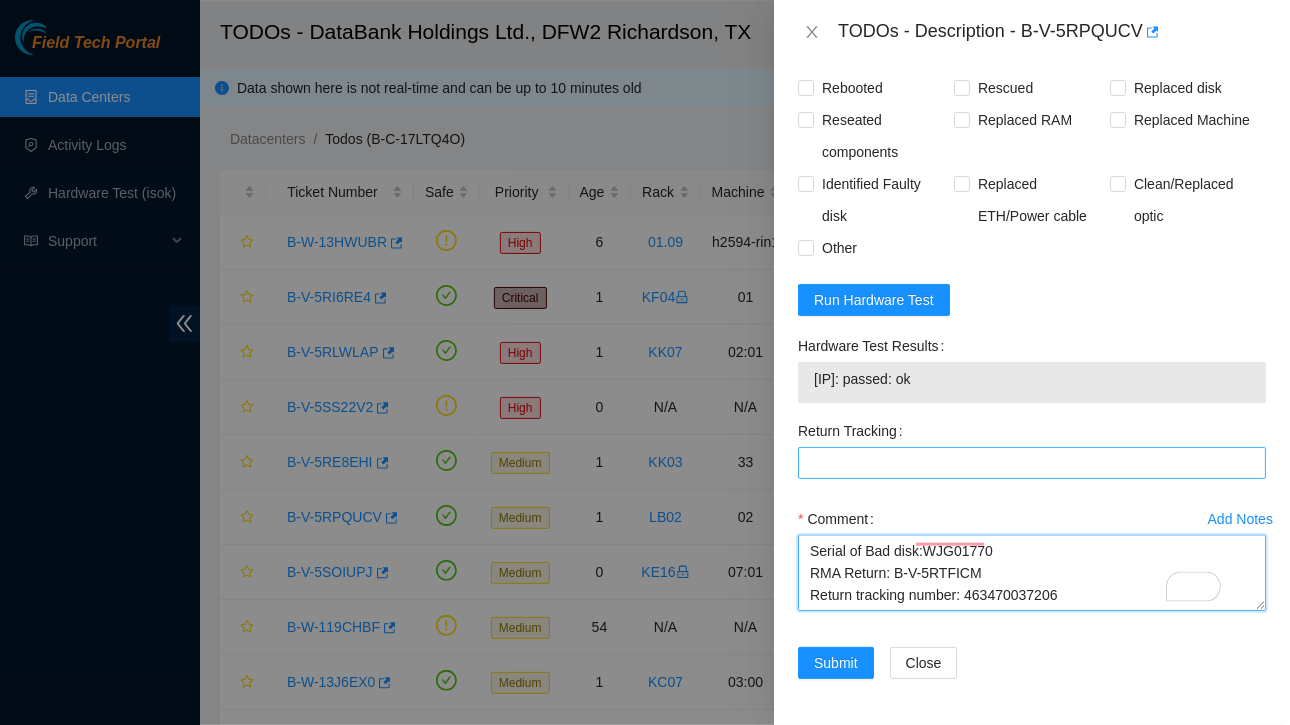 type on "Ticket :B-V-5RPQUCV
Service Order: B-V-5RTFICD
Tracking Numbers: 463470037191
Serial of New disk:WCC132287629
Serial of Bad disk:WJG01770
RMA Return: B-V-5RTFICM
Return tracking number: 463470037206" 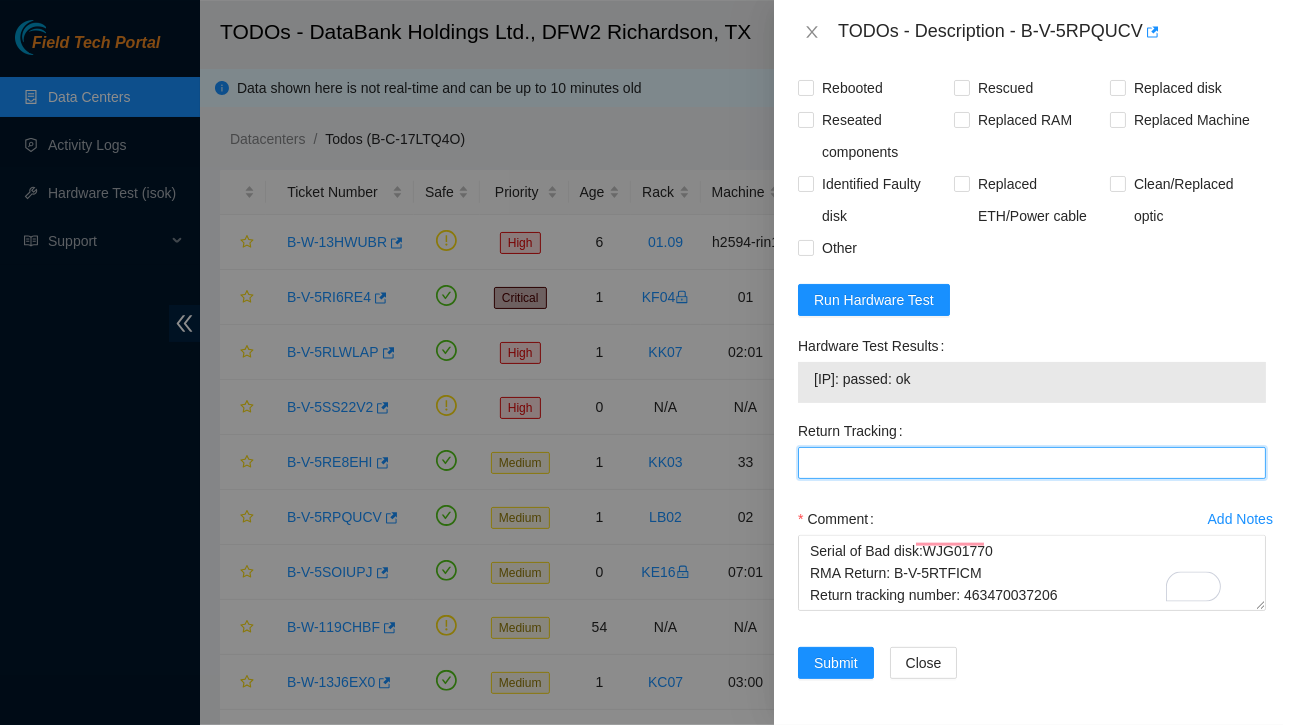 click on "Return Tracking" at bounding box center [1032, 463] 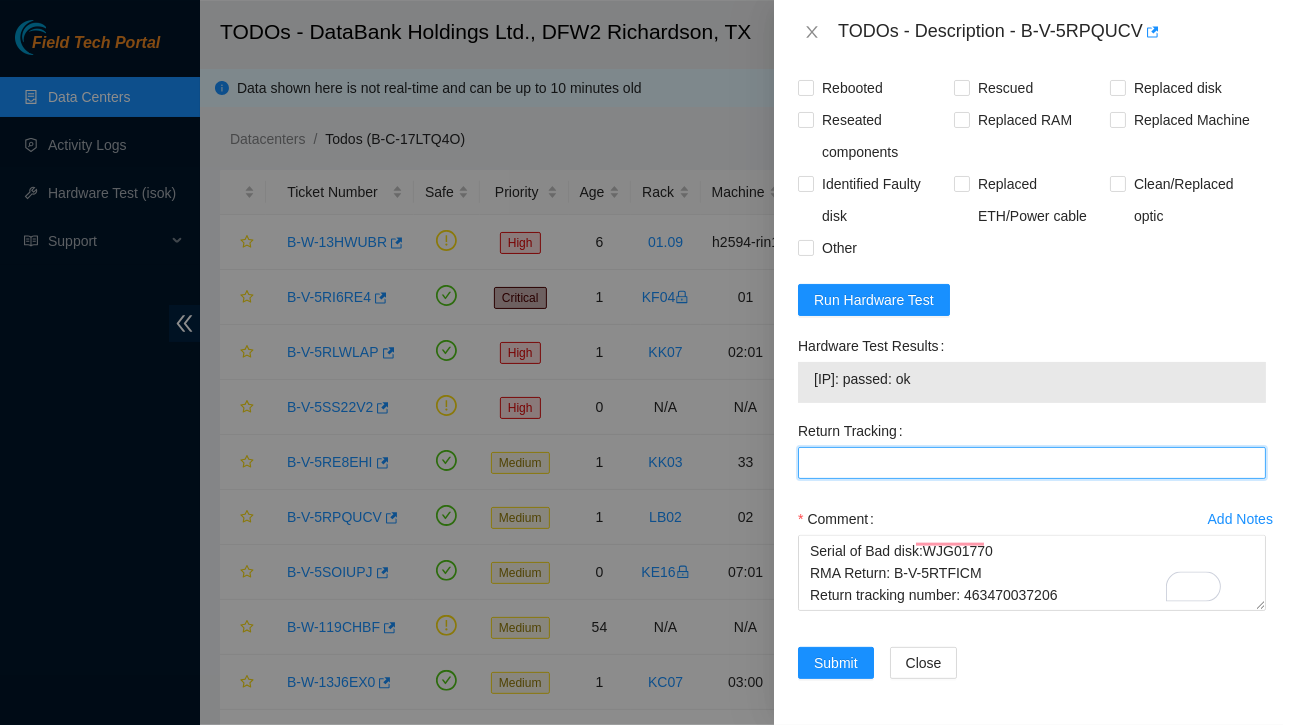 paste on "[TRACKING_NUMBER]" 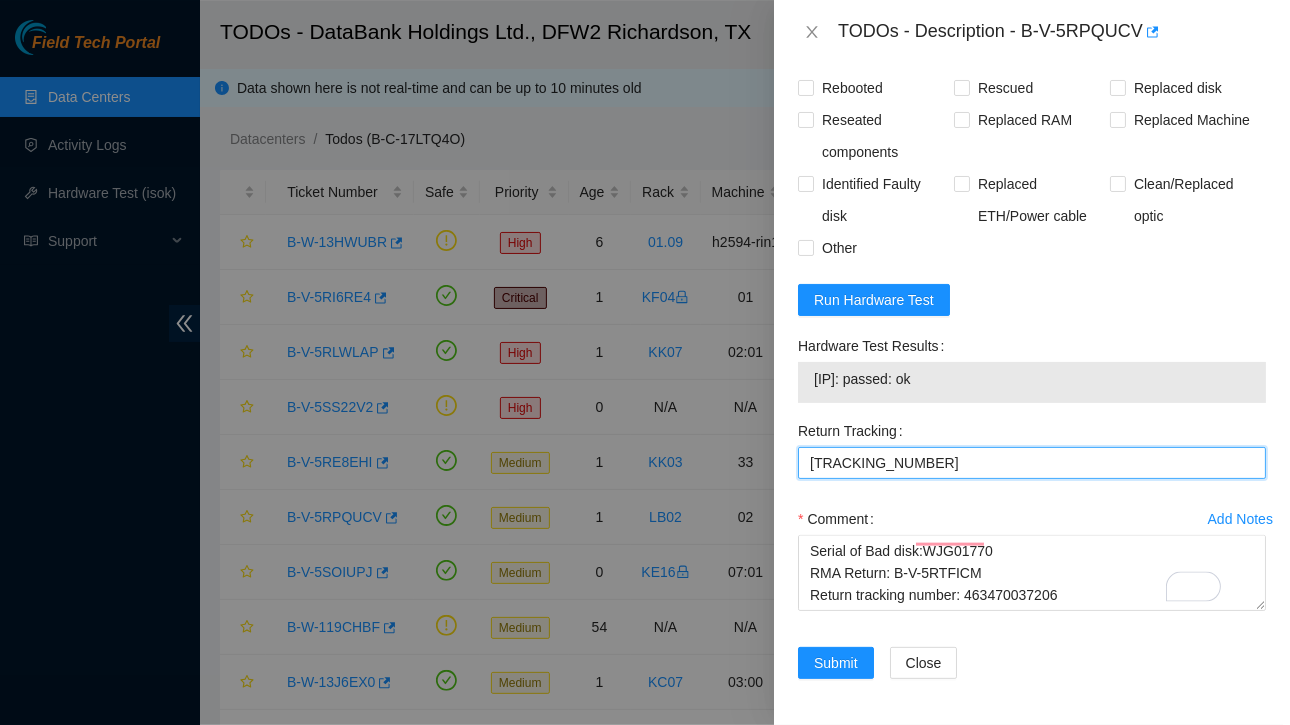 scroll, scrollTop: 1599, scrollLeft: 0, axis: vertical 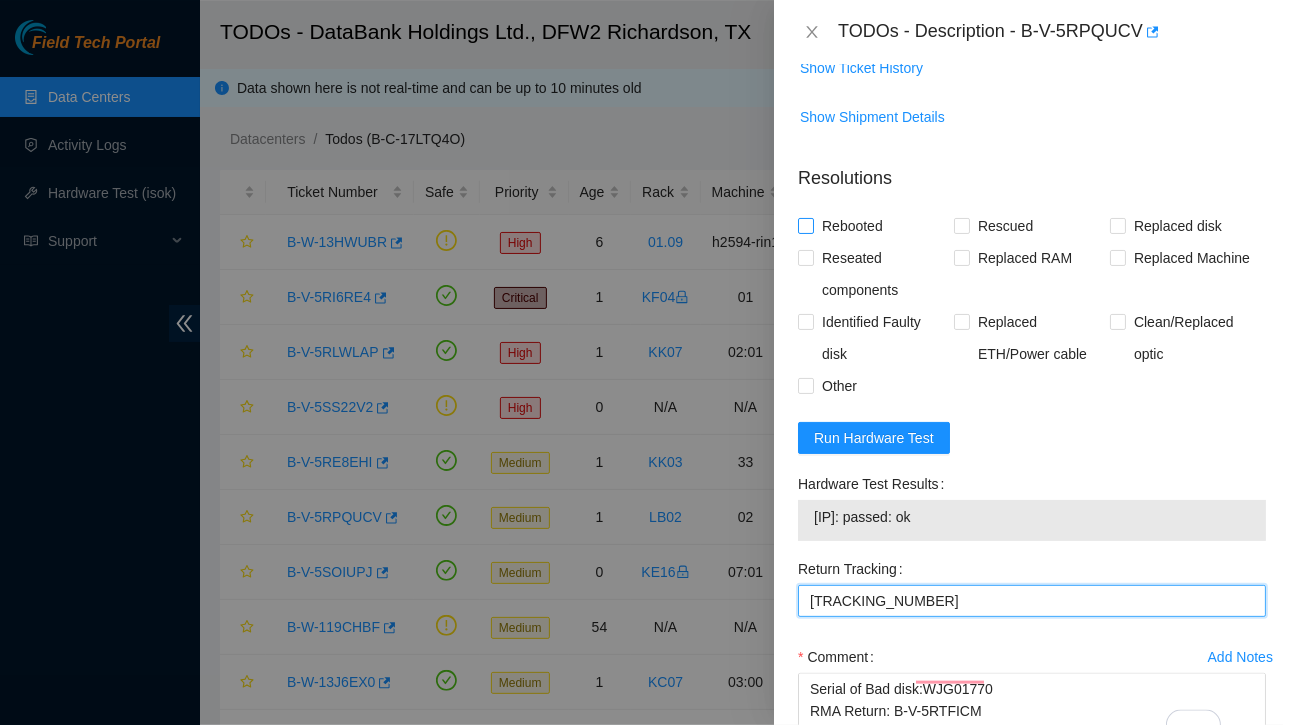 type on "[TRACKING_NUMBER]" 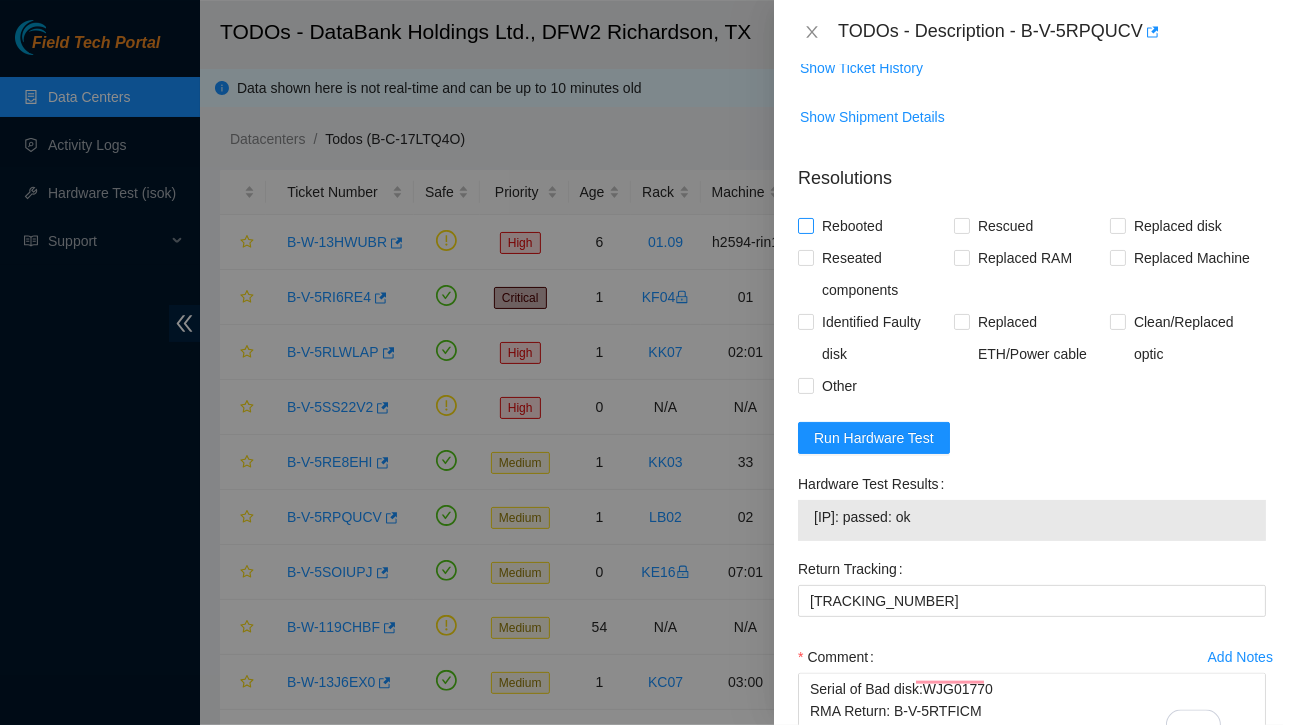 click on "Rebooted" at bounding box center [805, 225] 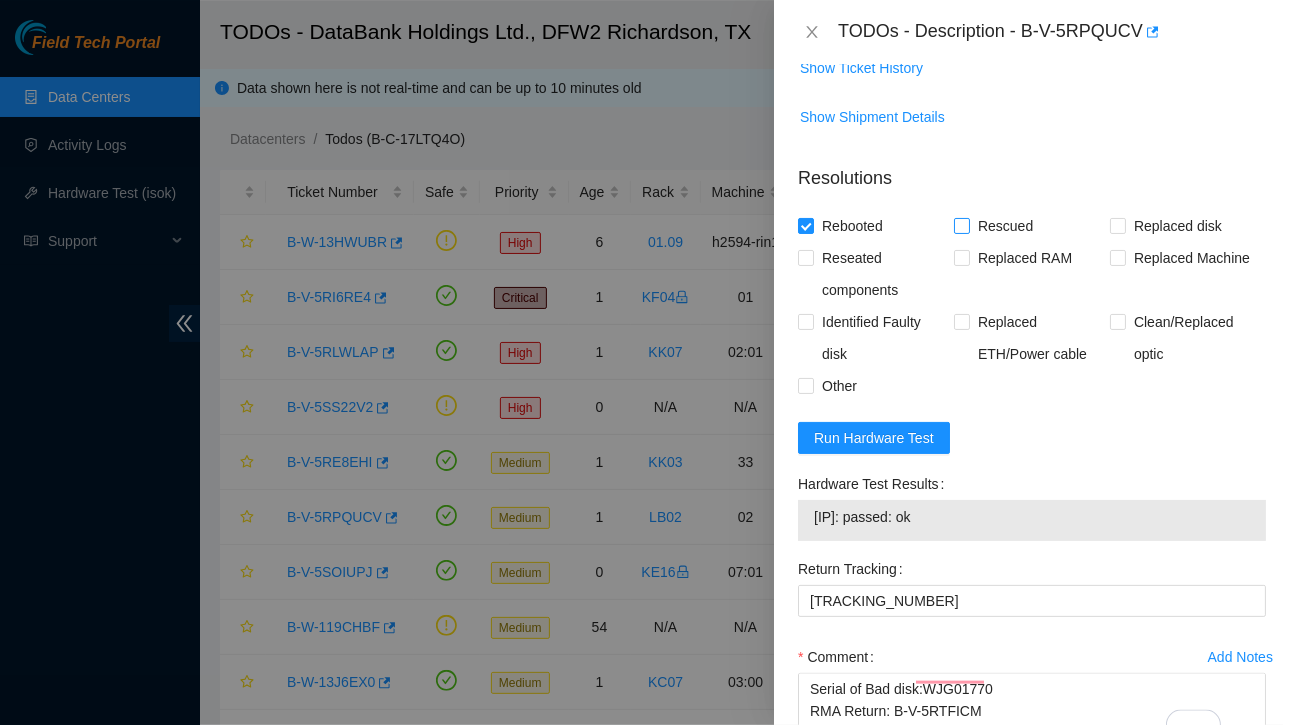 click on "Rescued" at bounding box center (961, 225) 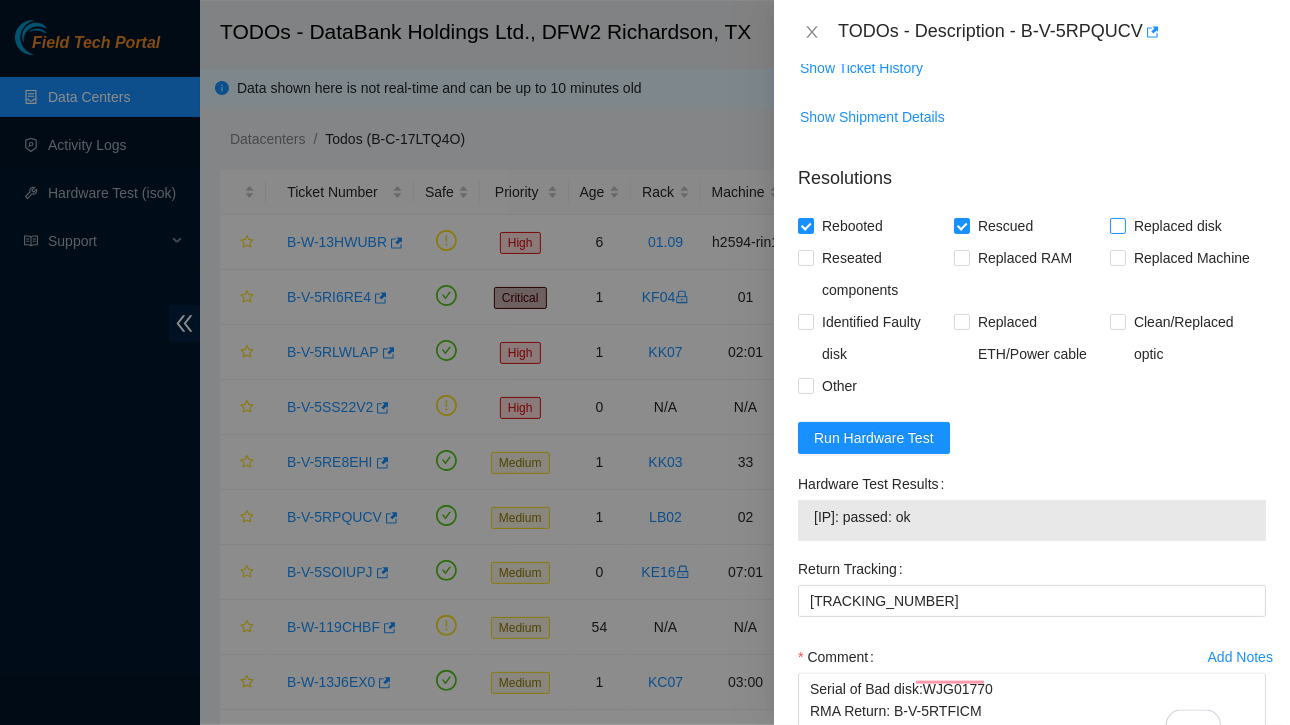 click on "Replaced disk" at bounding box center [1178, 226] 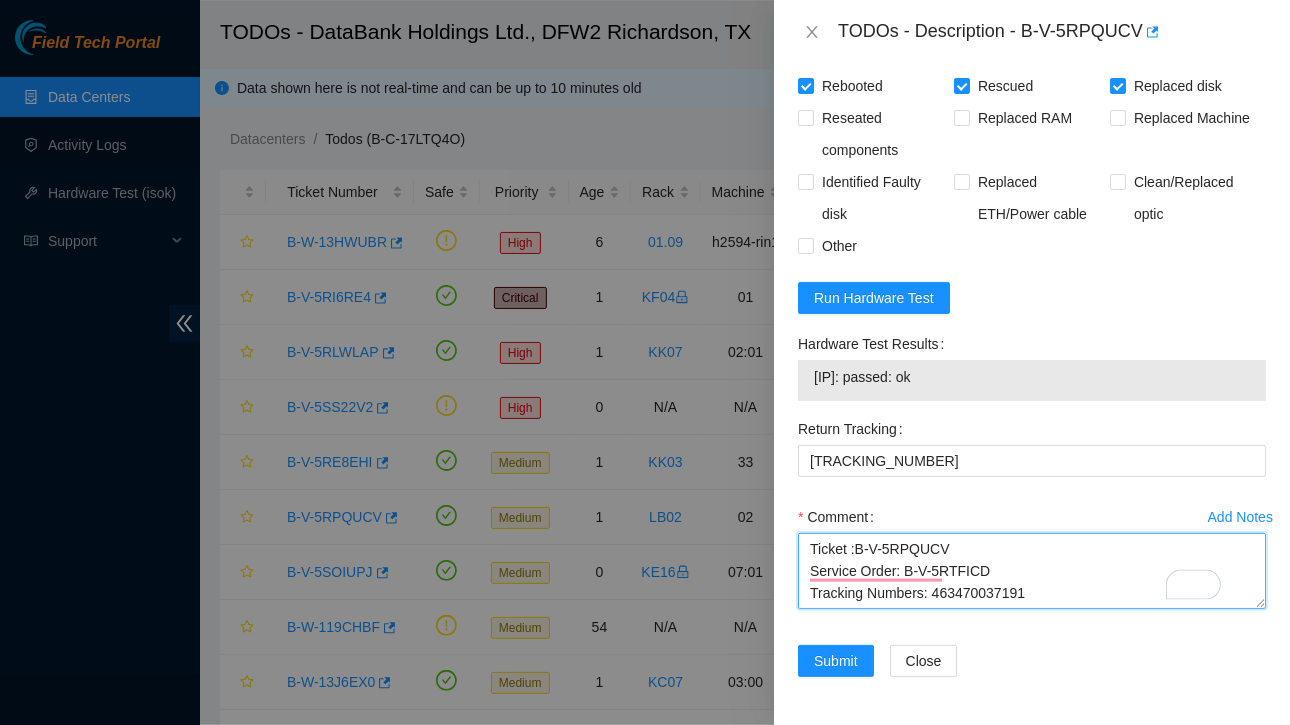 click on "Ticket :B-V-5RPQUCV
Service Order: B-V-5RTFICD
Tracking Numbers: 463470037191
Serial of New disk:WCC132287629
Serial of Bad disk:WJG01770
RMA Return: B-V-5RTFICM
Return tracking number: 463470037206" at bounding box center (1032, 571) 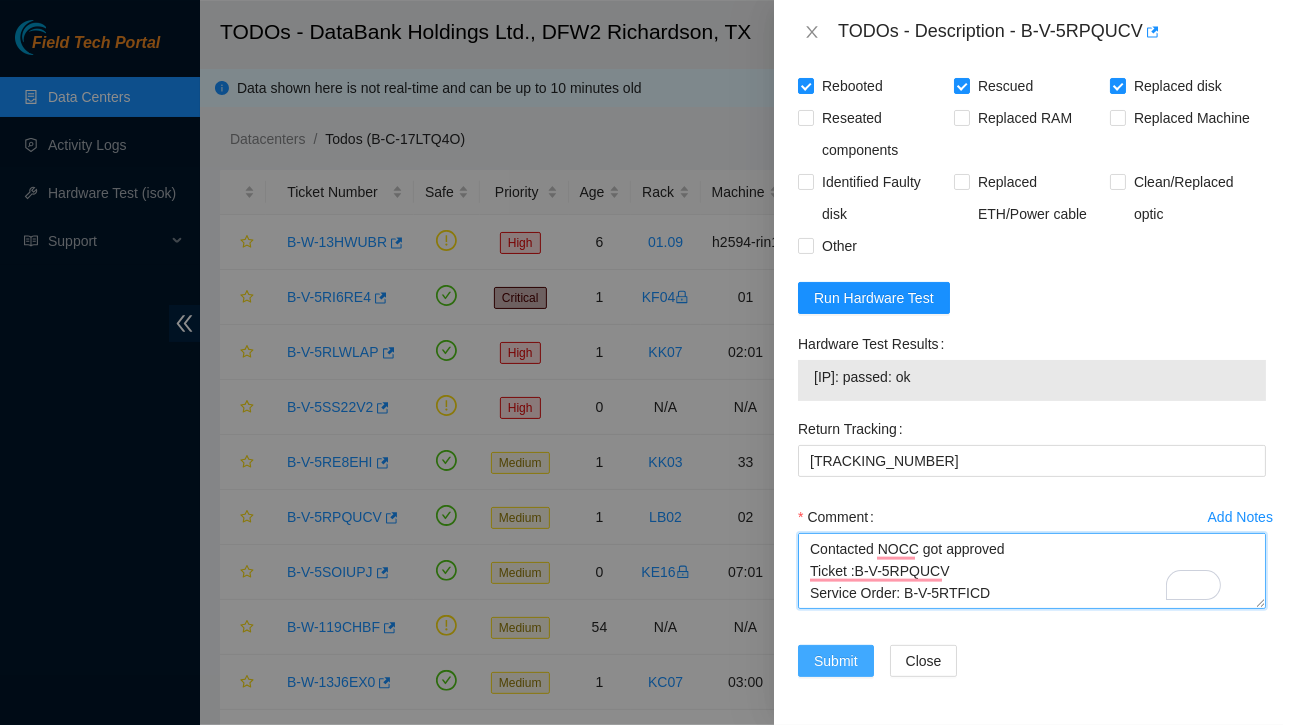 type on "Contacted NOCC got approved
Ticket :B-V-5RPQUCV
Service Order: B-V-5RTFICD
Tracking Numbers: [TRACKING] [TRACKING]
Serial of New disk:WCC132287629
Serial of Bad disk:WJG01770
RMA Return: B-V-5RTFICM
Return tracking number: [TRACKING]" 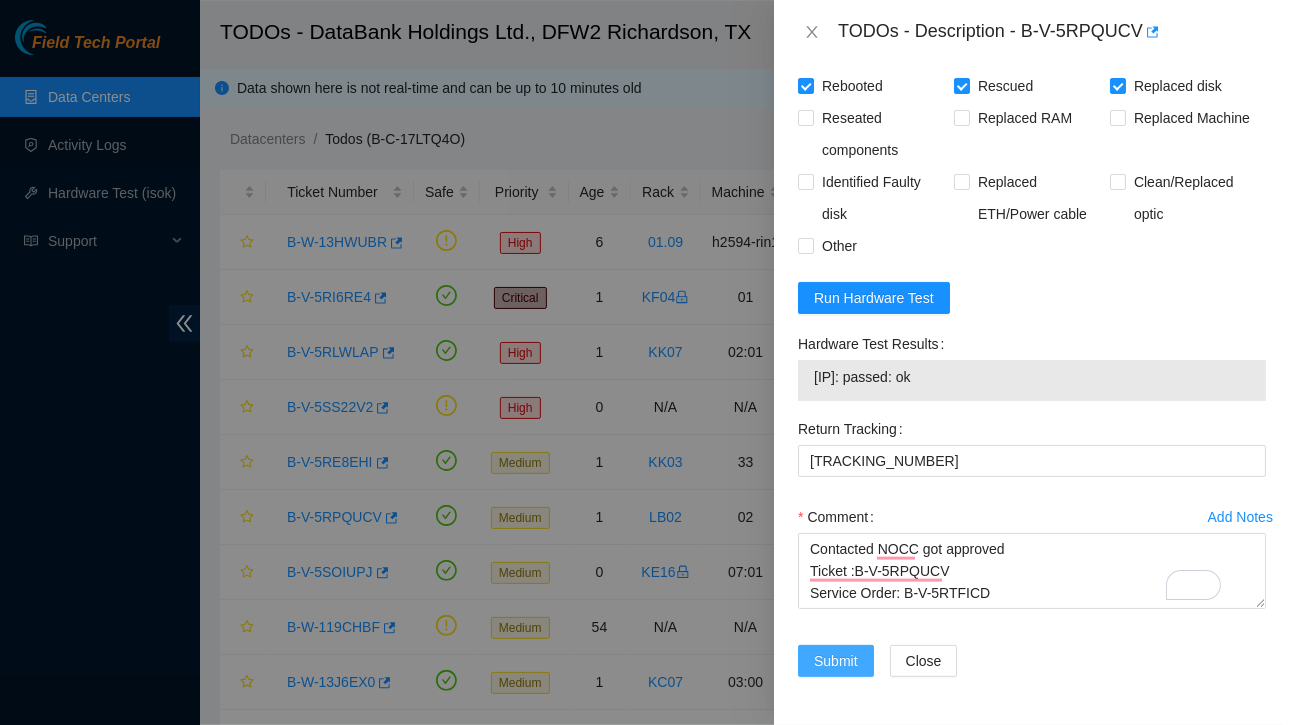 click on "Submit" at bounding box center [836, 661] 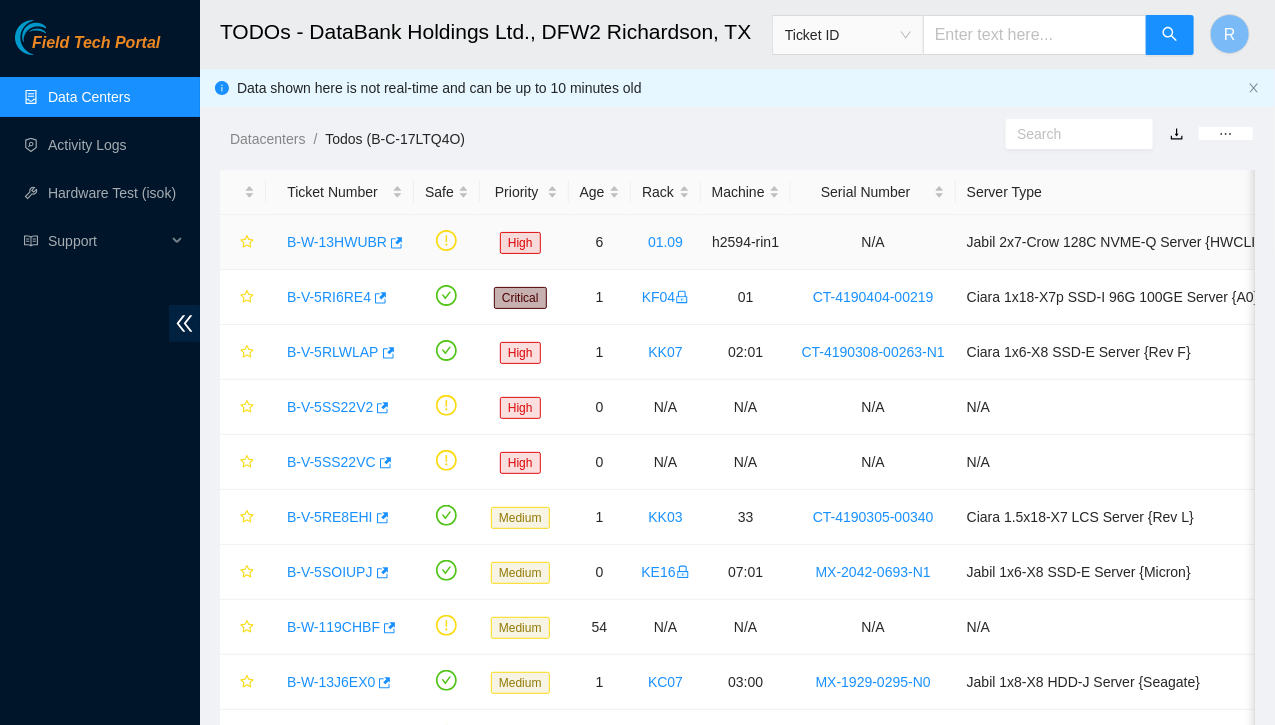 click on "B-W-13HWUBR" at bounding box center (337, 242) 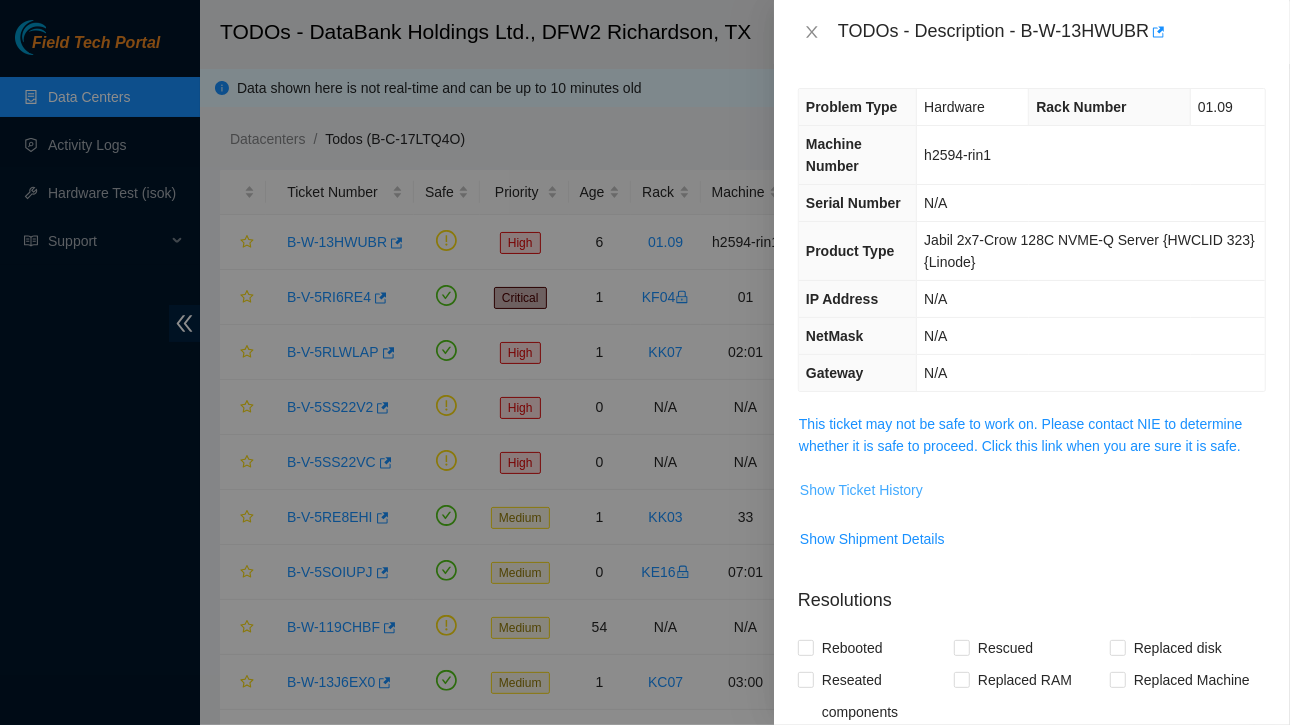 click on "Show Ticket History" at bounding box center (861, 490) 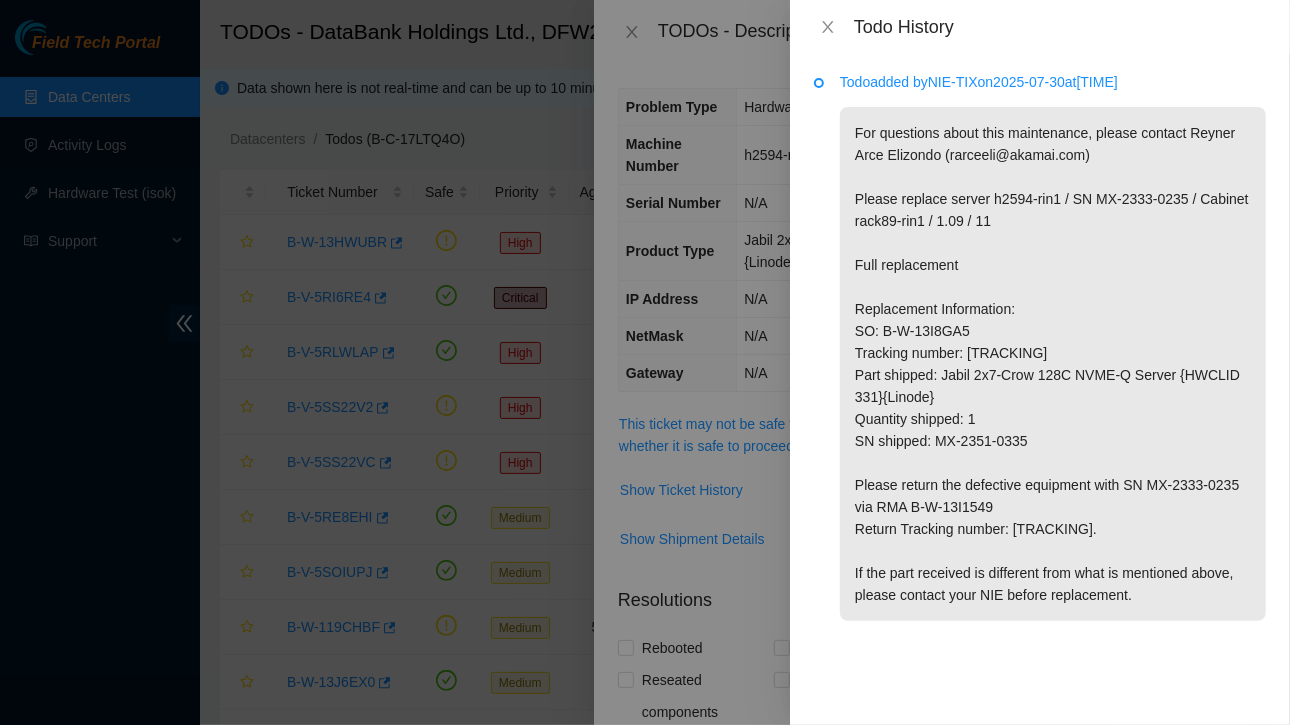 click on "Todo  added by  NIE-TIX  on  [DATE]  at  [TIME]" at bounding box center (1053, 82) 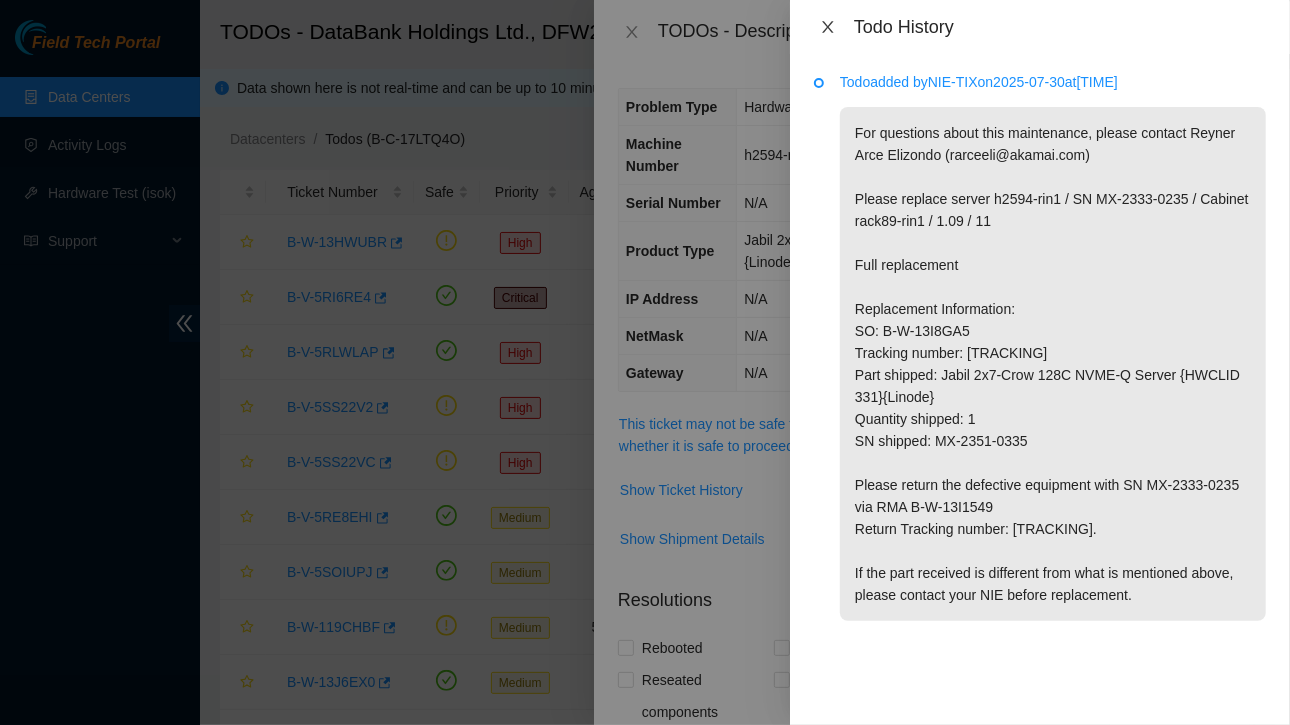click at bounding box center [828, 27] 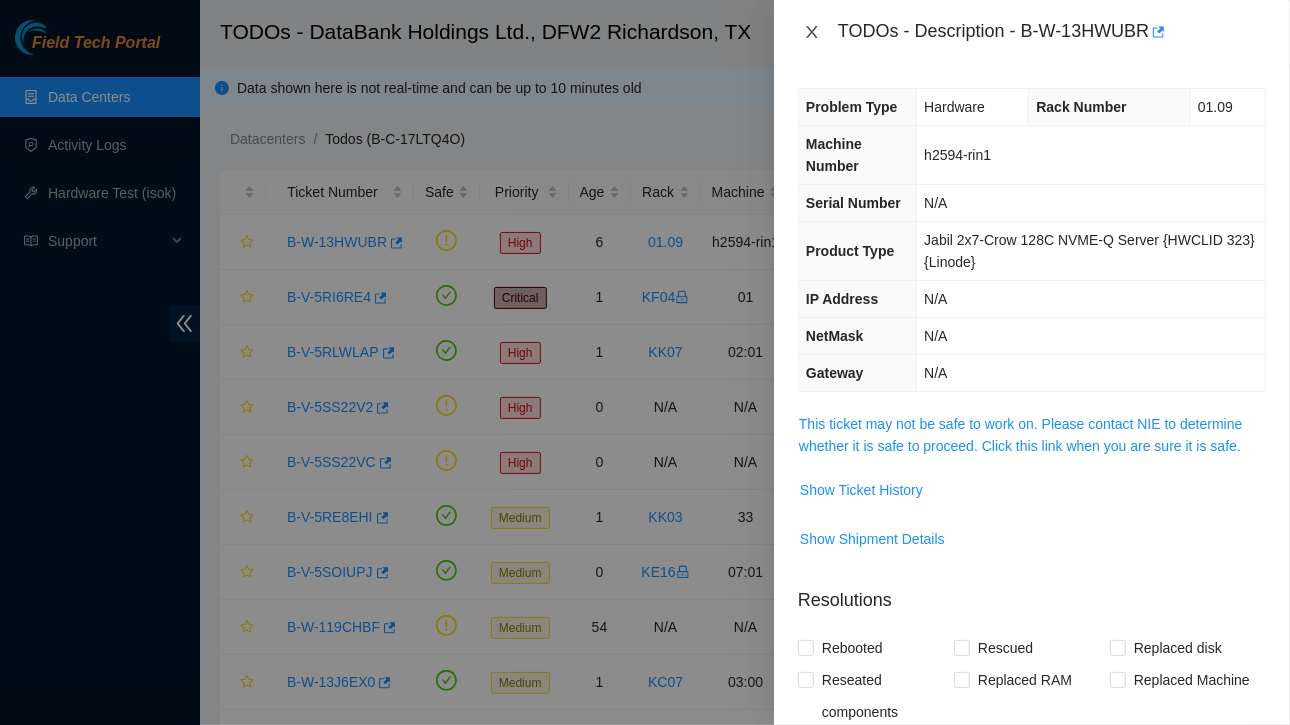 click 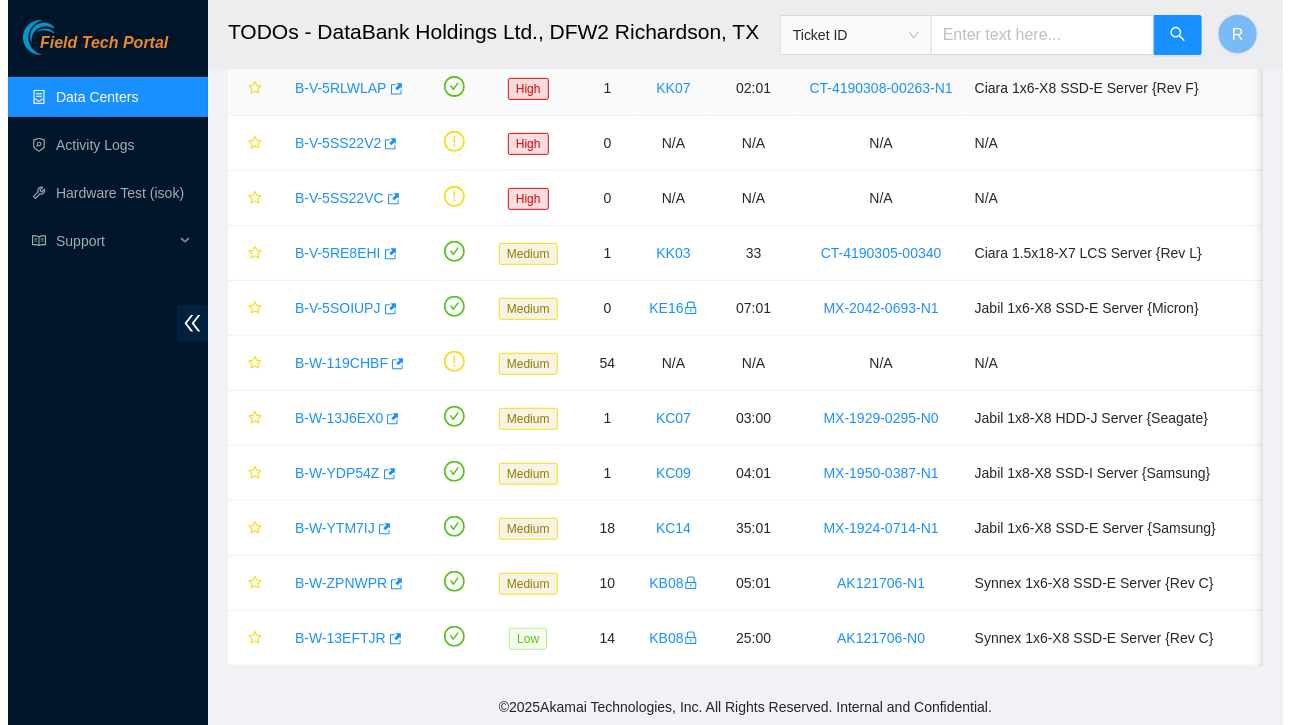 scroll, scrollTop: 262, scrollLeft: 0, axis: vertical 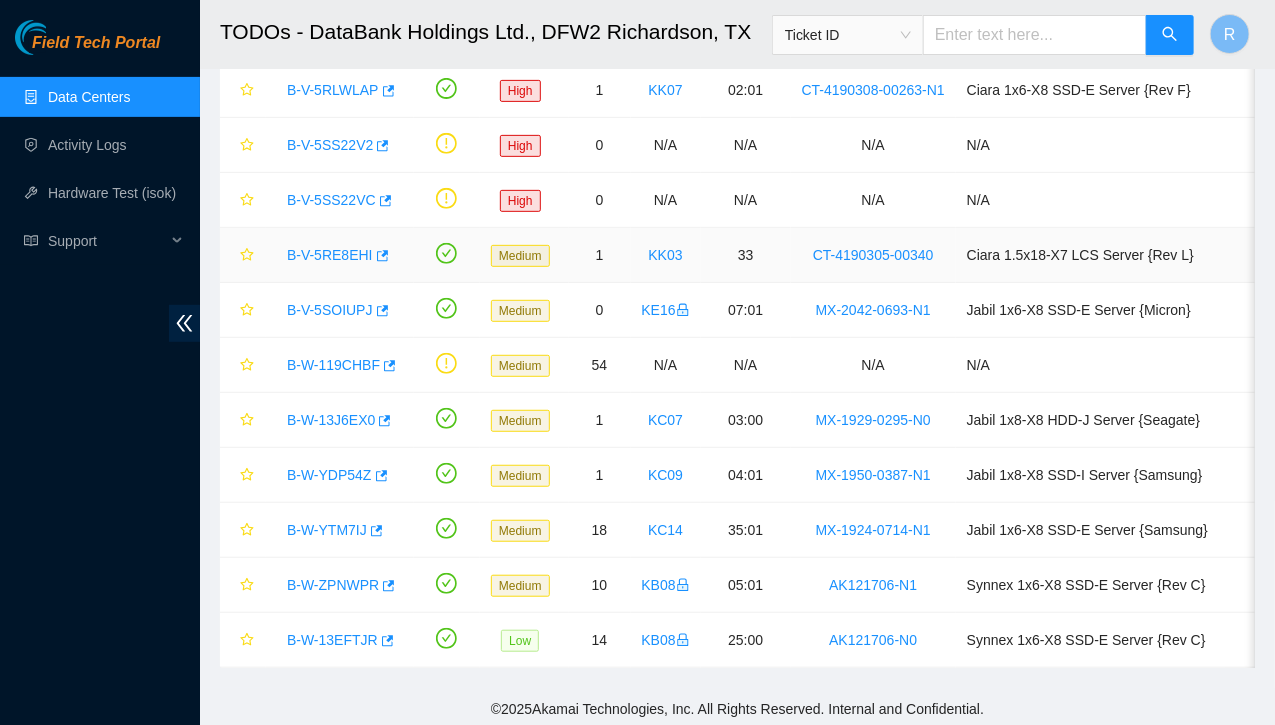 click on "B-V-5RE8EHI" at bounding box center [330, 255] 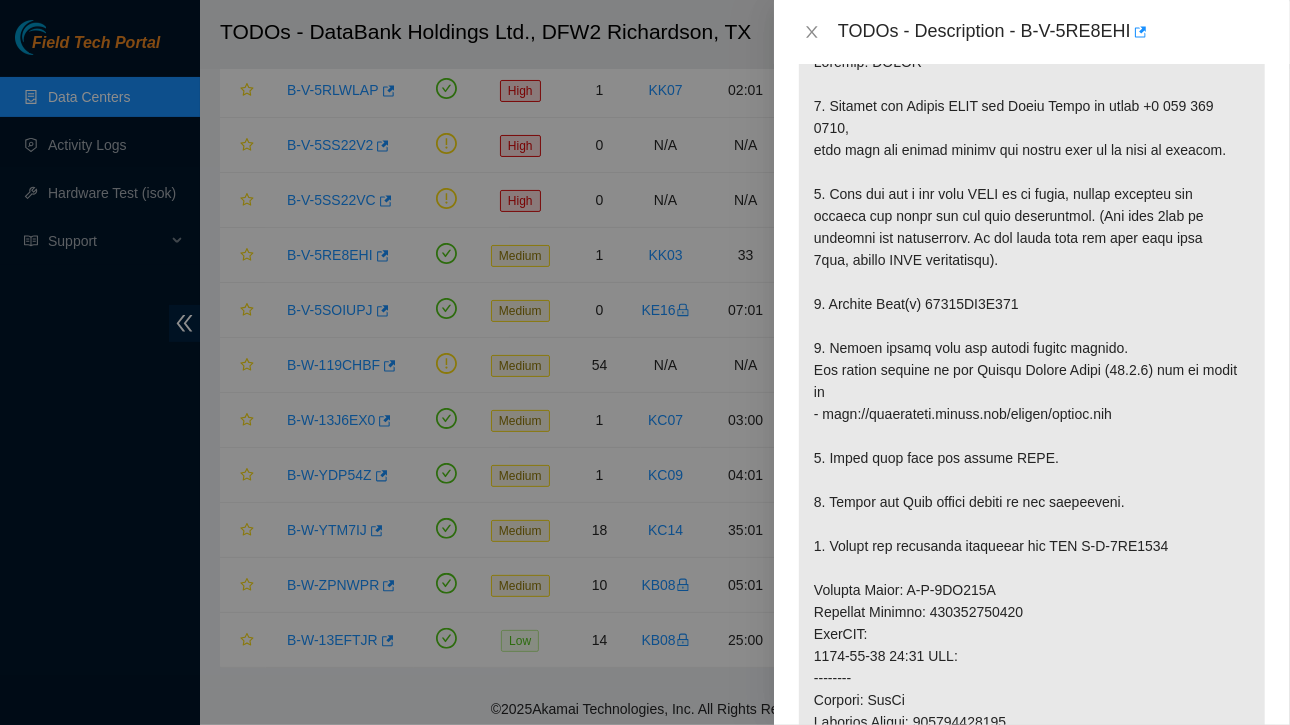 scroll, scrollTop: 369, scrollLeft: 0, axis: vertical 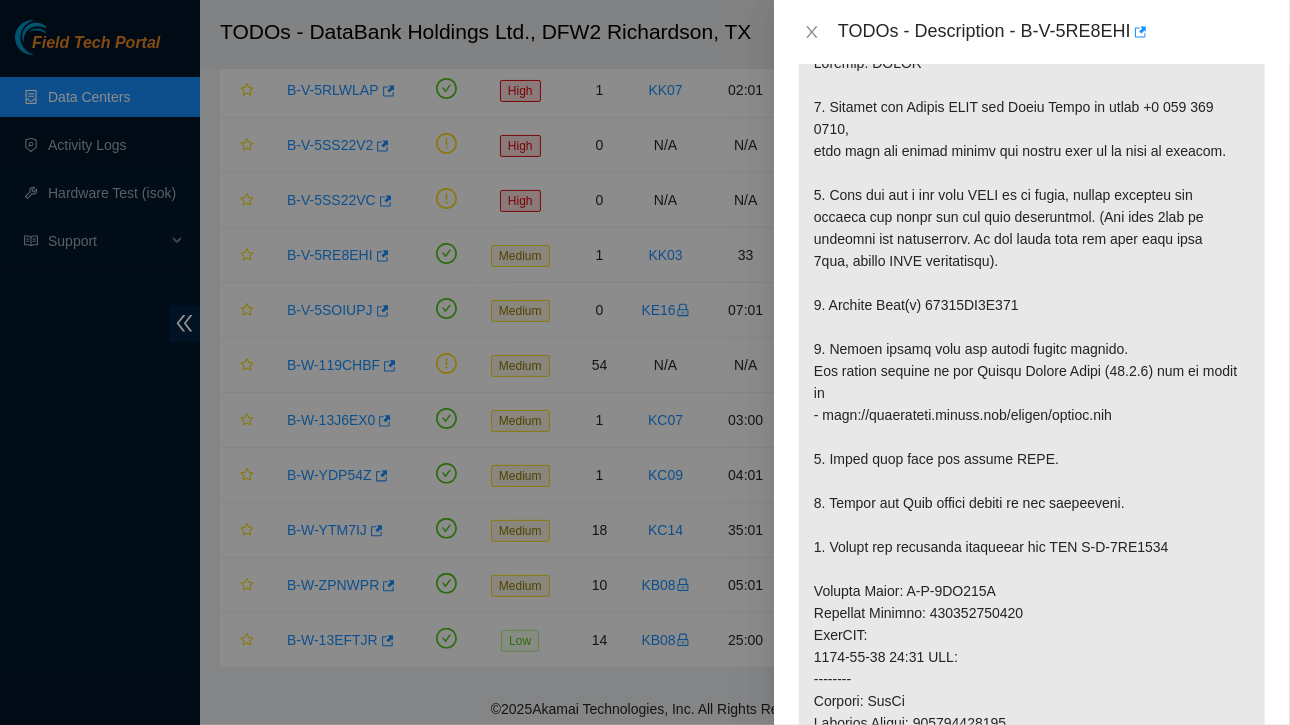 click on "TODOs - Description - B-V-5RE8EHI" at bounding box center (1052, 32) 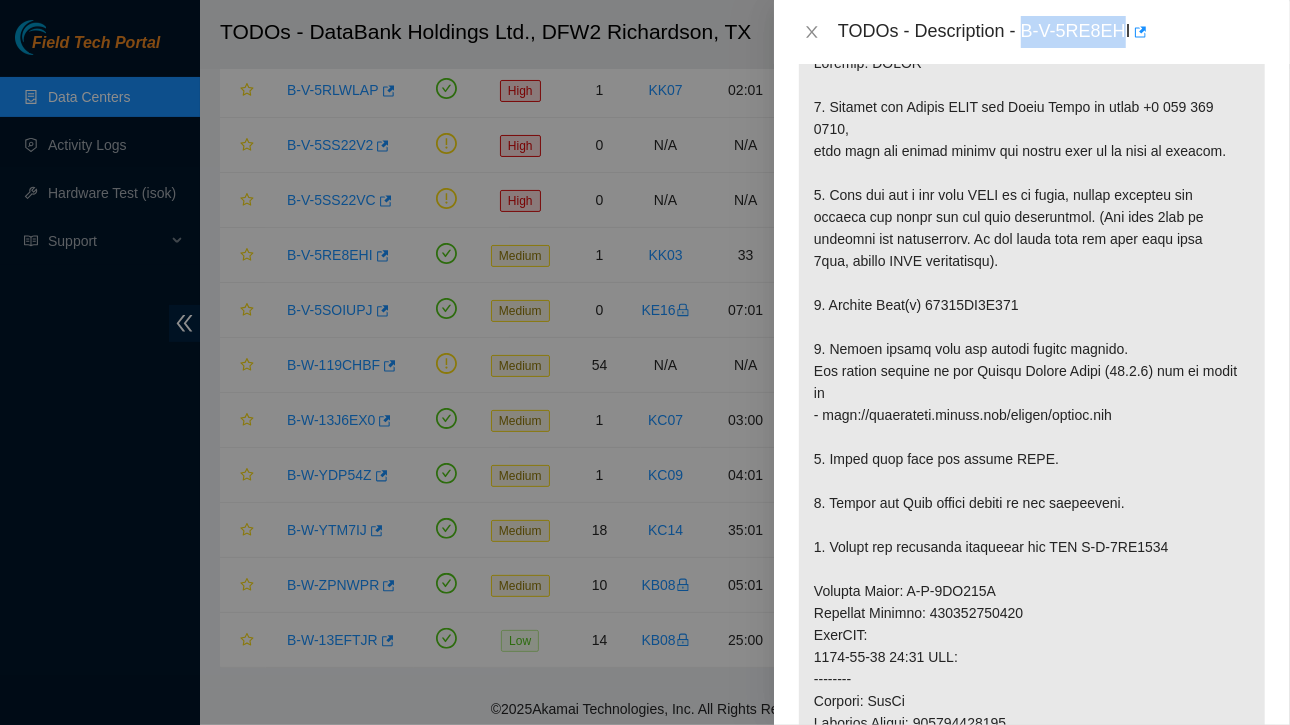 drag, startPoint x: 1021, startPoint y: 34, endPoint x: 1120, endPoint y: 43, distance: 99.40825 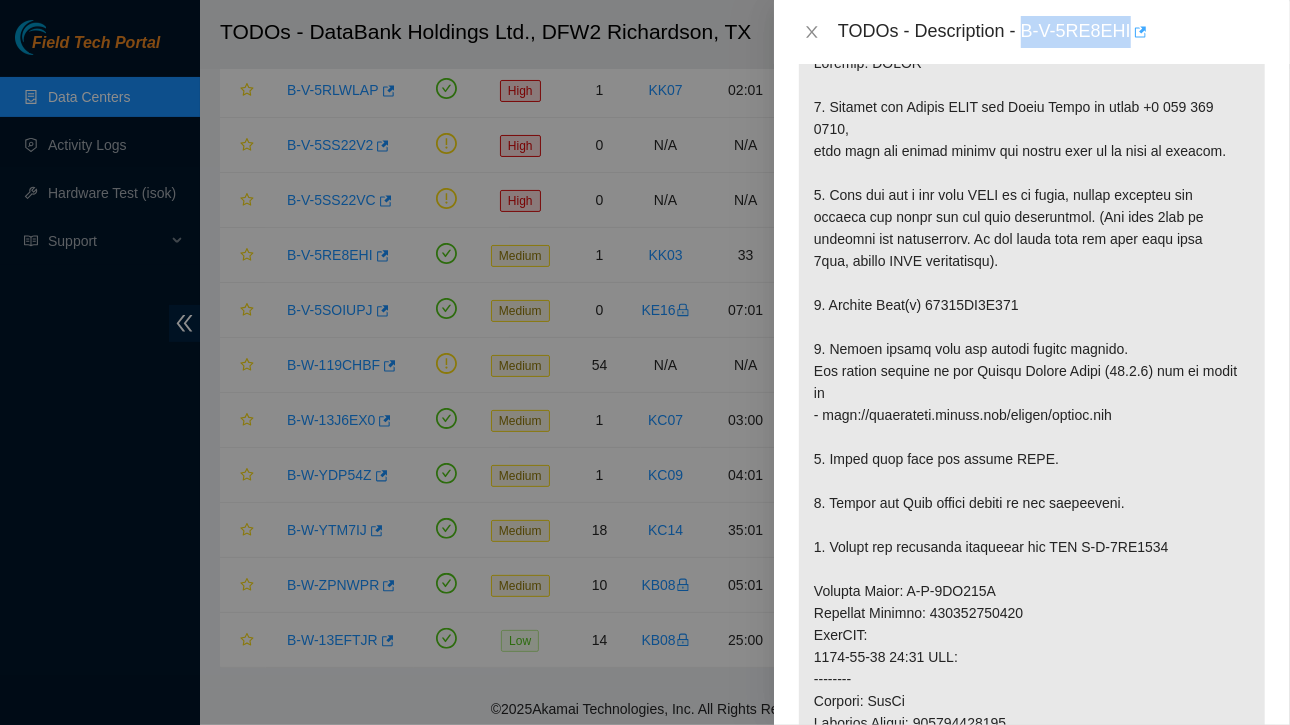 drag, startPoint x: 1024, startPoint y: 31, endPoint x: 1132, endPoint y: 38, distance: 108.226616 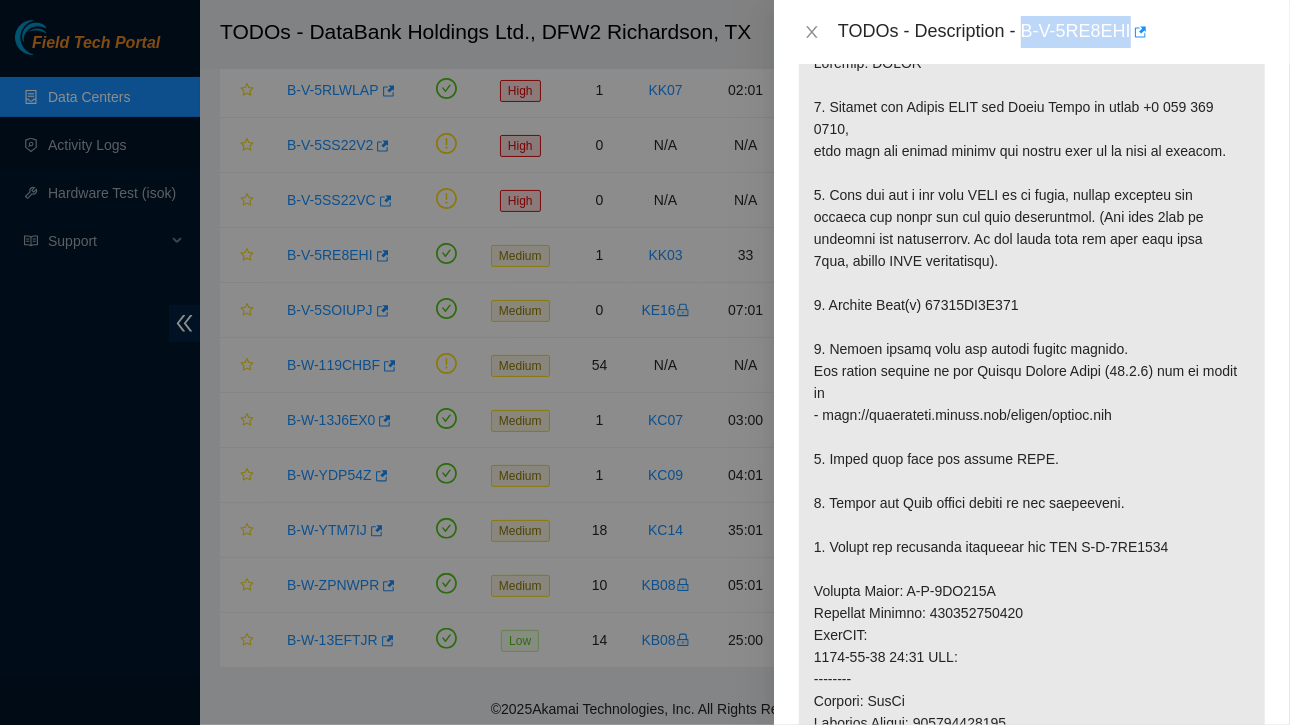 copy on "B-V-5RE8EHI" 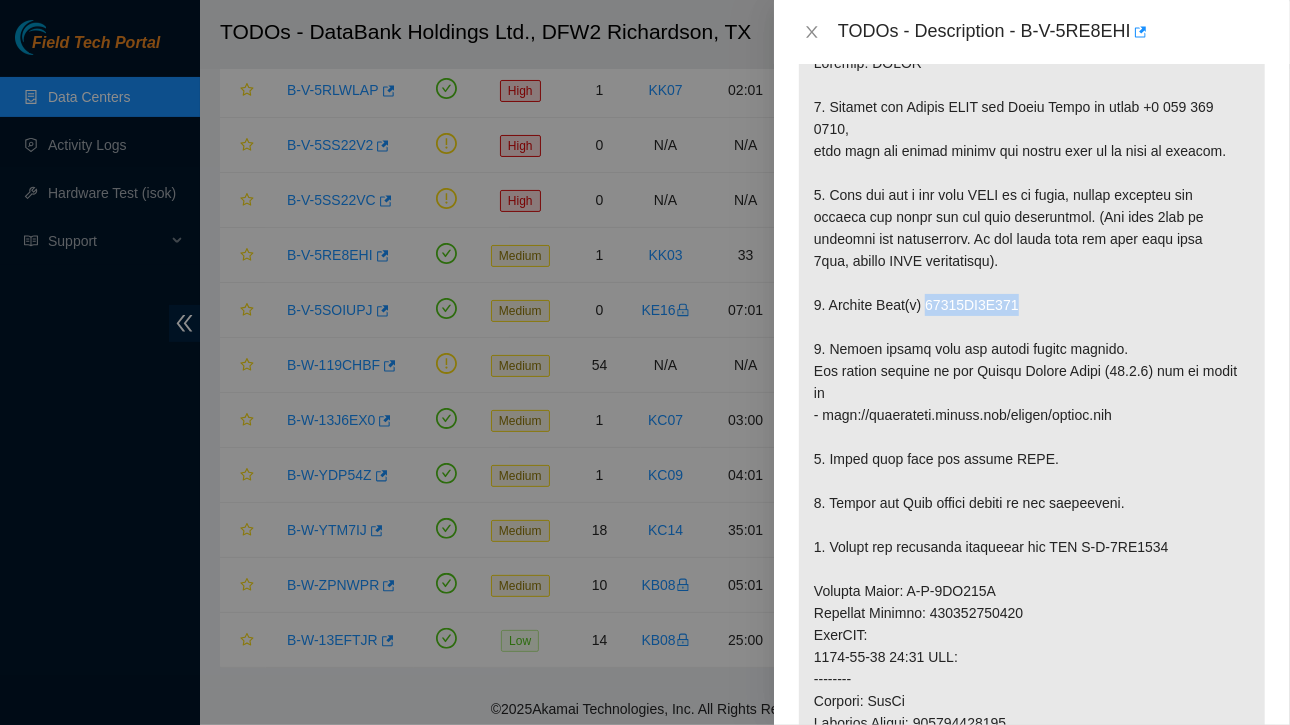 drag, startPoint x: 926, startPoint y: 324, endPoint x: 1022, endPoint y: 330, distance: 96.18732 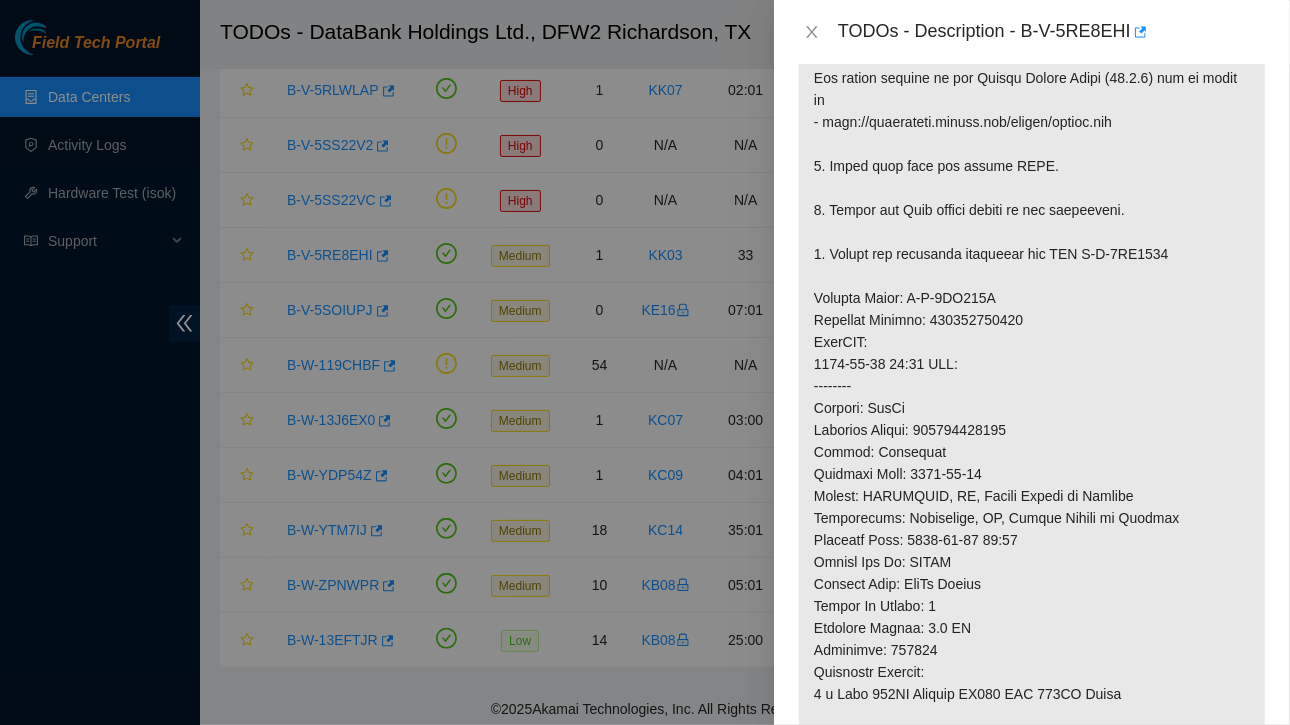 scroll, scrollTop: 673, scrollLeft: 0, axis: vertical 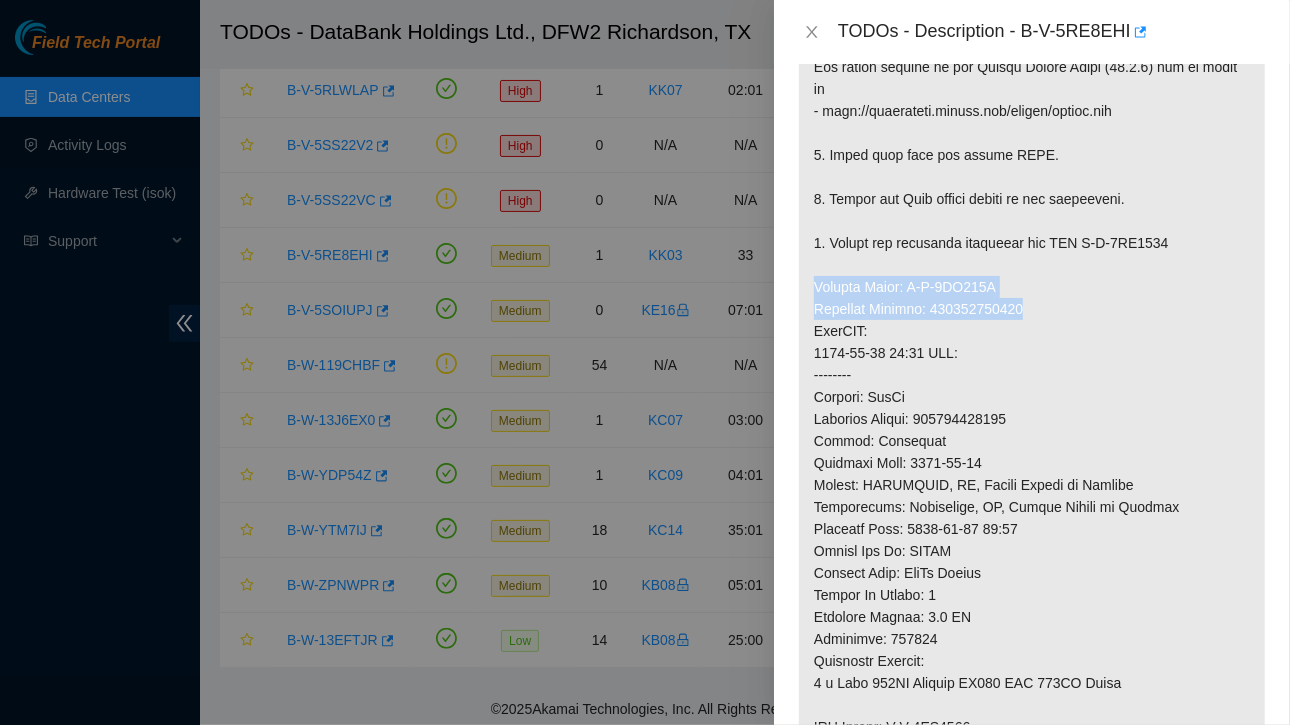 drag, startPoint x: 814, startPoint y: 305, endPoint x: 1046, endPoint y: 322, distance: 232.62201 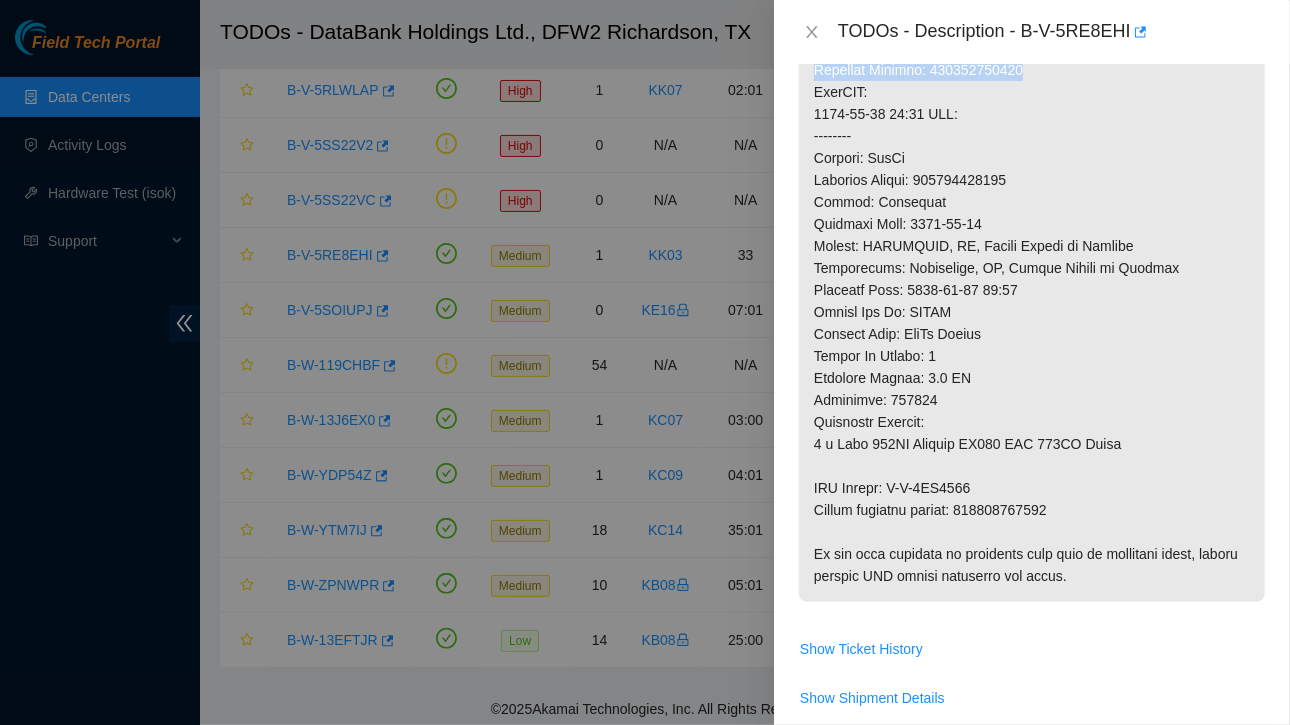 scroll, scrollTop: 913, scrollLeft: 0, axis: vertical 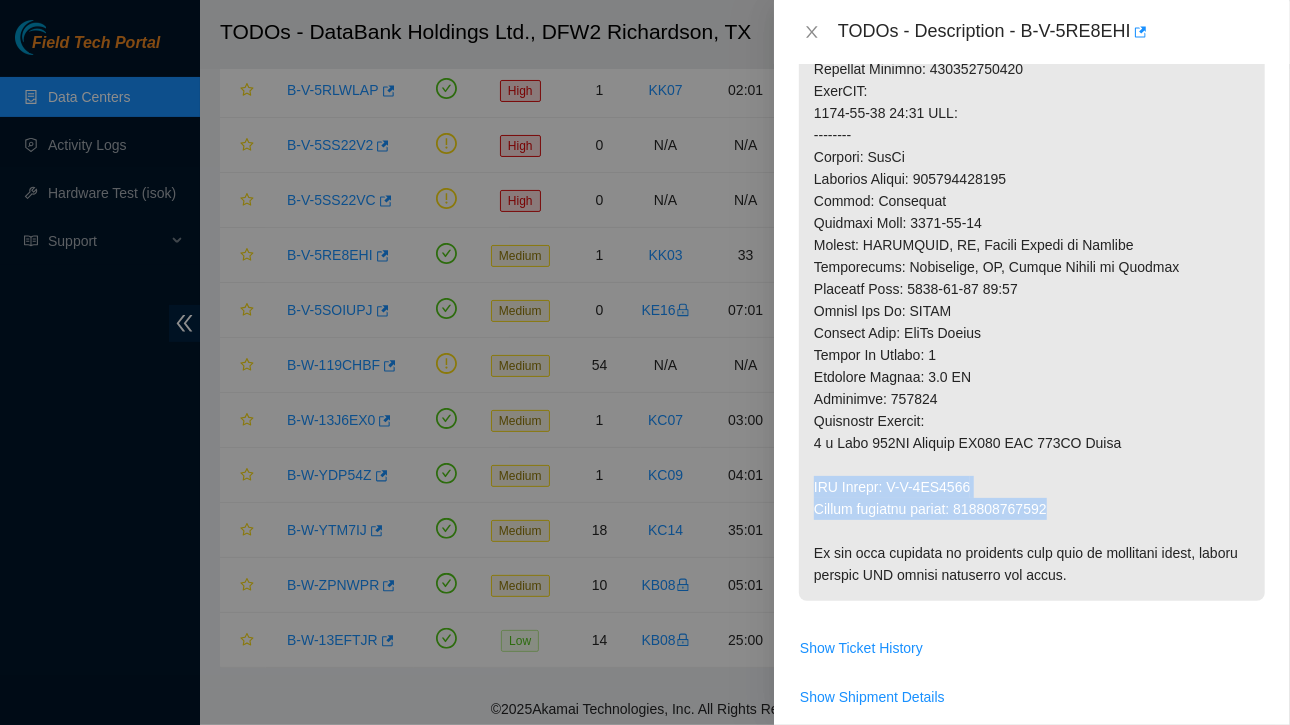 drag, startPoint x: 814, startPoint y: 501, endPoint x: 1074, endPoint y: 531, distance: 261.72504 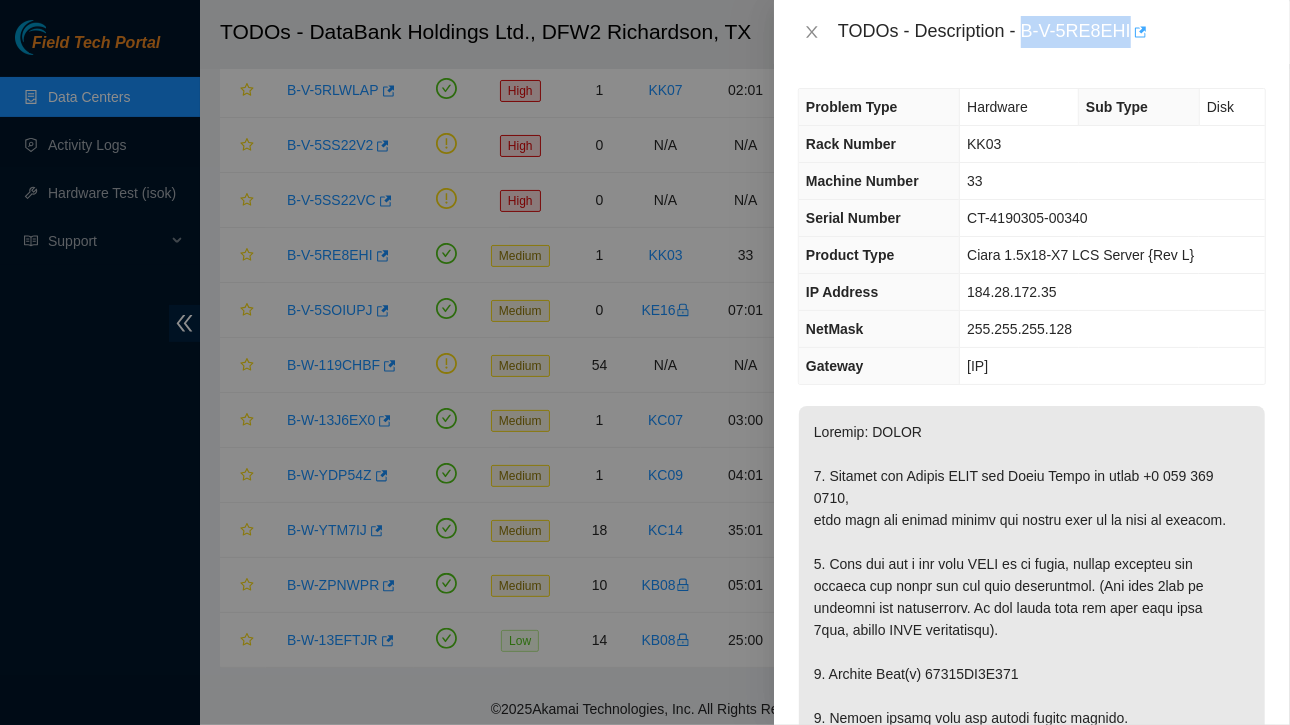 drag, startPoint x: 1022, startPoint y: 32, endPoint x: 1130, endPoint y: 33, distance: 108.00463 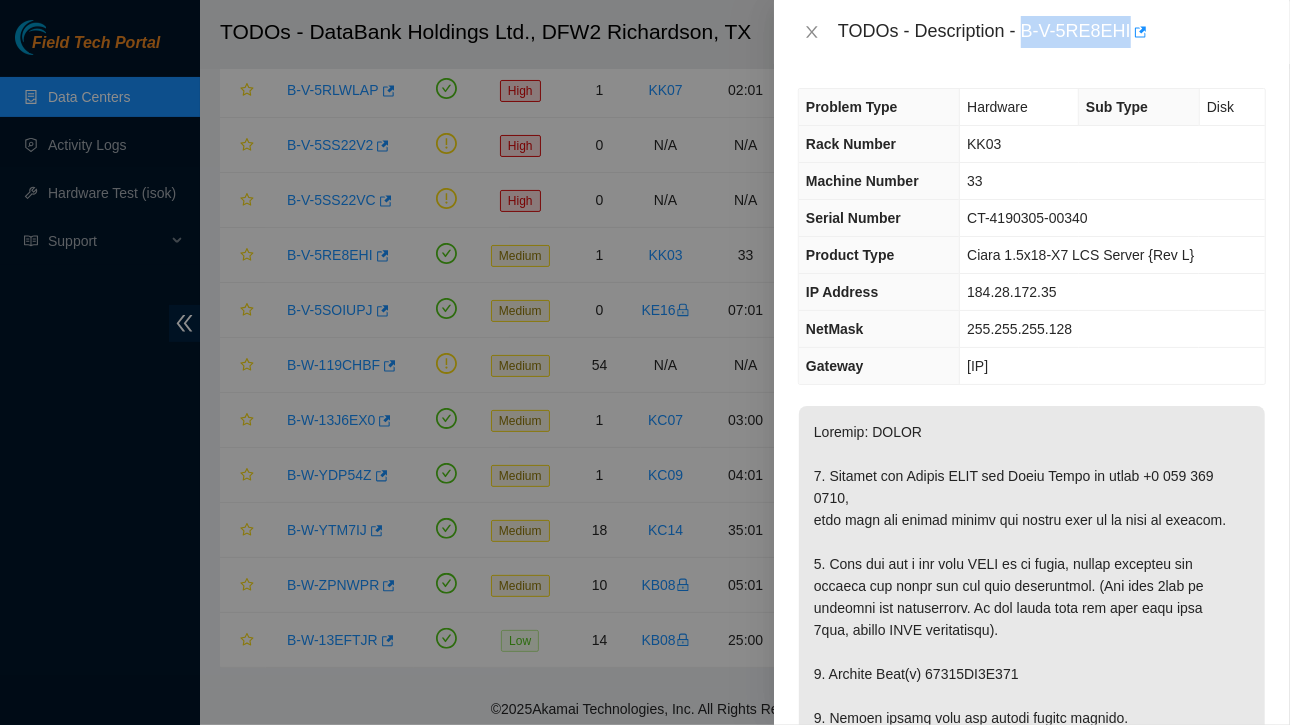 copy on "B-V-5RE8EHI" 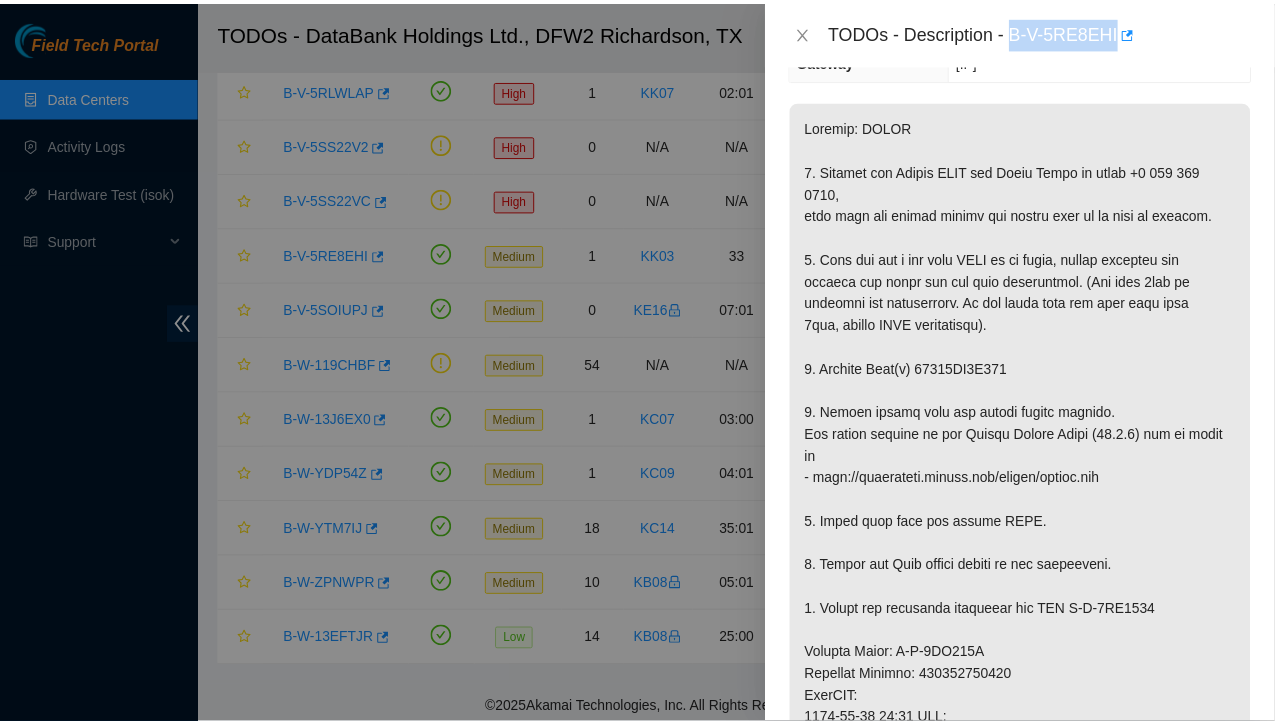 scroll, scrollTop: 87, scrollLeft: 0, axis: vertical 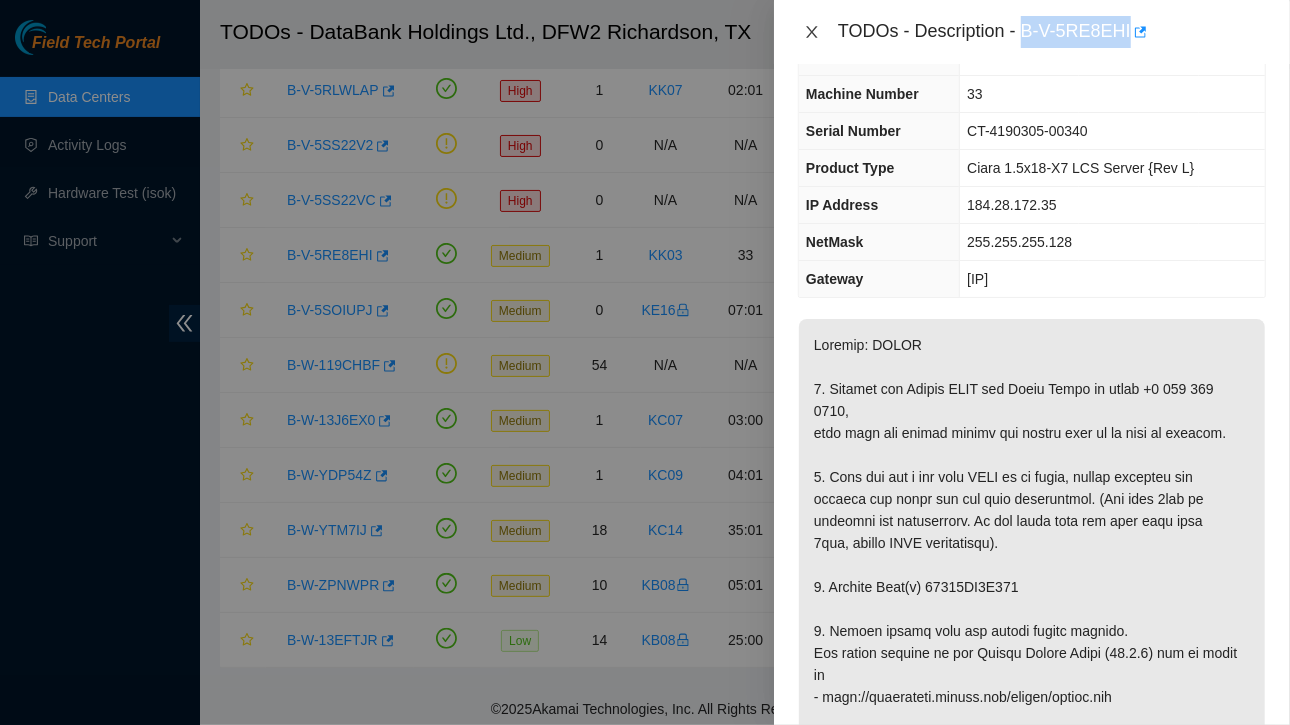 click 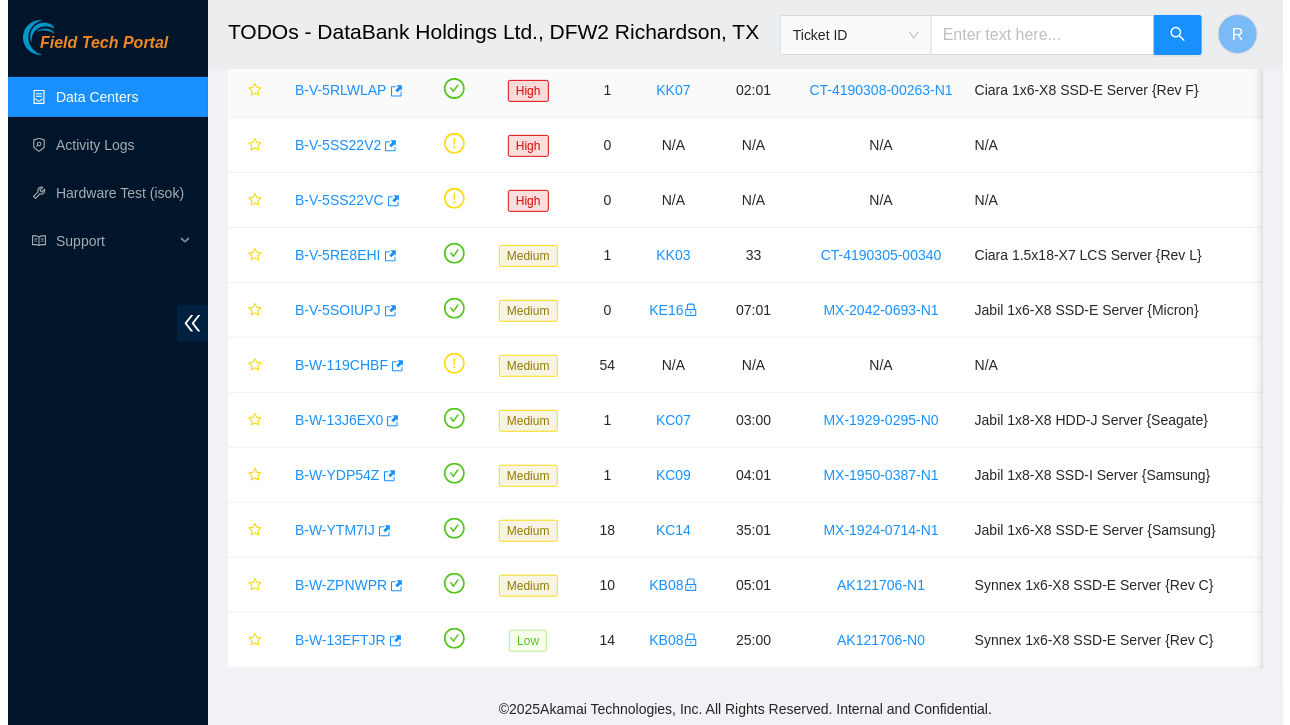 scroll, scrollTop: 109, scrollLeft: 0, axis: vertical 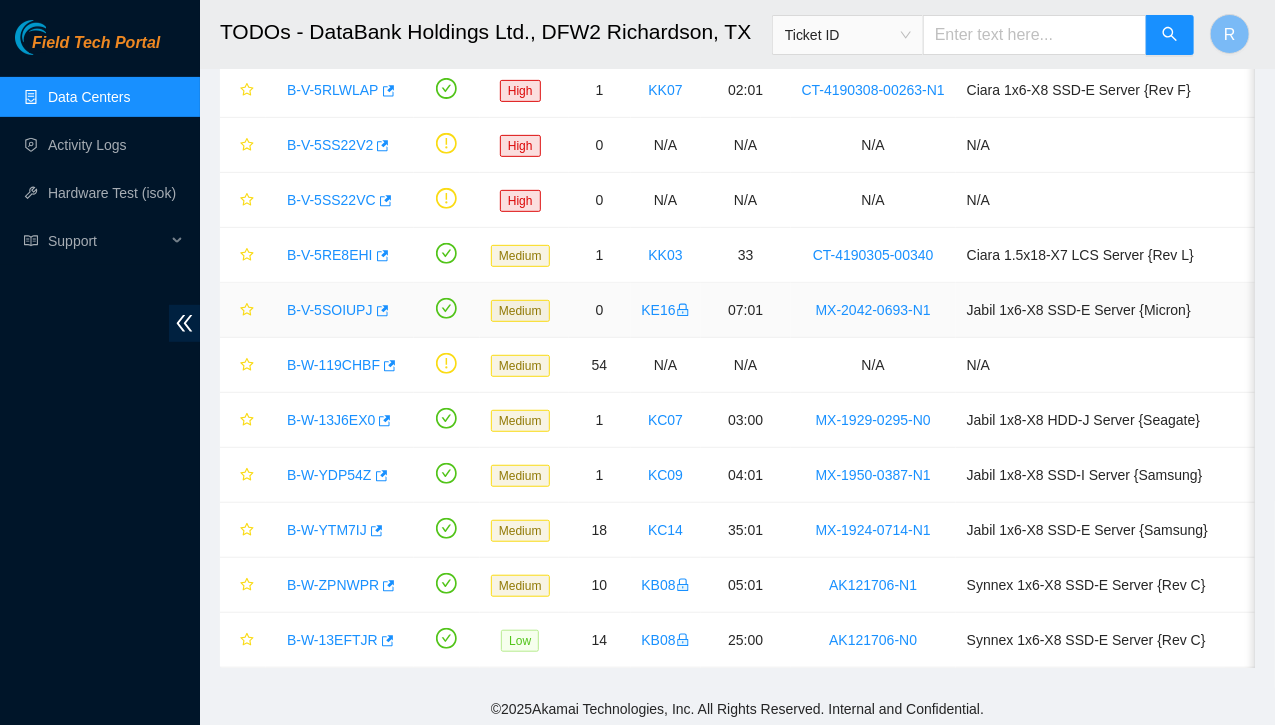 click on "B-V-5SOIUPJ" at bounding box center (330, 310) 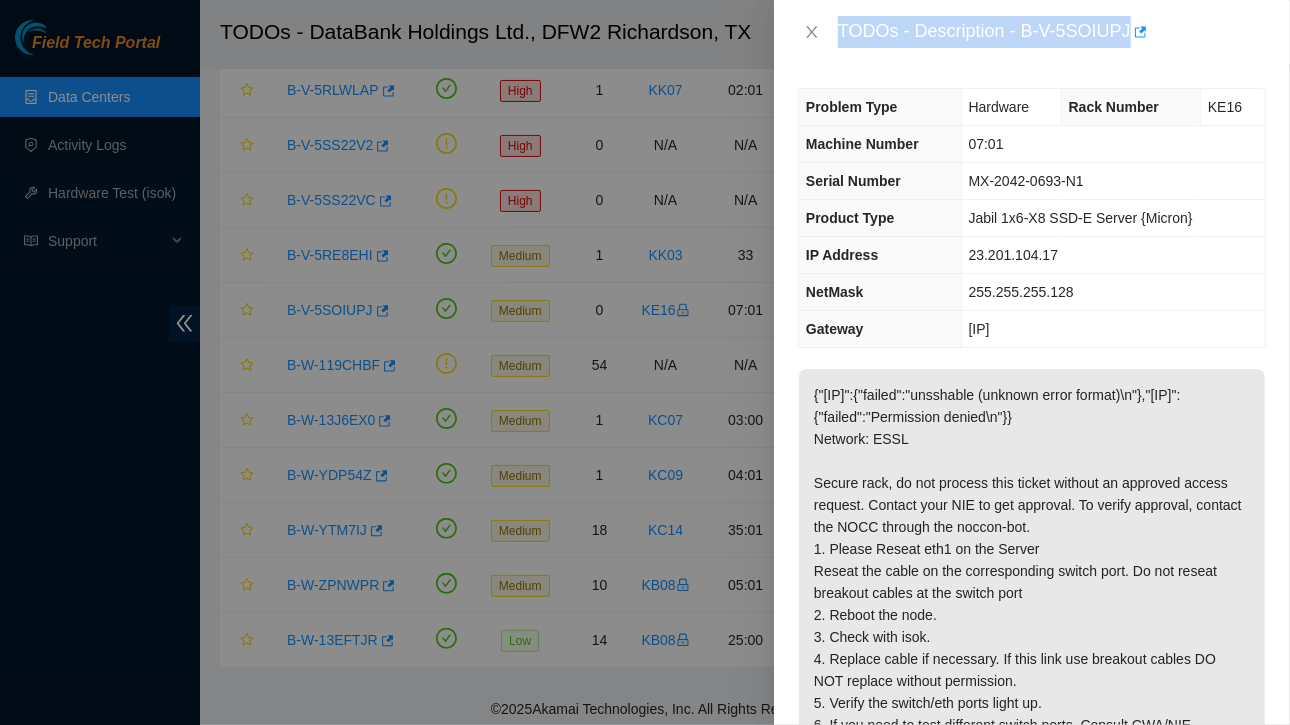 scroll, scrollTop: 0, scrollLeft: 0, axis: both 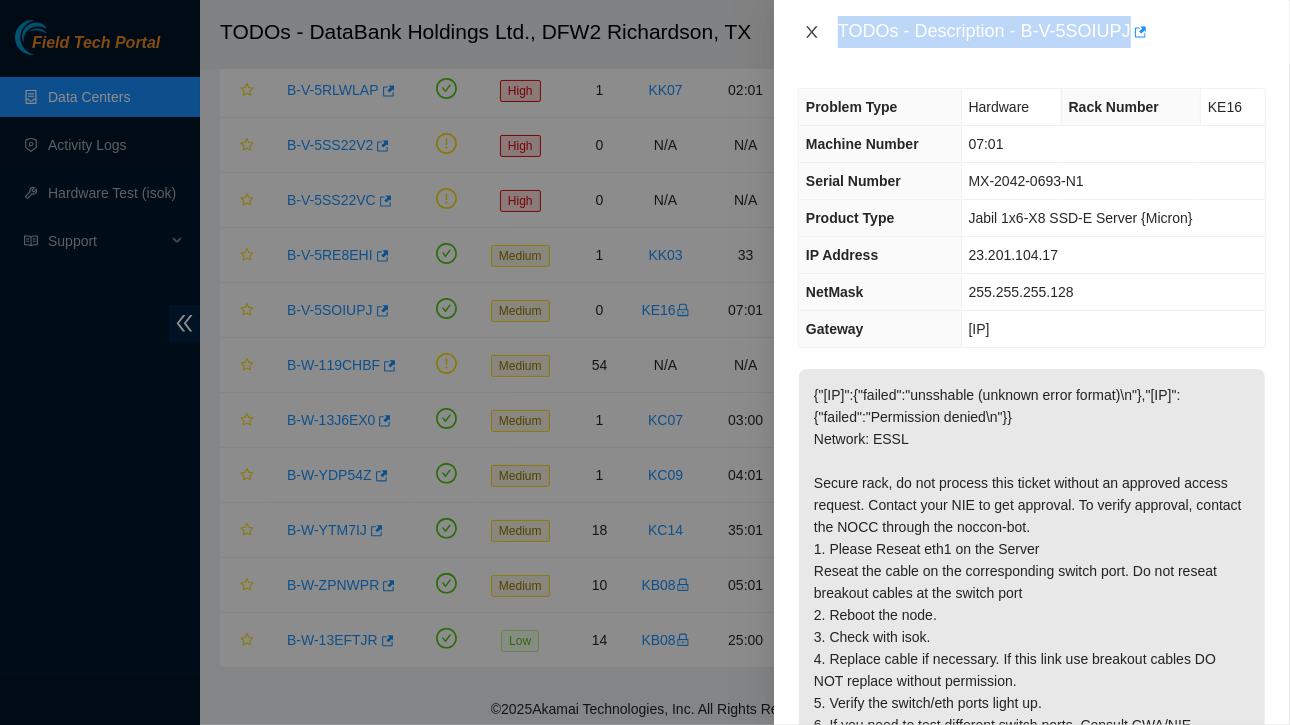 click at bounding box center (812, 32) 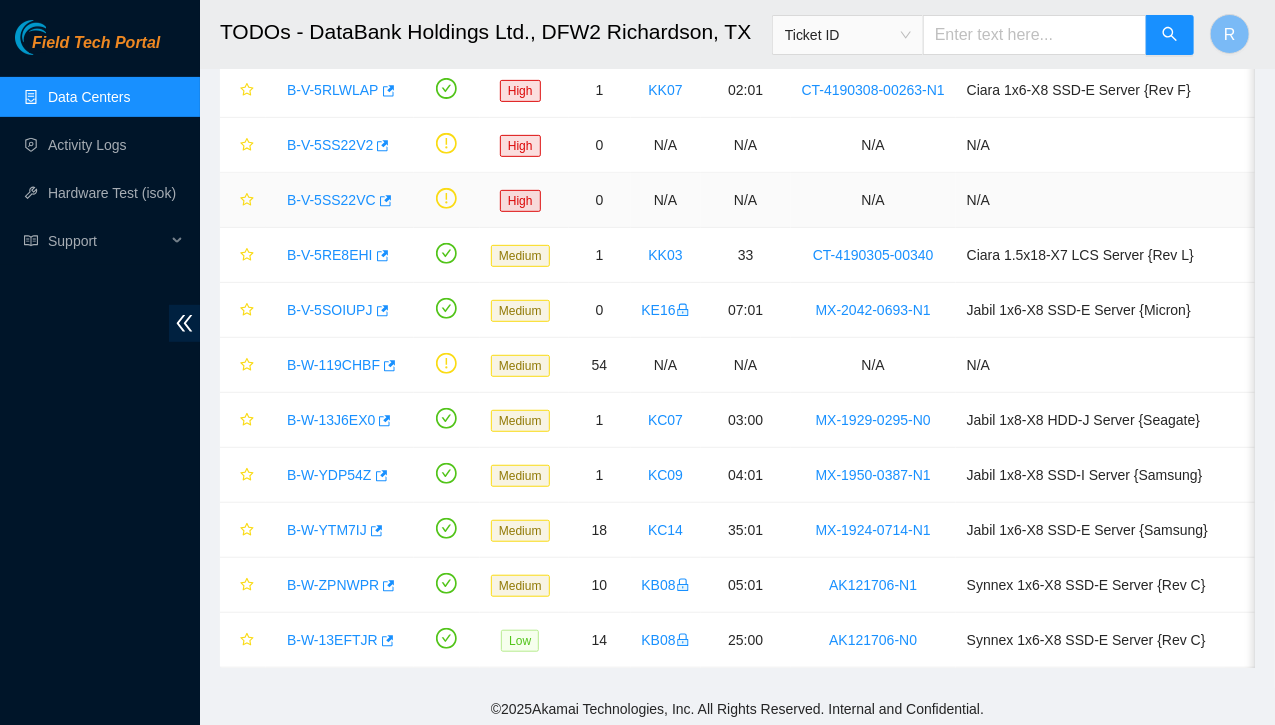 click on "B-V-5SS22VC" at bounding box center [331, 200] 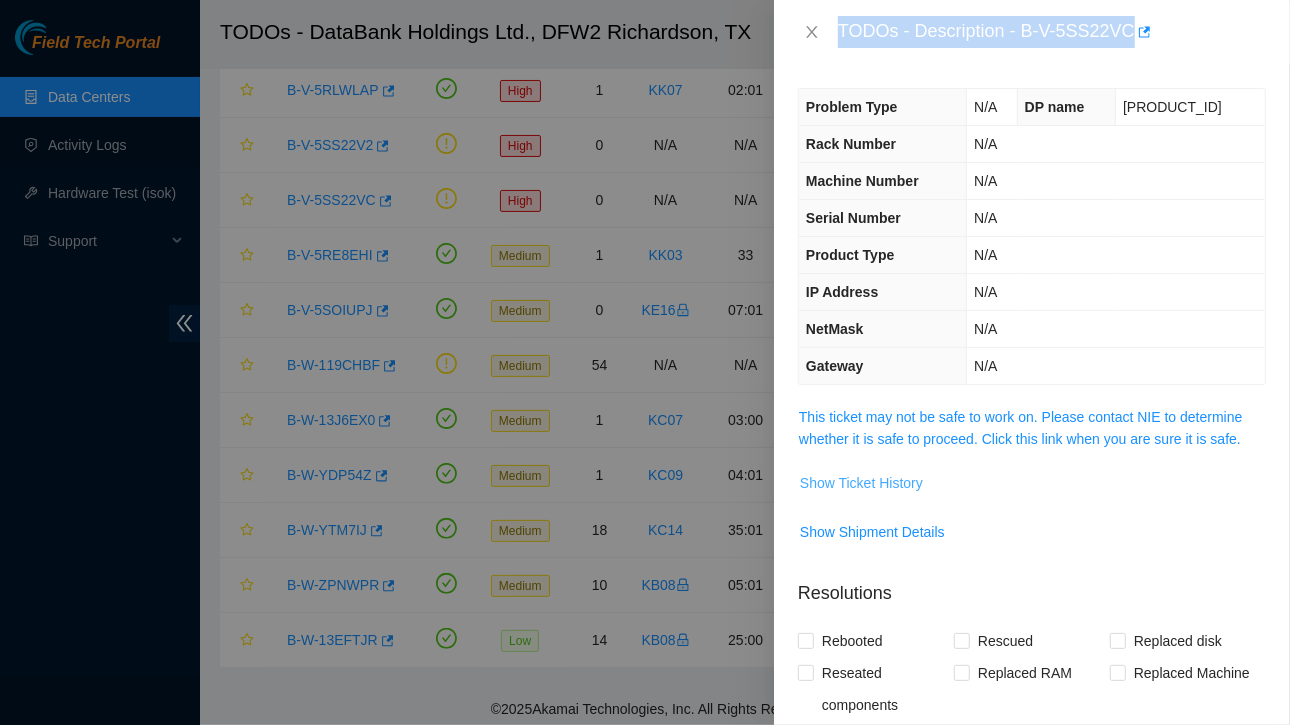 click on "Show Ticket History" at bounding box center (861, 483) 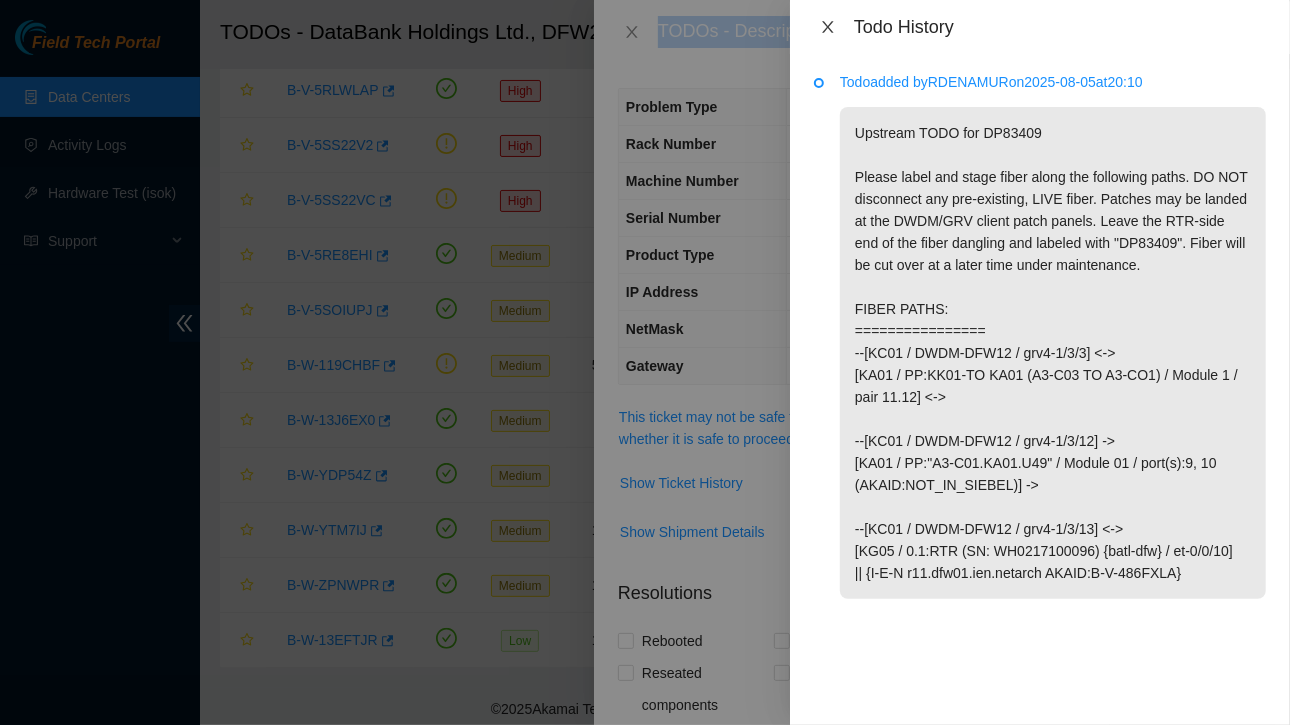 click 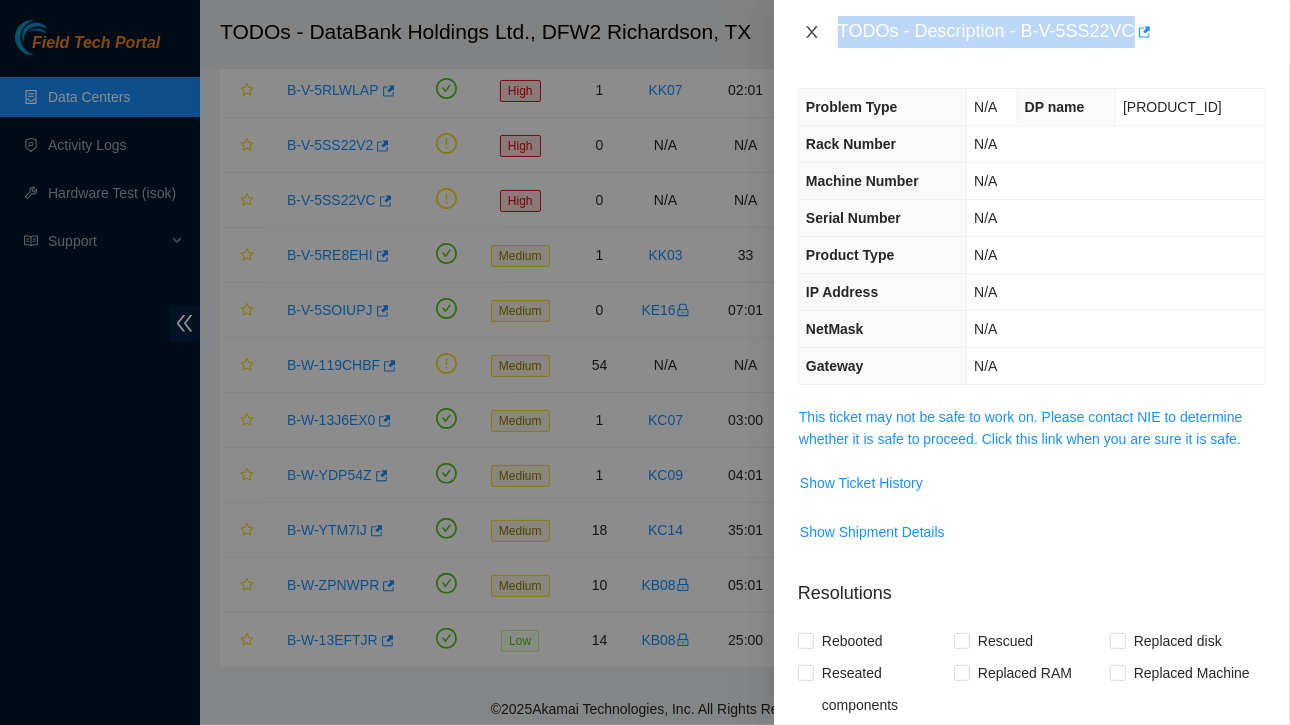 click 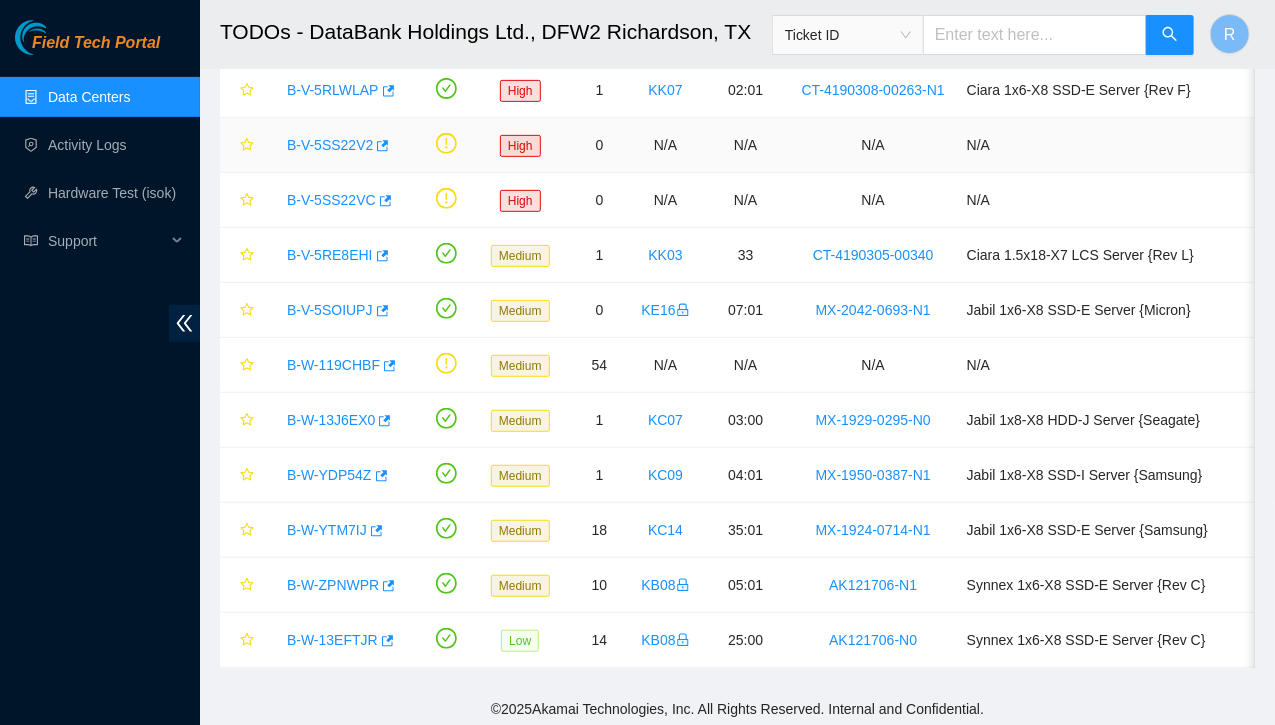 click on "B-V-5SS22V2" at bounding box center [330, 145] 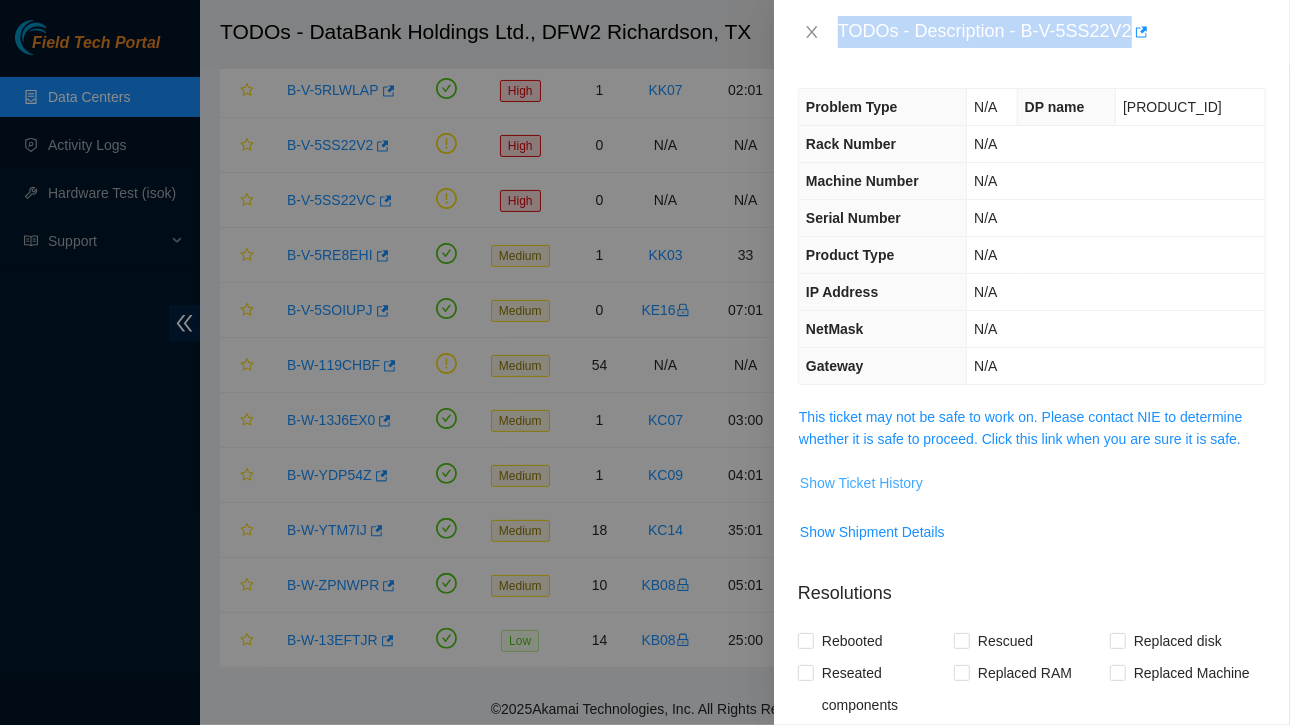 click on "Show Ticket History" at bounding box center (861, 483) 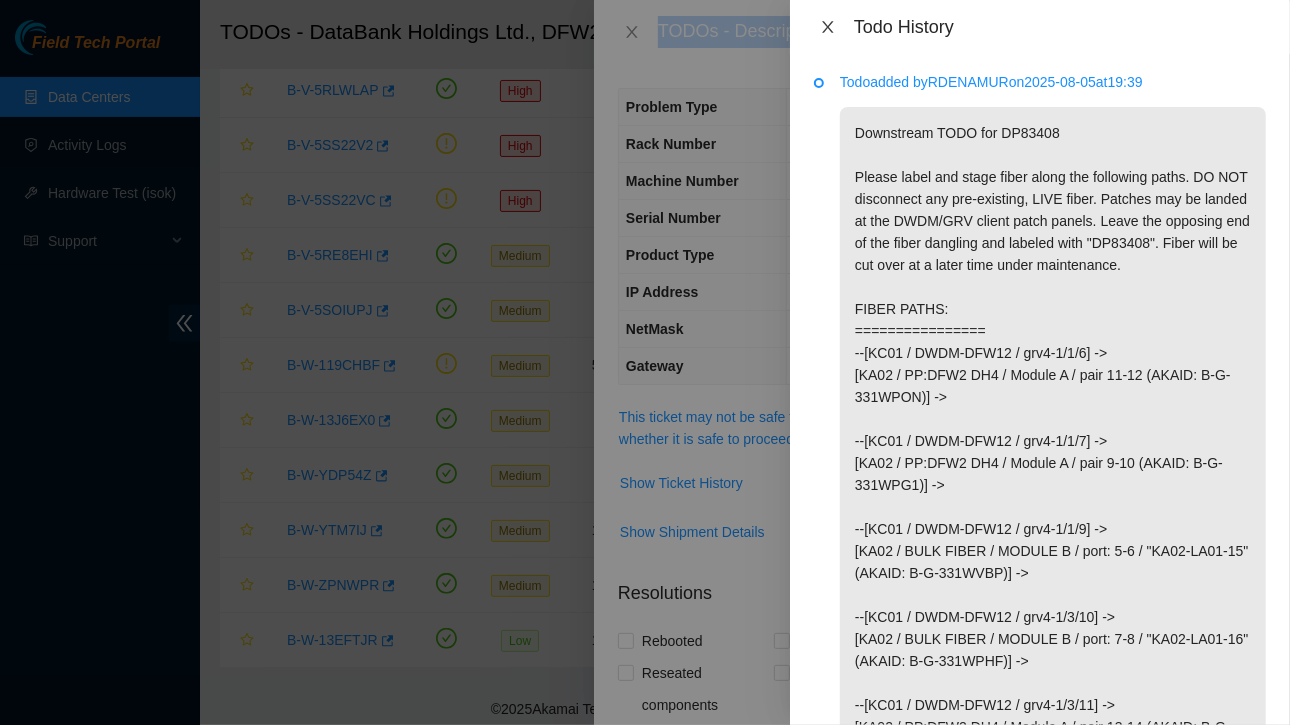 click 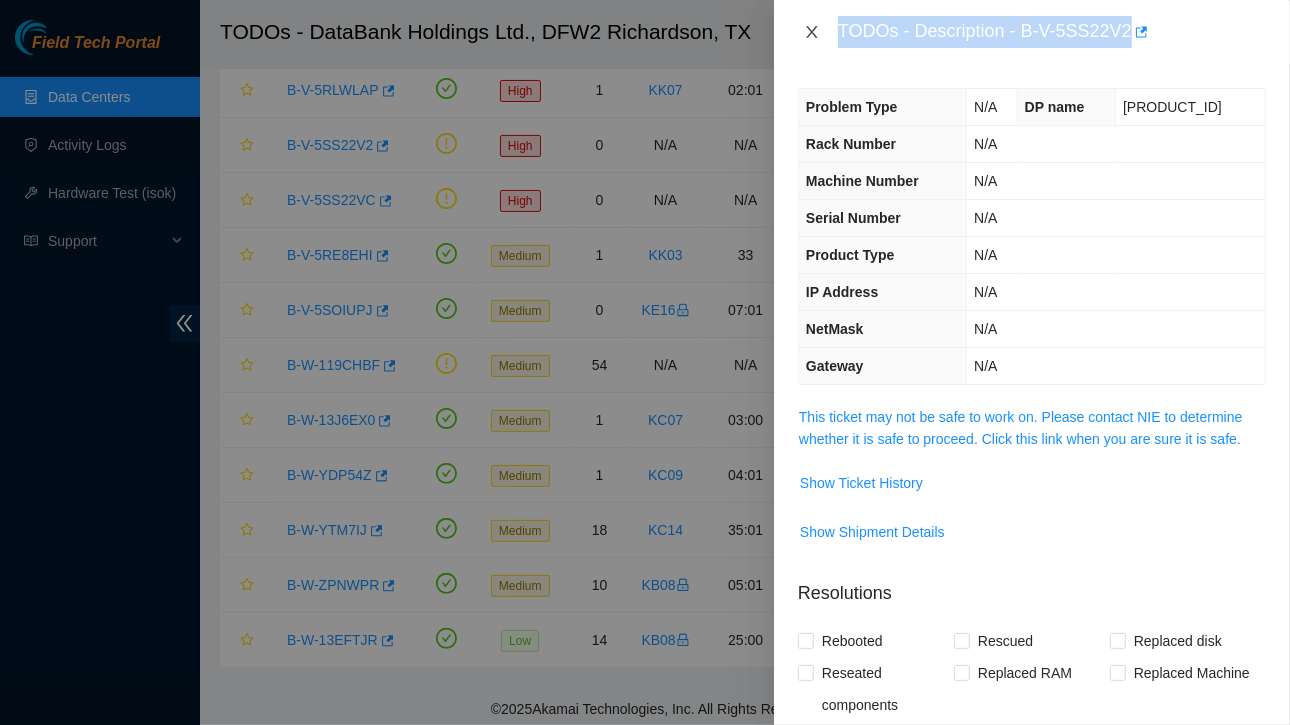 click 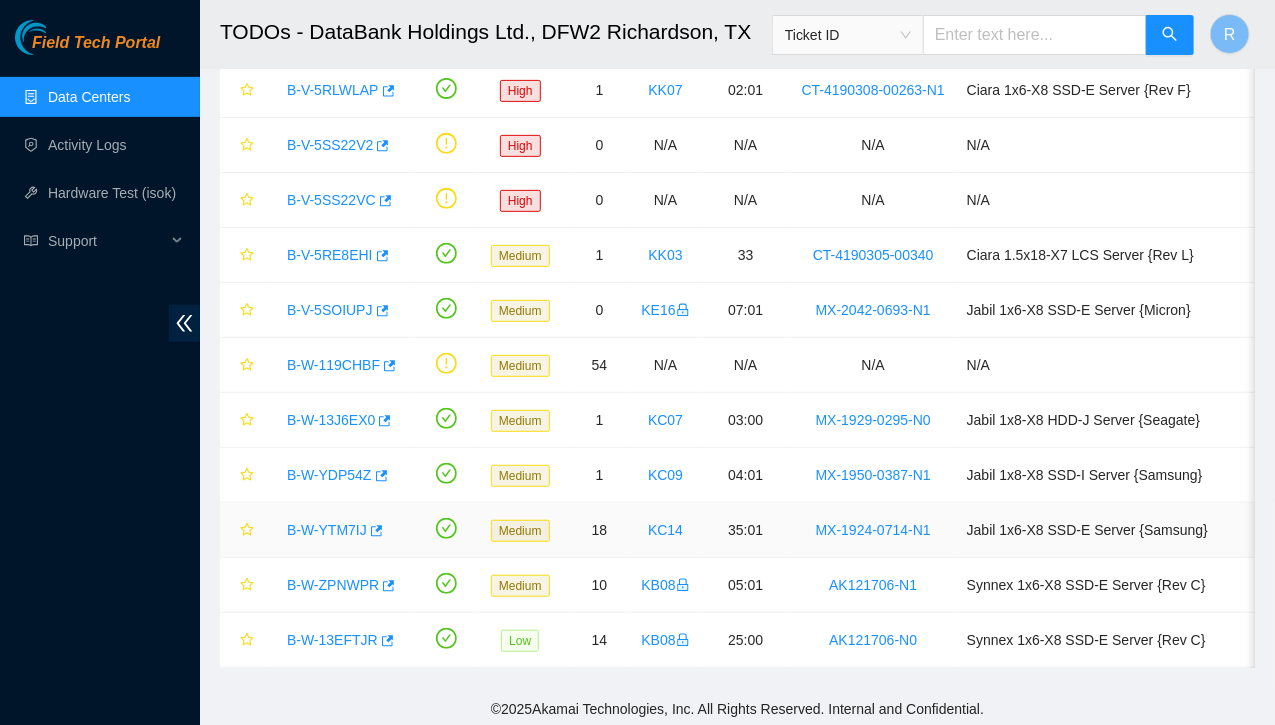 click on "B-W-YTM7IJ" at bounding box center [327, 530] 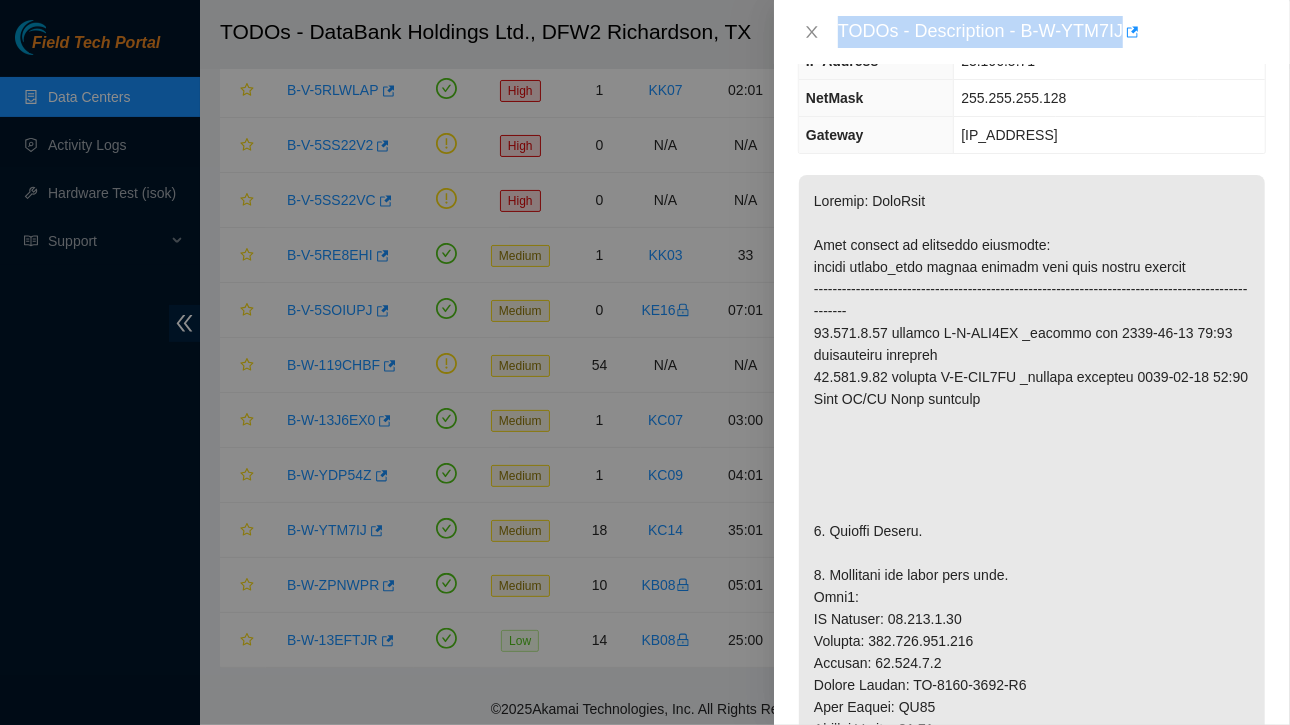 scroll, scrollTop: 0, scrollLeft: 0, axis: both 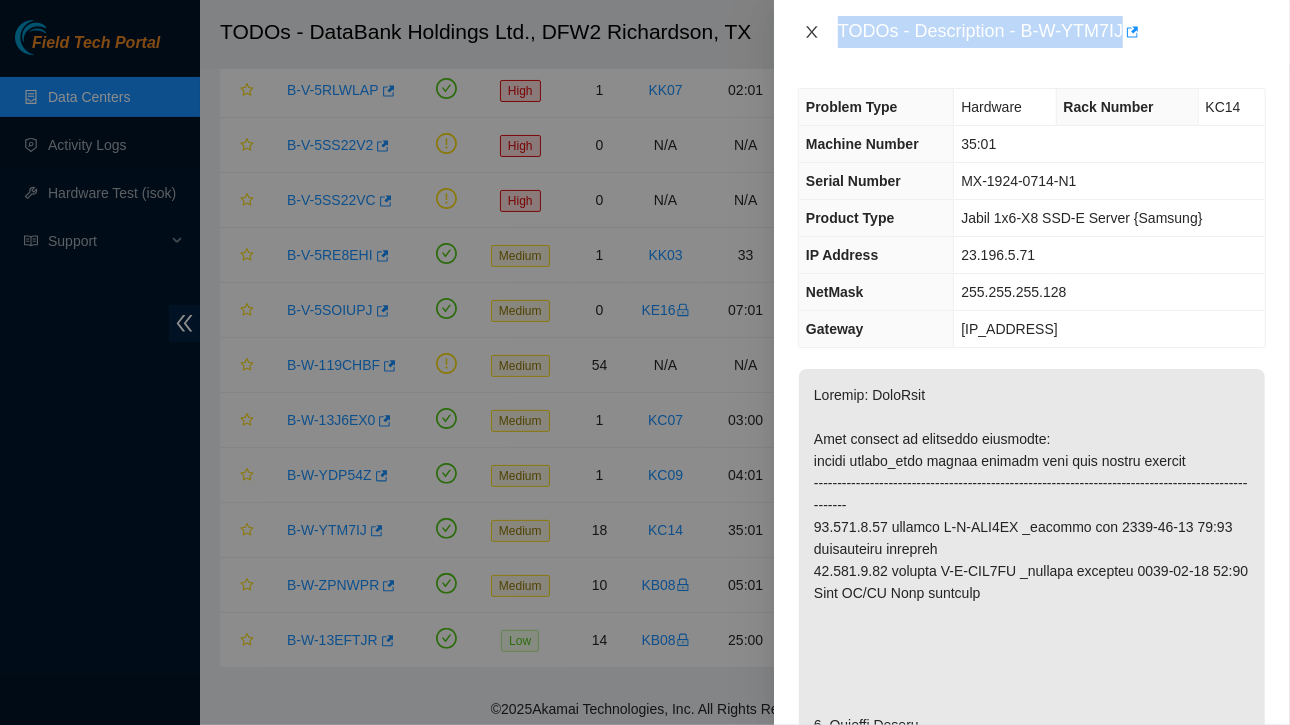 click at bounding box center (812, 32) 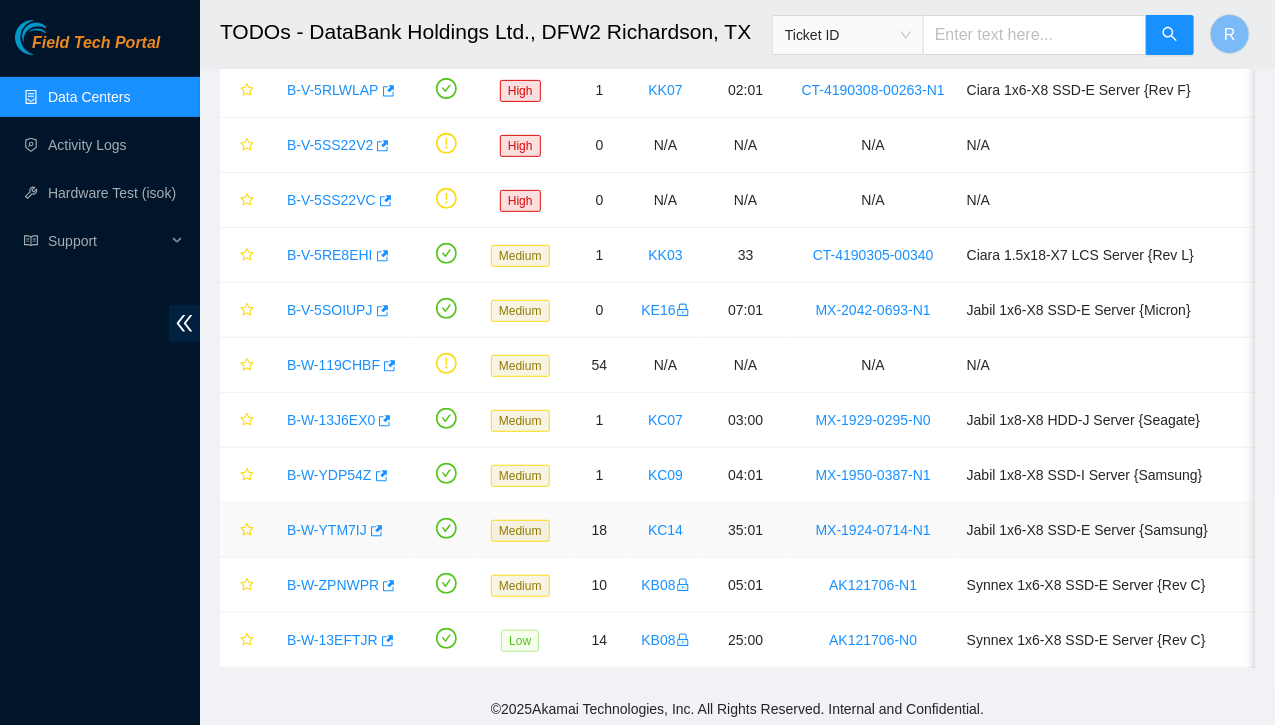 click on "B-W-YTM7IJ" at bounding box center (327, 530) 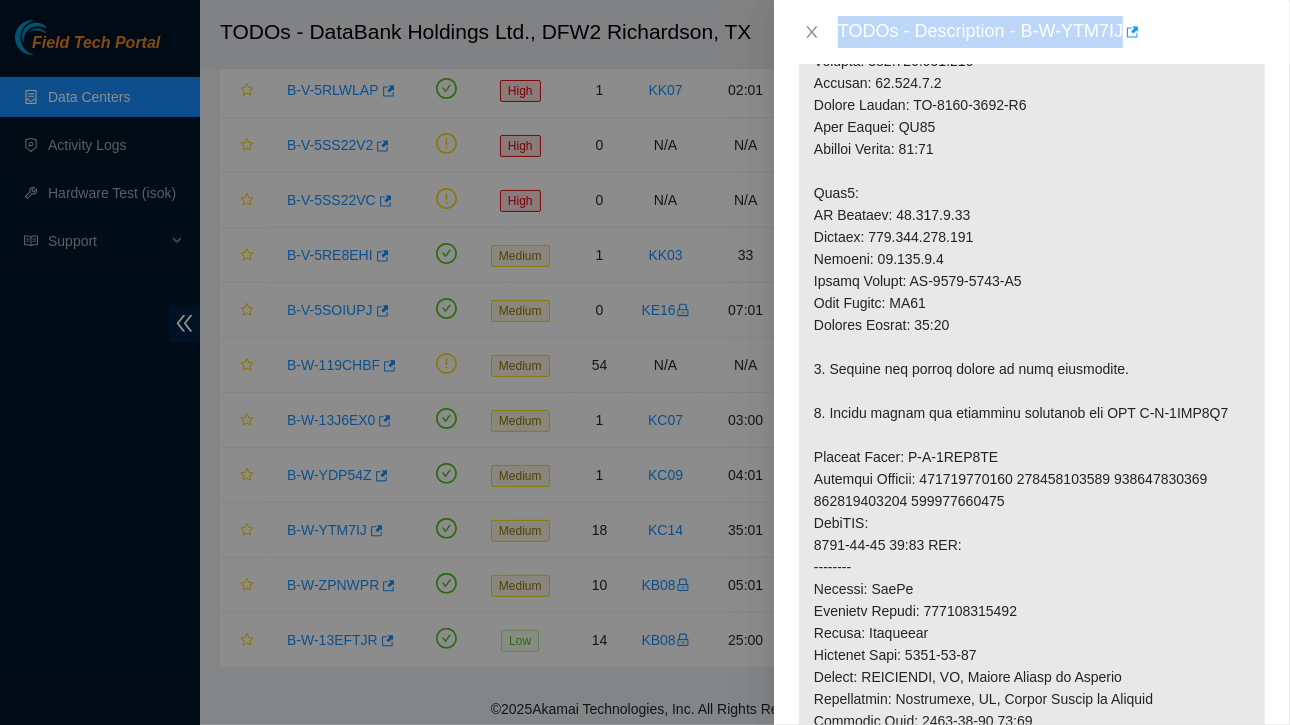 scroll, scrollTop: 800, scrollLeft: 0, axis: vertical 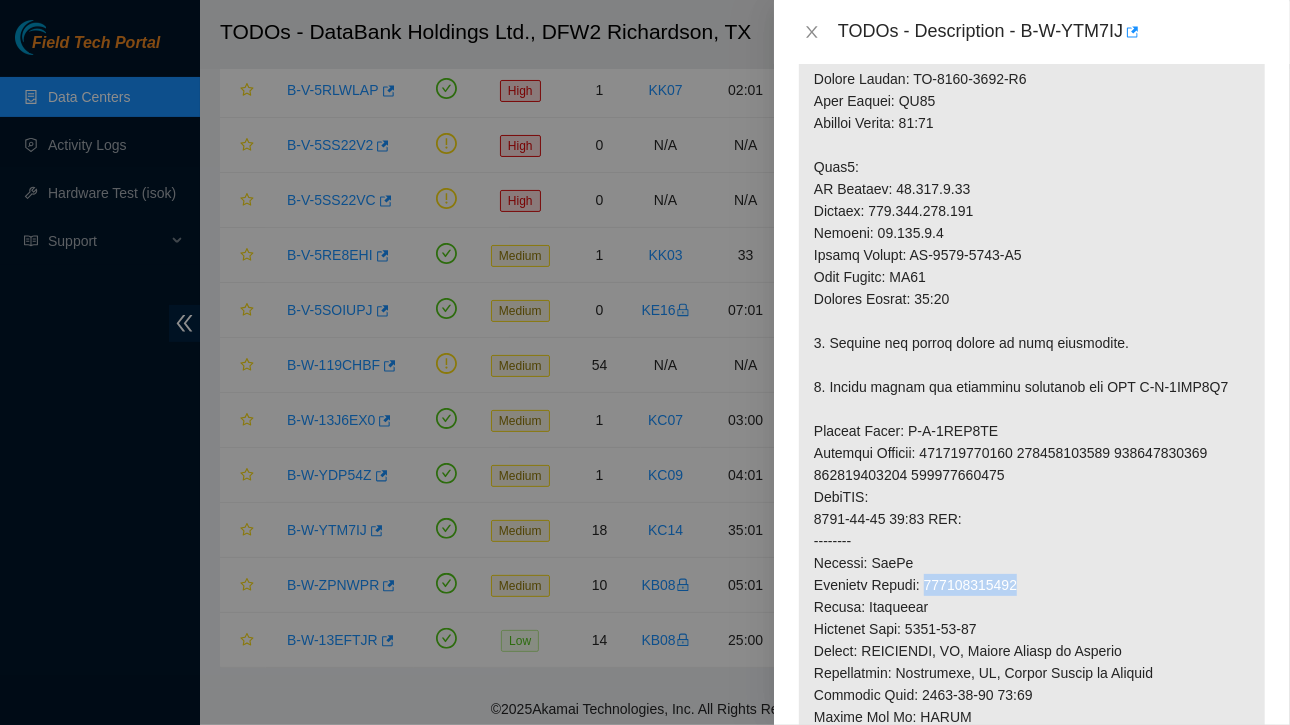 drag, startPoint x: 929, startPoint y: 585, endPoint x: 1022, endPoint y: 578, distance: 93.26307 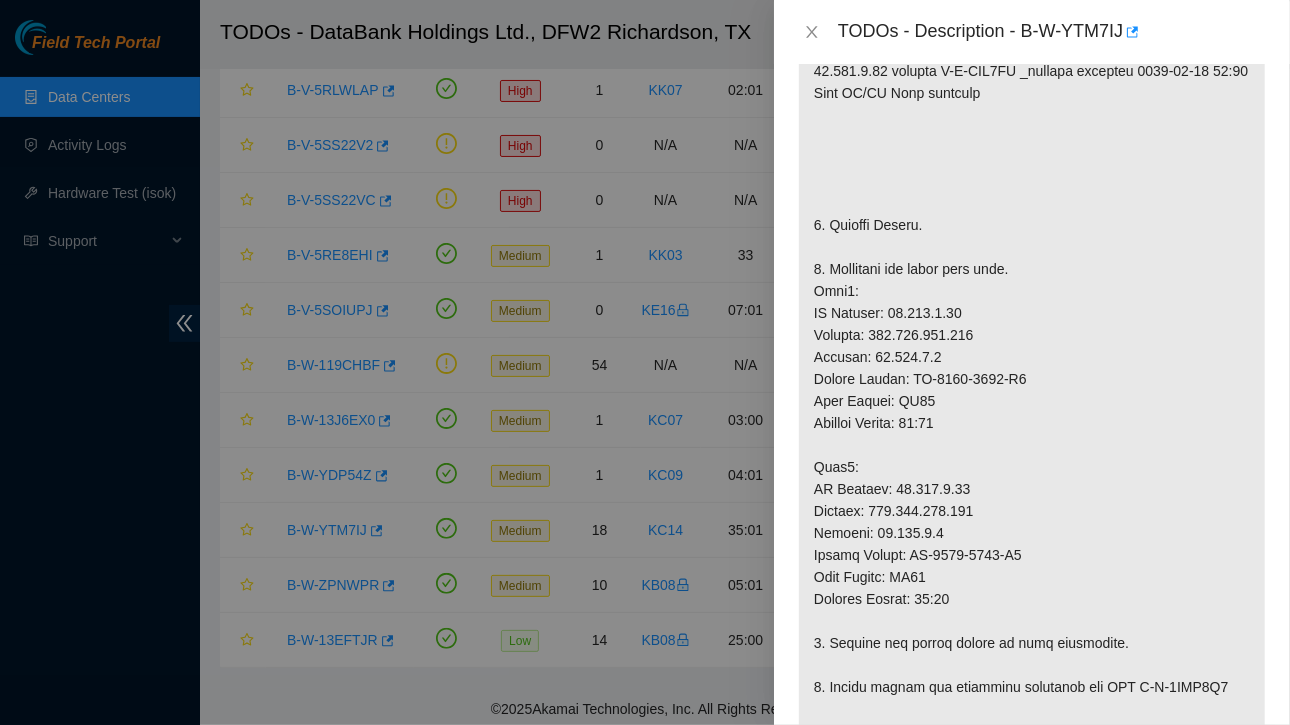 scroll, scrollTop: 1000, scrollLeft: 0, axis: vertical 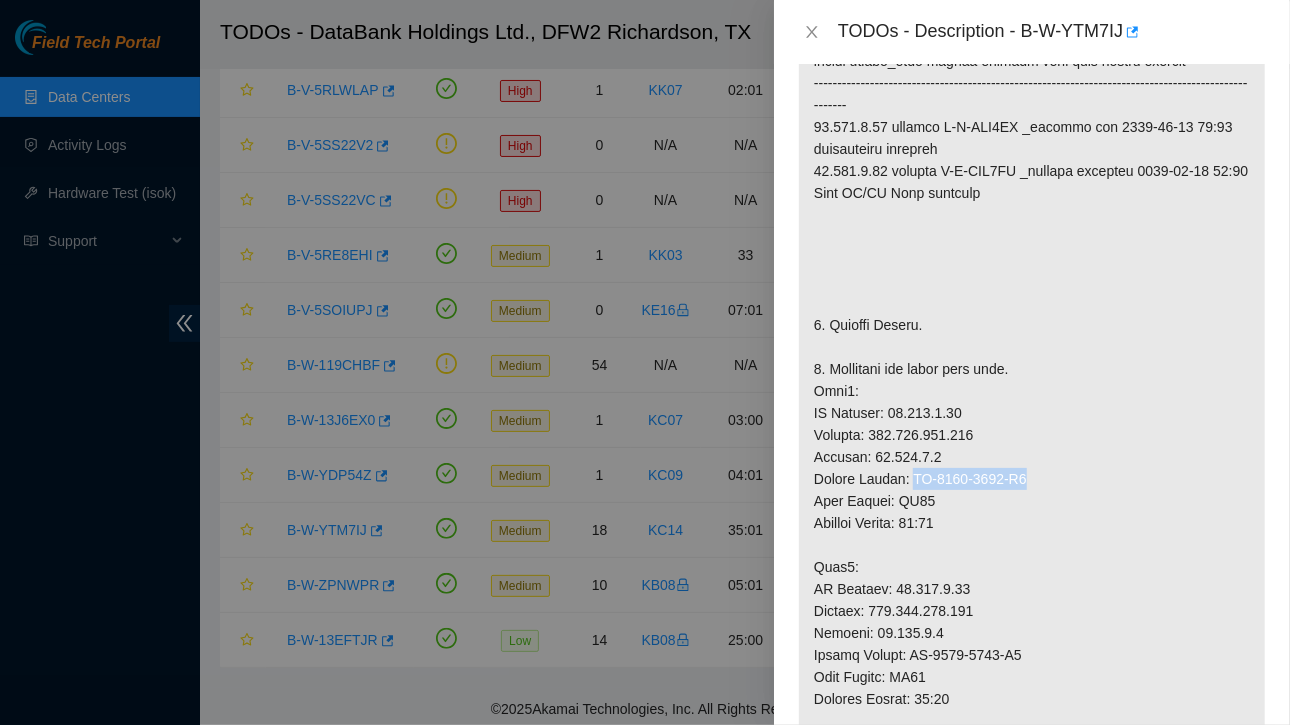 drag, startPoint x: 910, startPoint y: 476, endPoint x: 1031, endPoint y: 476, distance: 121 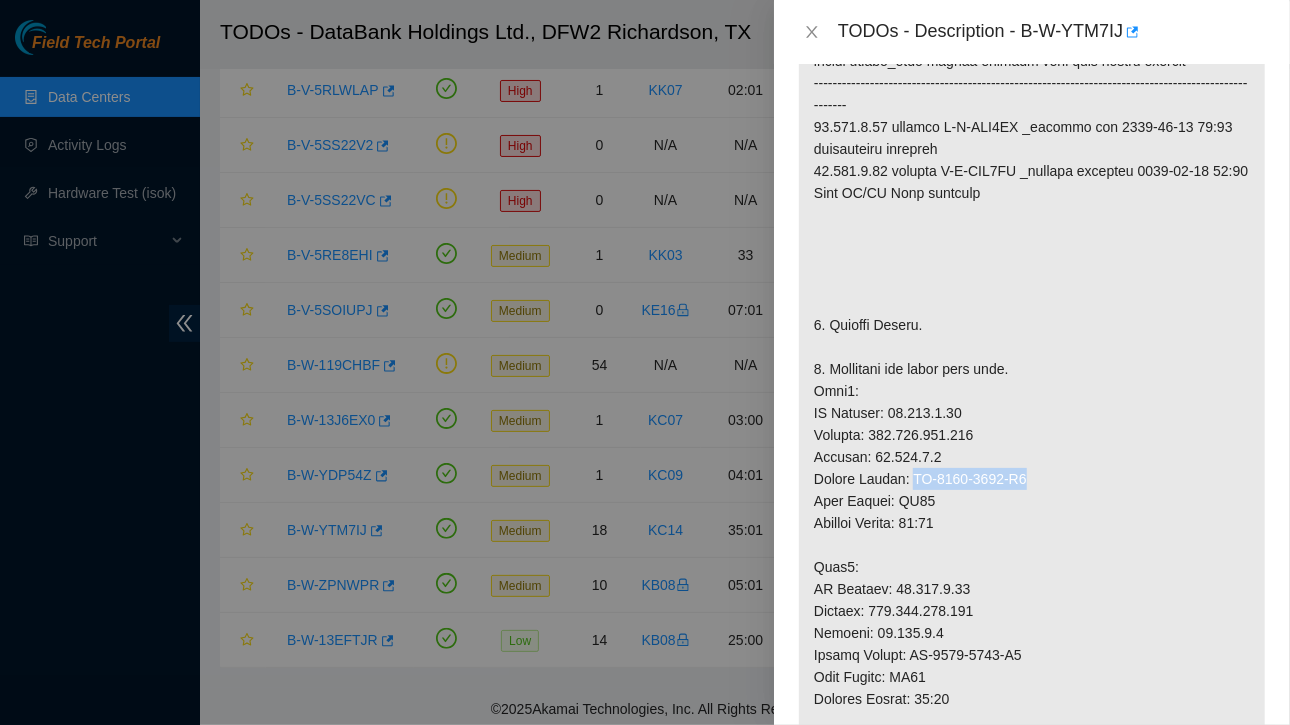 copy on "[SERIAL]" 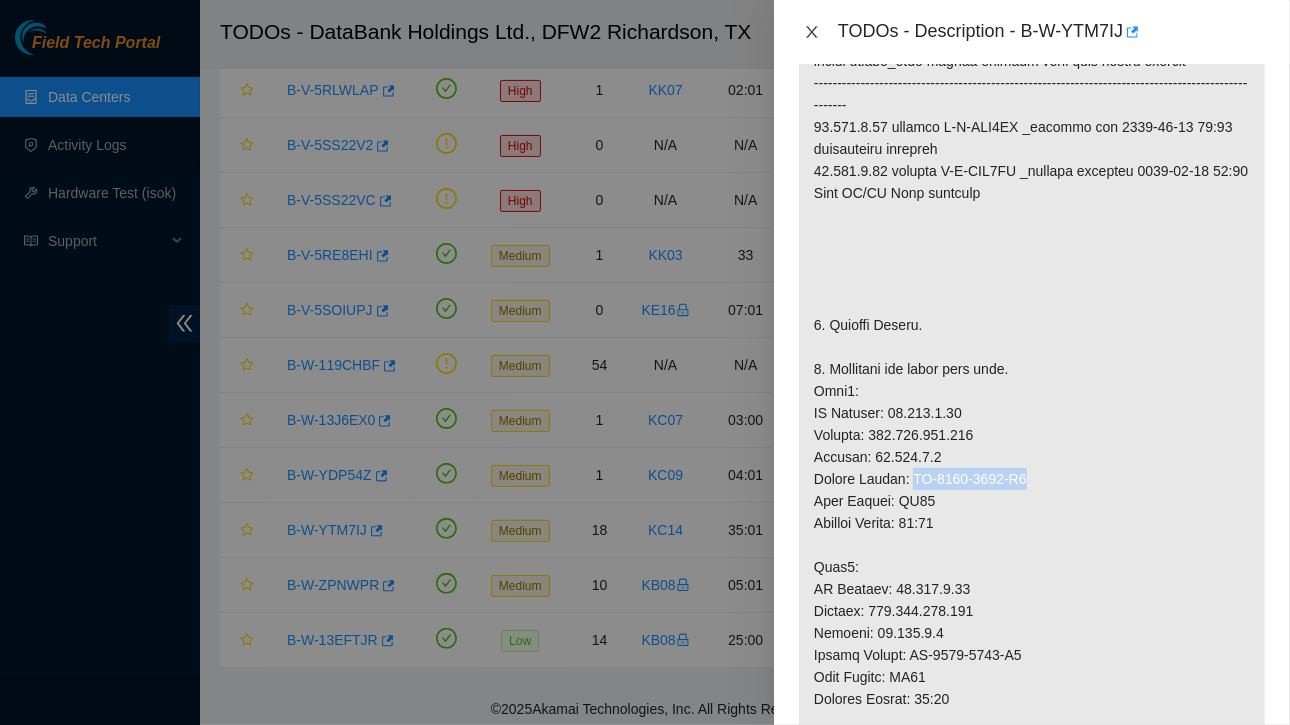 click 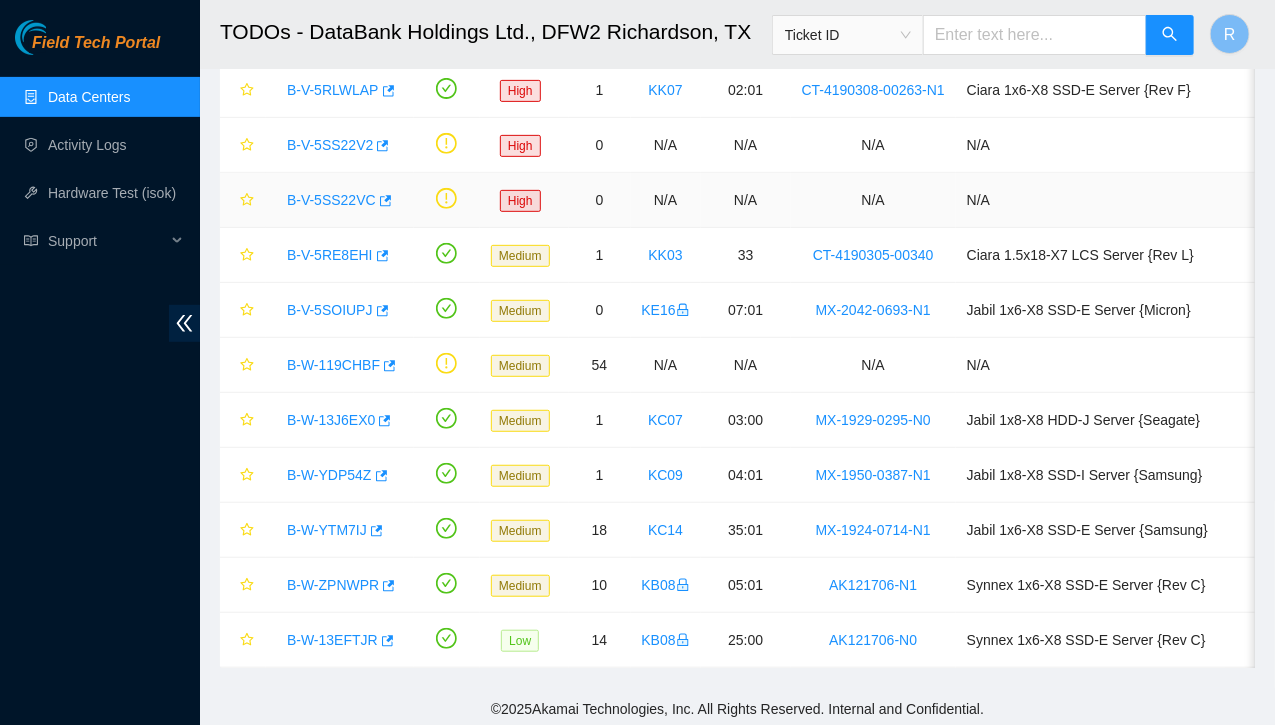 scroll, scrollTop: 465, scrollLeft: 0, axis: vertical 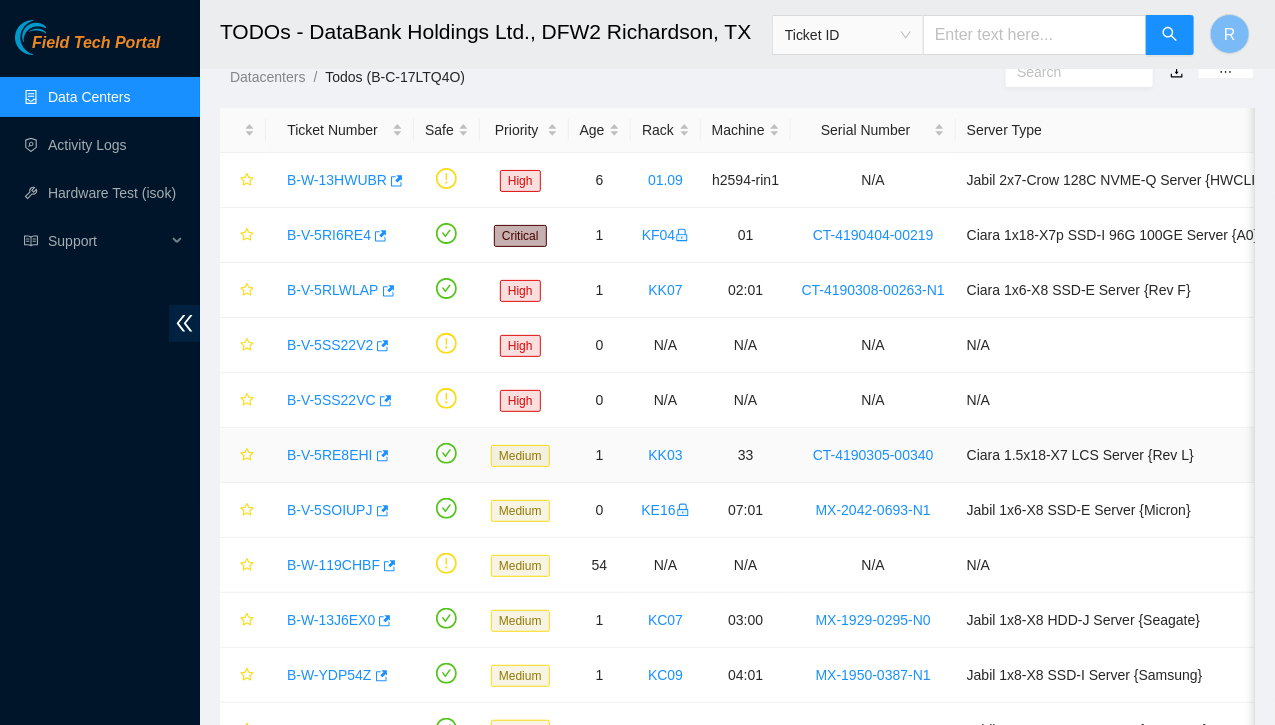 click on "B-V-5RE8EHI" at bounding box center [330, 455] 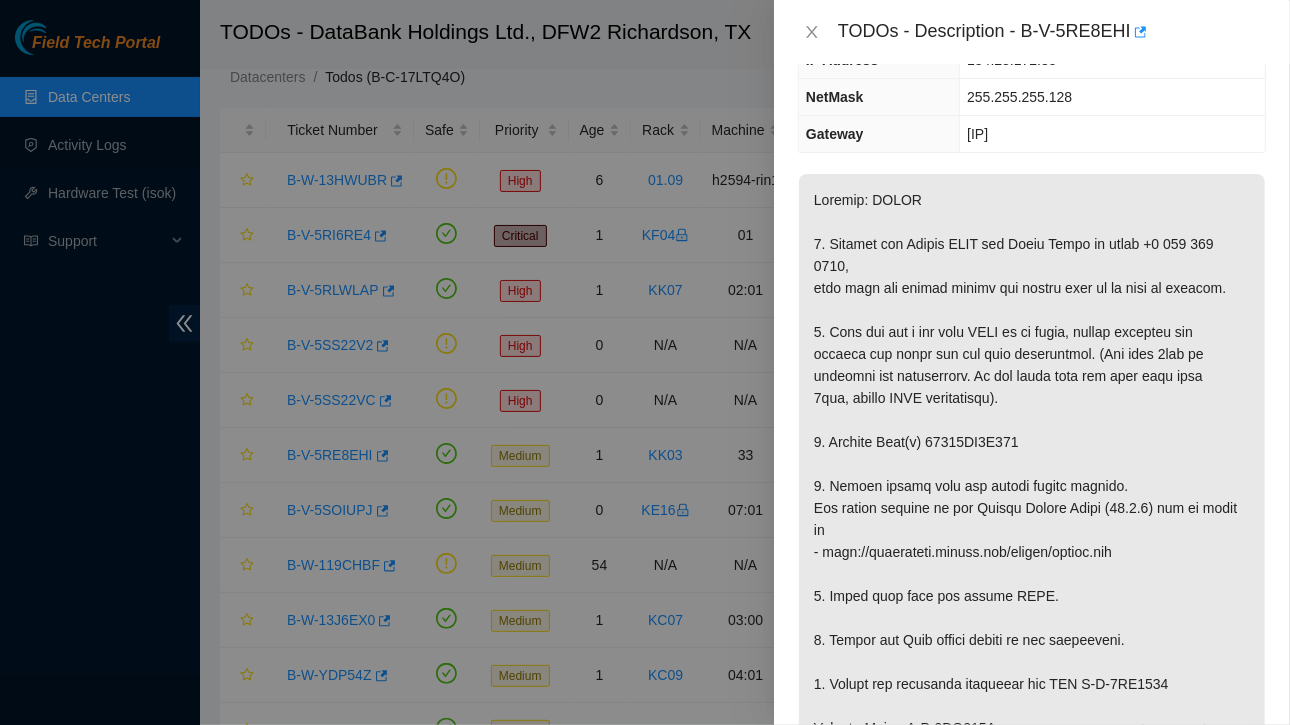 scroll, scrollTop: 236, scrollLeft: 0, axis: vertical 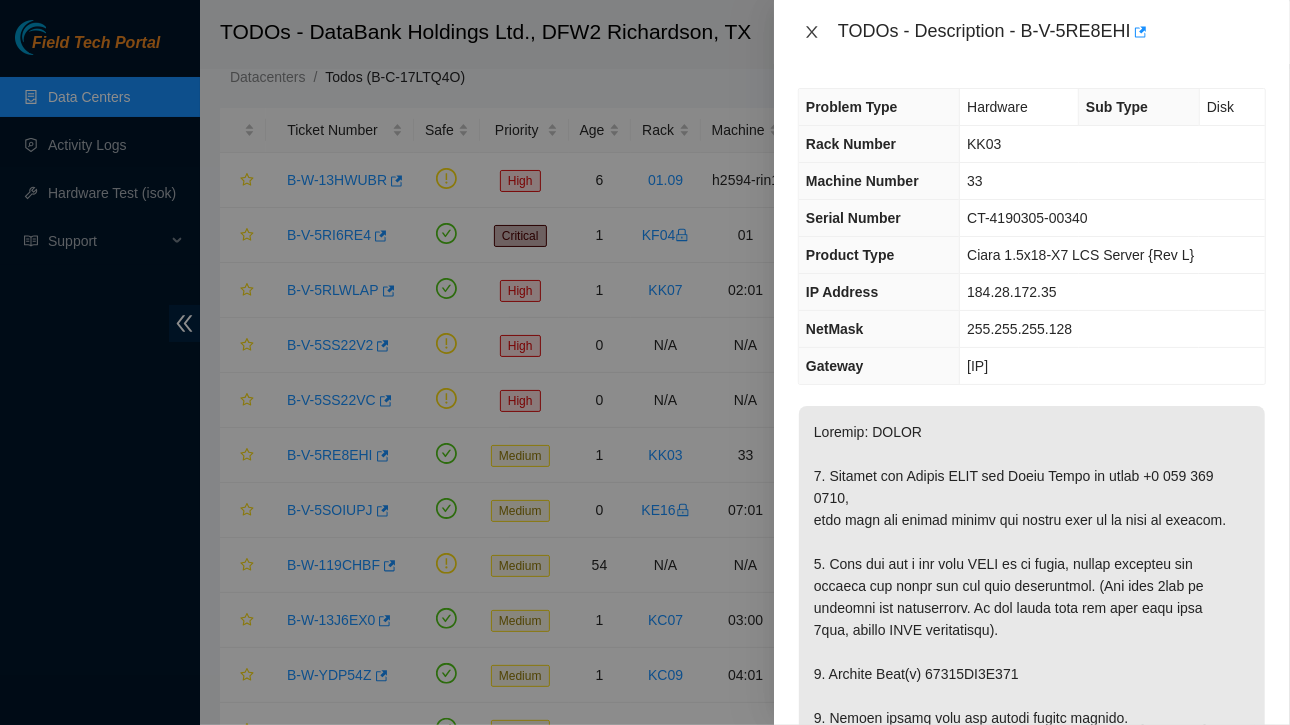 click 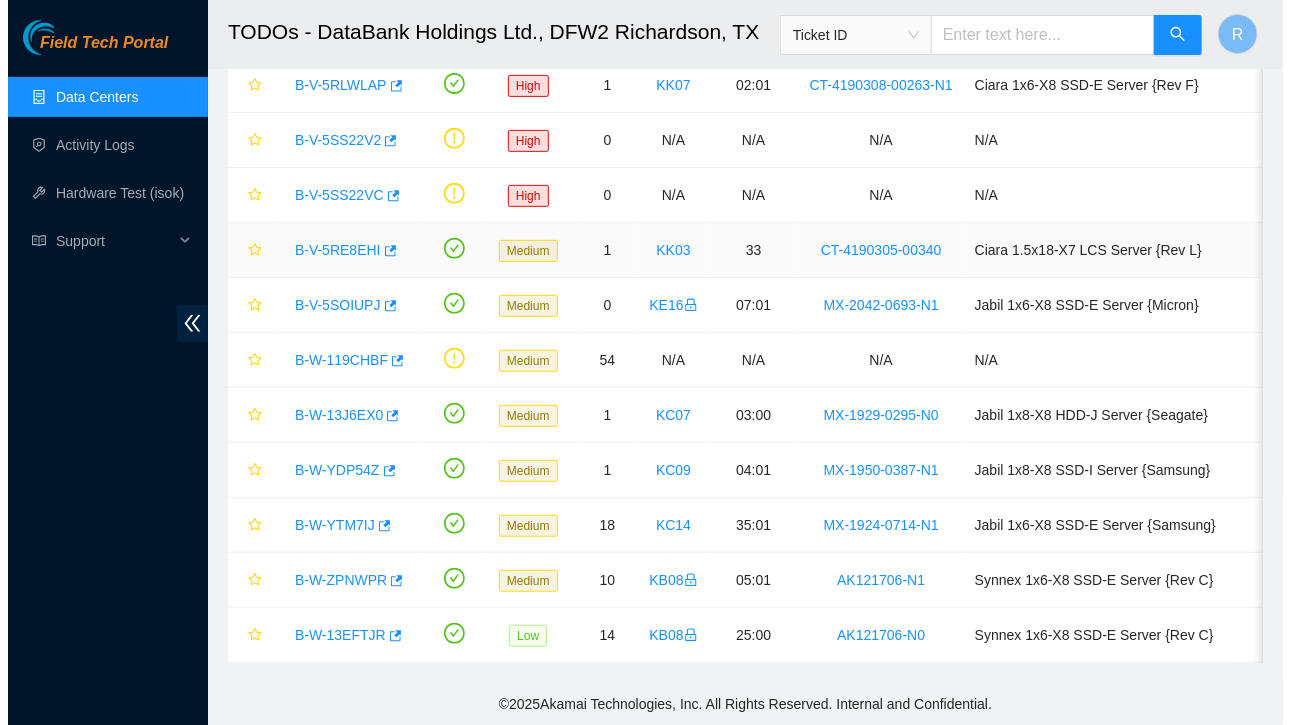 scroll, scrollTop: 274, scrollLeft: 0, axis: vertical 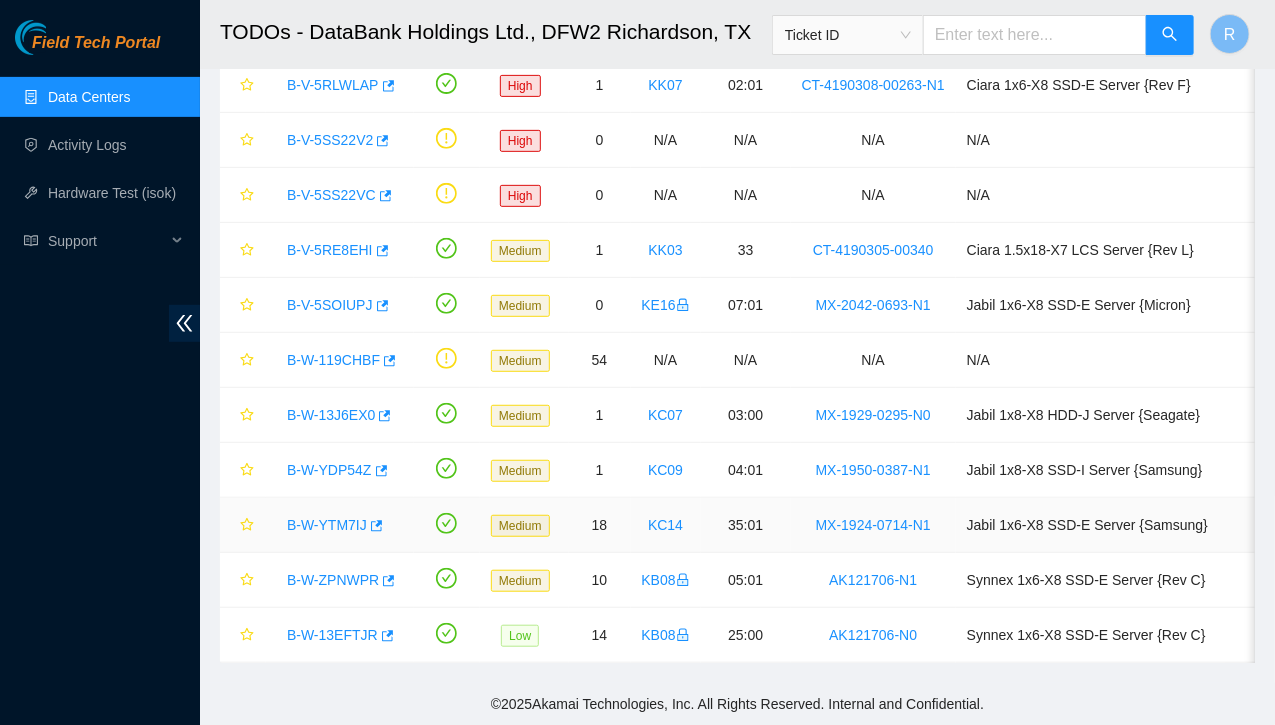 click on "B-W-YTM7IJ" at bounding box center (327, 525) 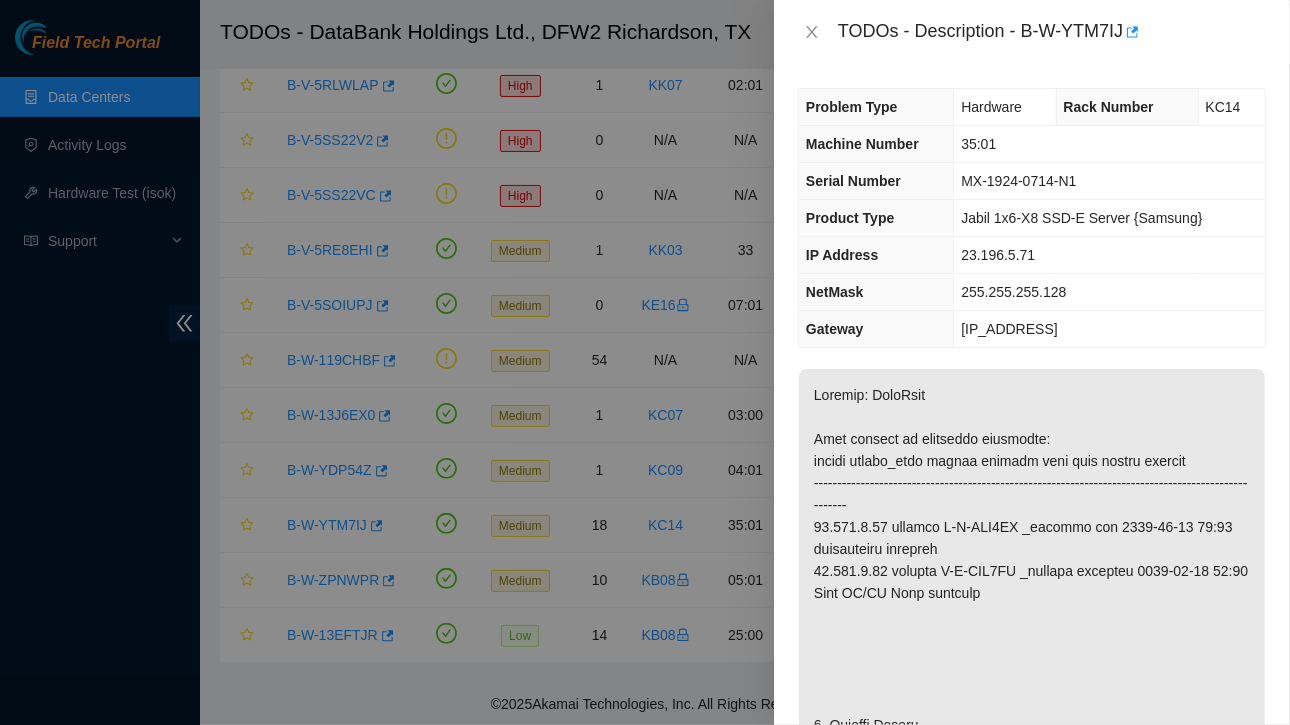 scroll, scrollTop: 1, scrollLeft: 0, axis: vertical 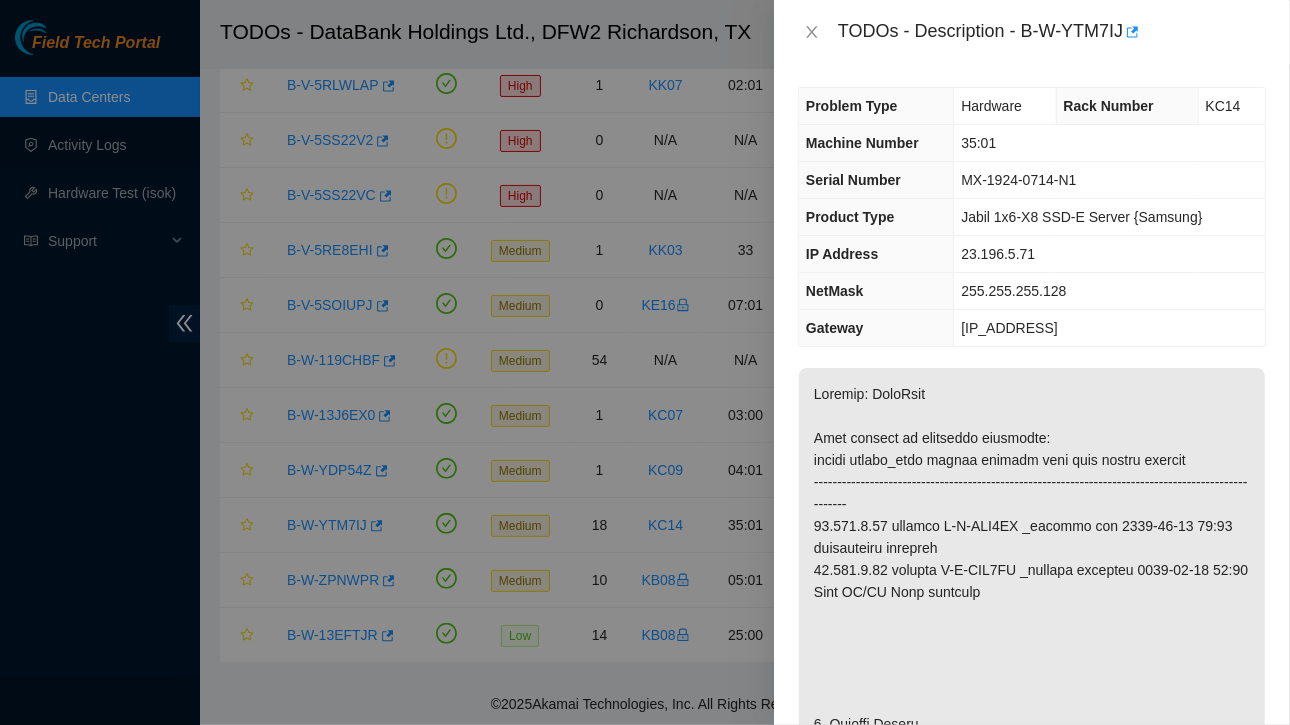 click at bounding box center (645, 362) 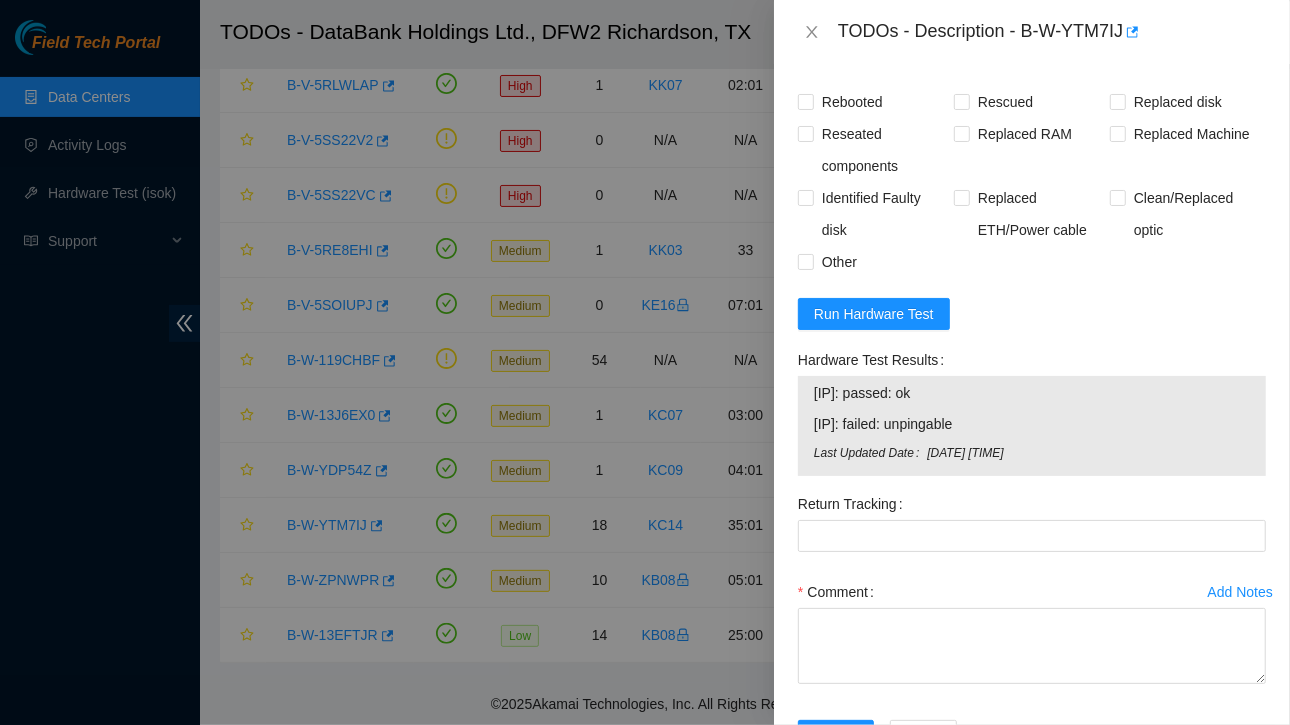scroll, scrollTop: 2199, scrollLeft: 0, axis: vertical 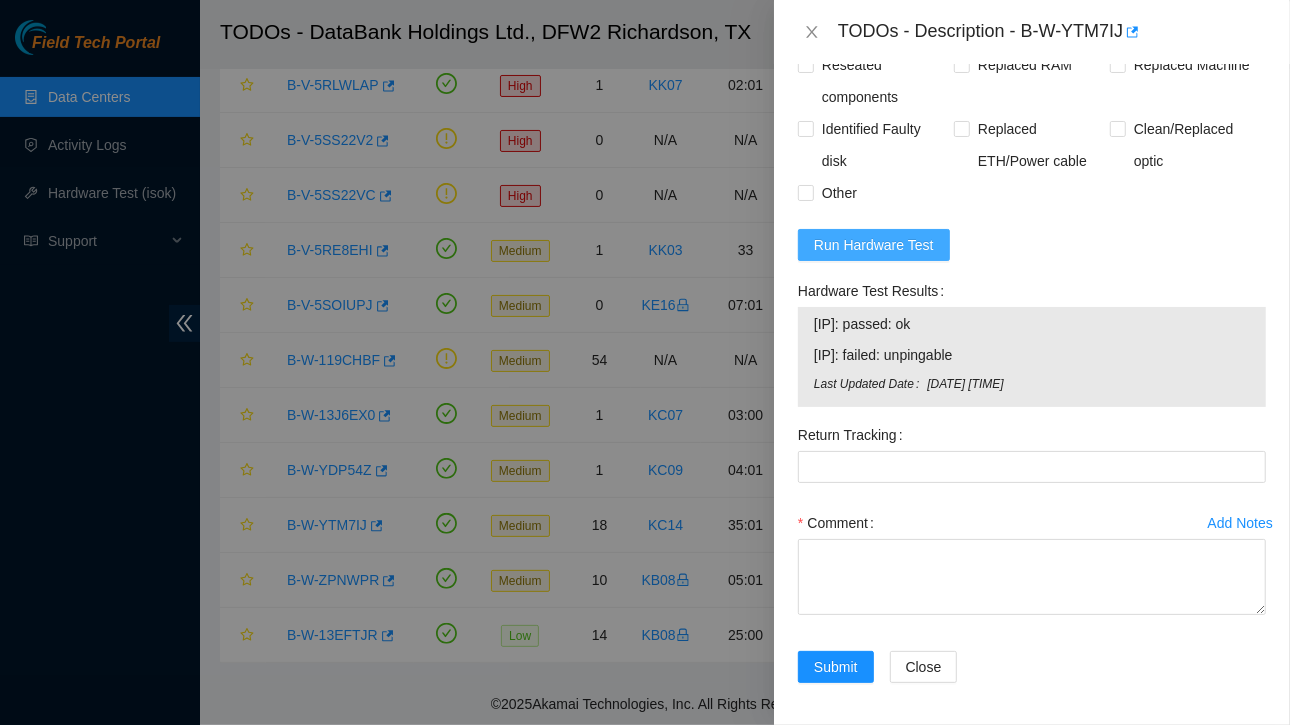 click on "Run Hardware Test" at bounding box center (874, 245) 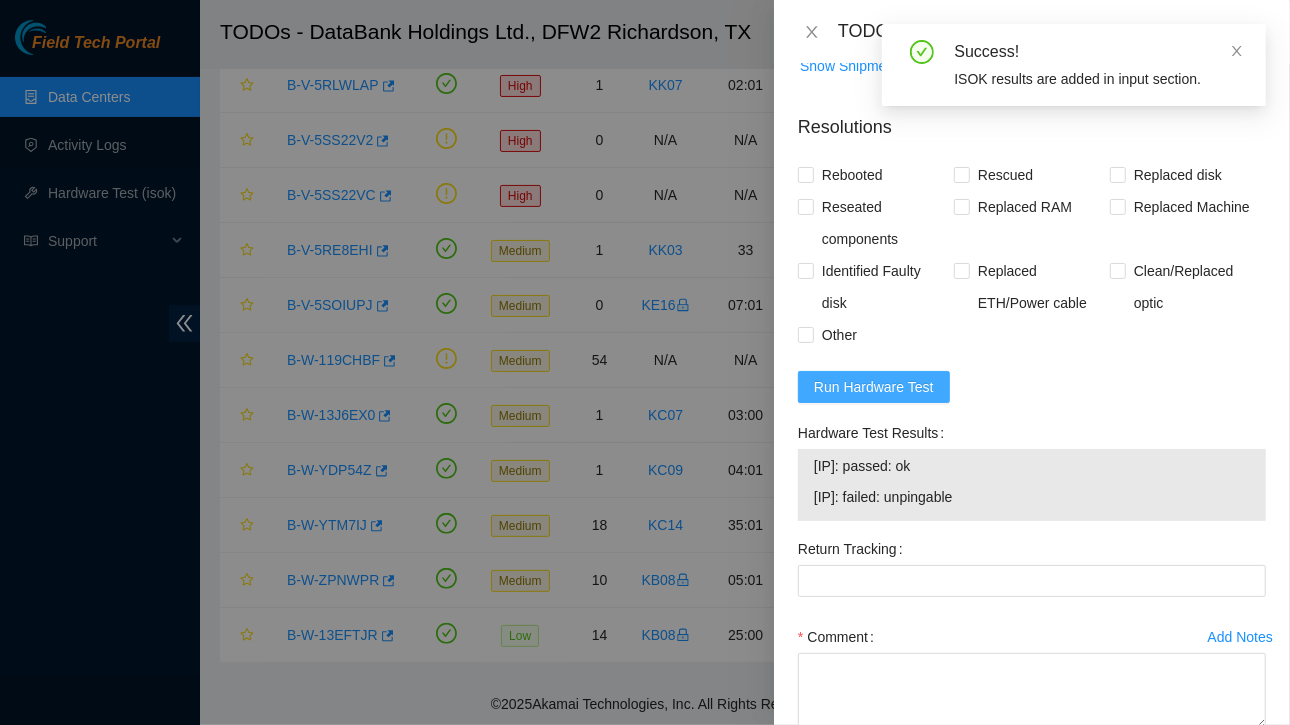 scroll, scrollTop: 2173, scrollLeft: 0, axis: vertical 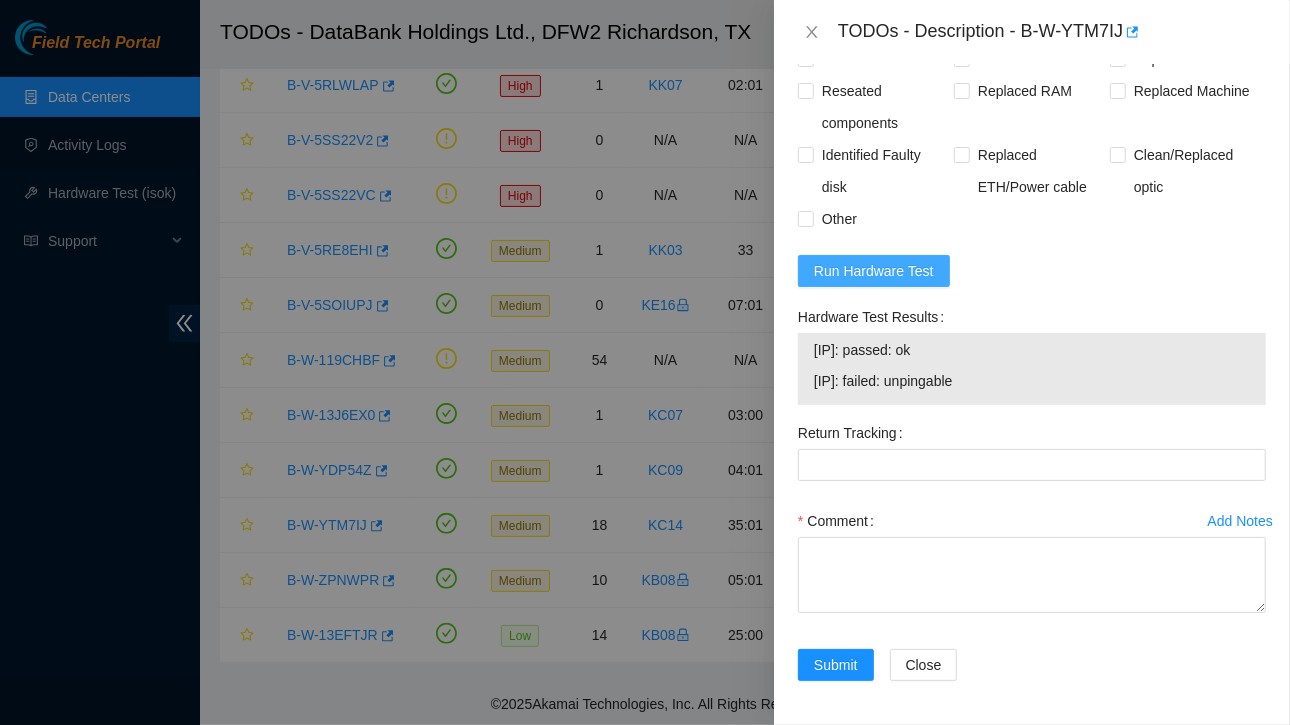 click on "Run Hardware Test" at bounding box center [874, 271] 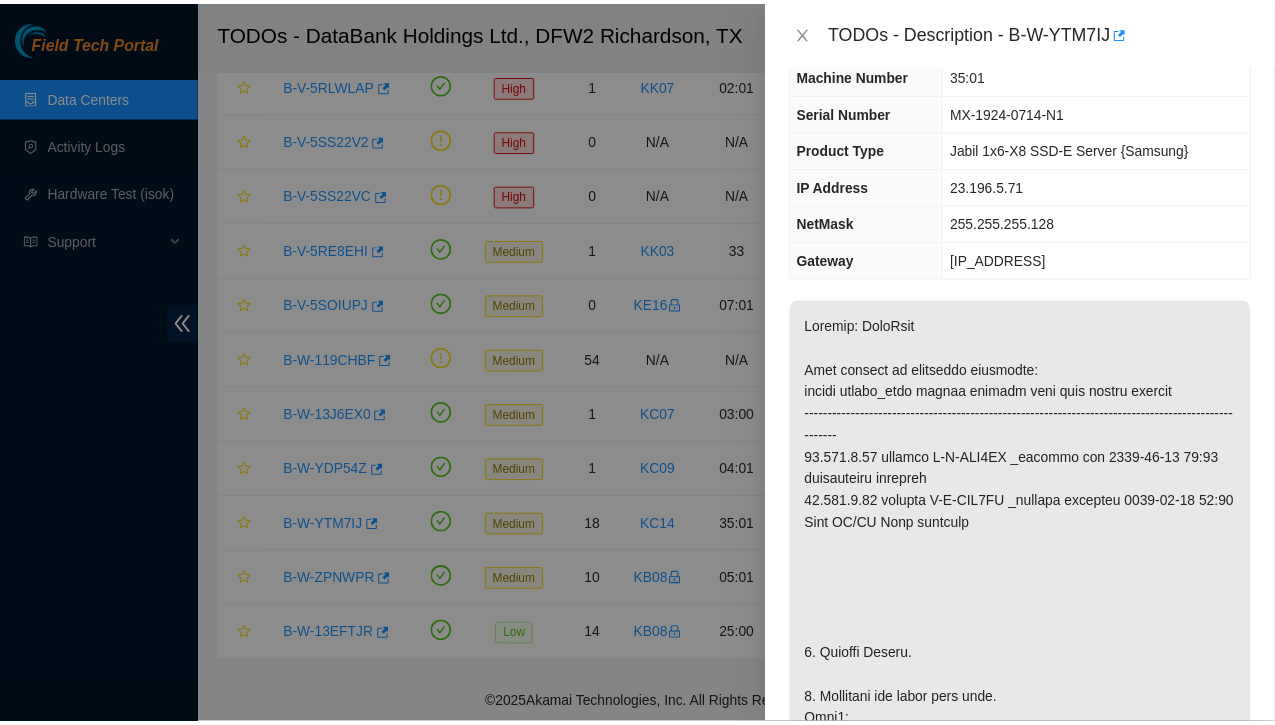 scroll, scrollTop: 68, scrollLeft: 0, axis: vertical 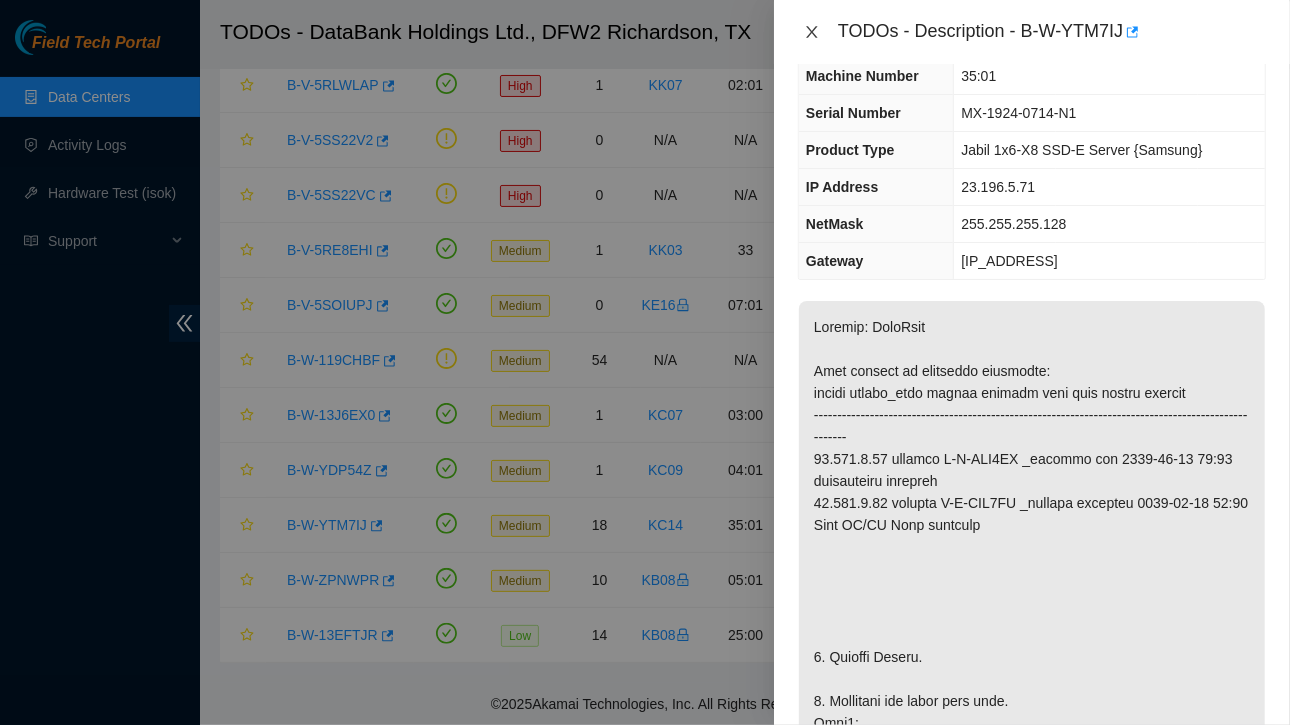 click 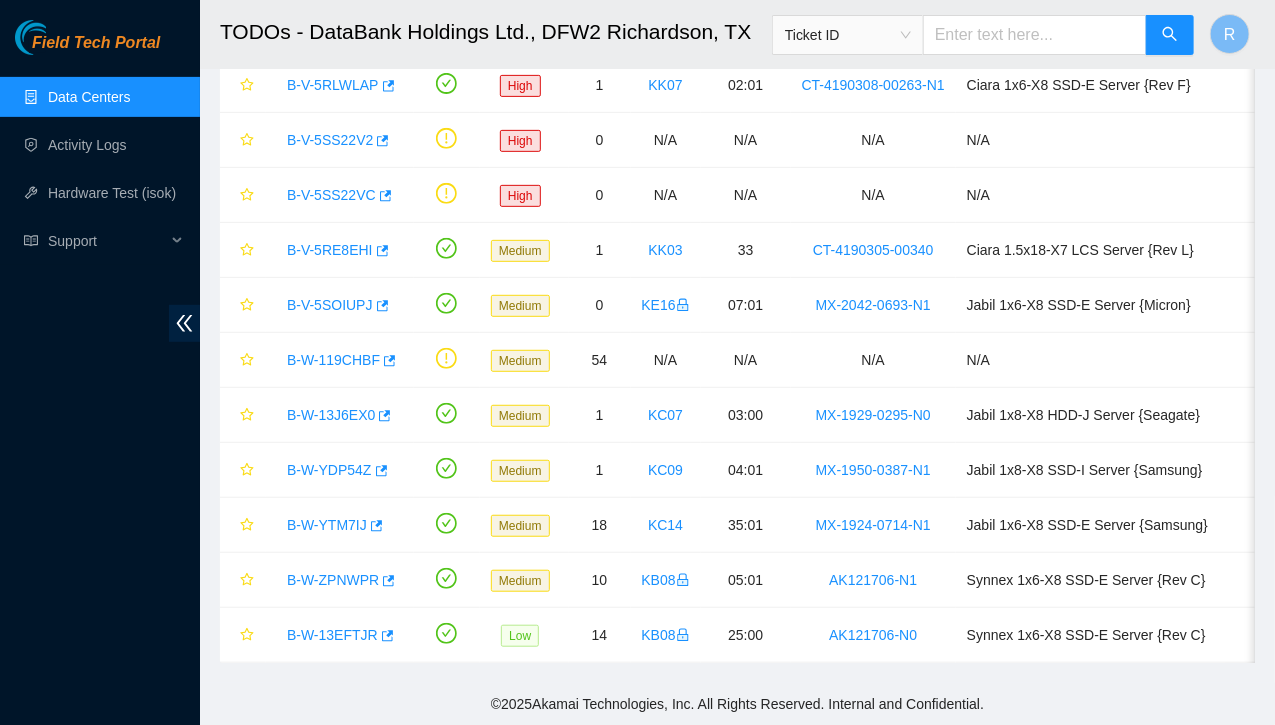 scroll, scrollTop: 90, scrollLeft: 0, axis: vertical 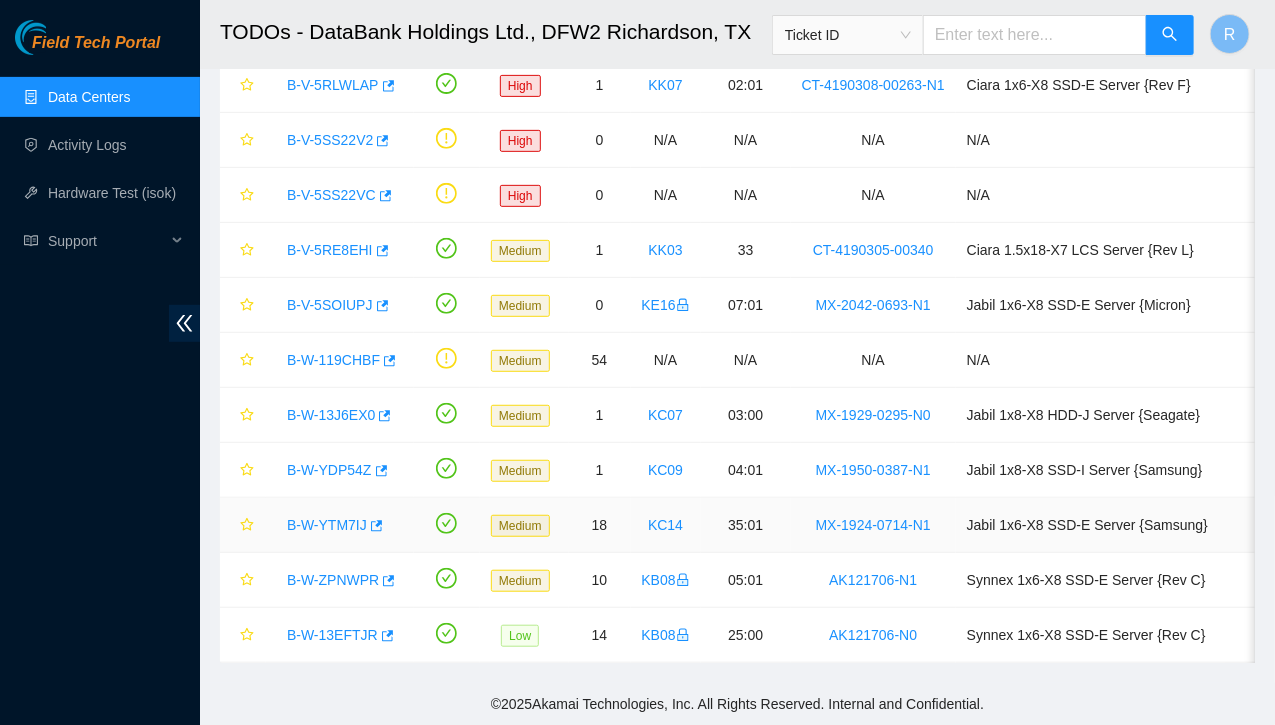 click on "B-W-YTM7IJ" at bounding box center [327, 525] 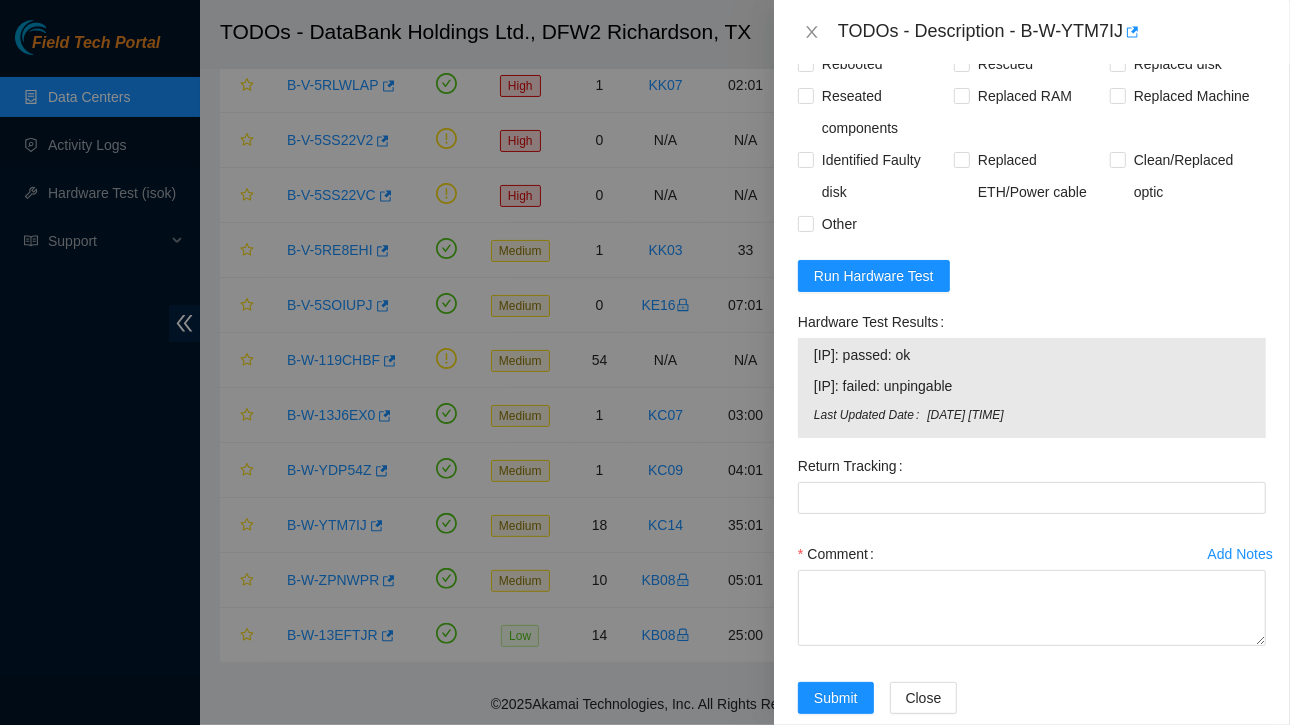 scroll, scrollTop: 2200, scrollLeft: 0, axis: vertical 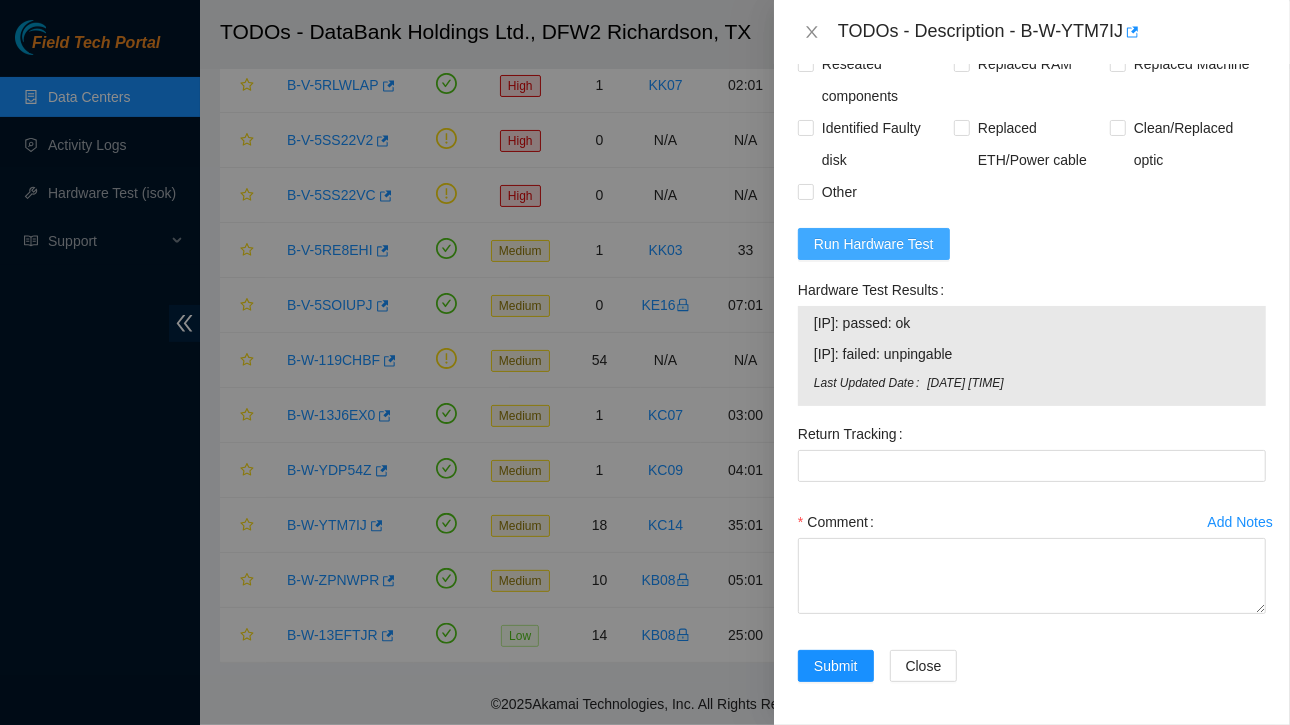 click on "Run Hardware Test" at bounding box center [874, 244] 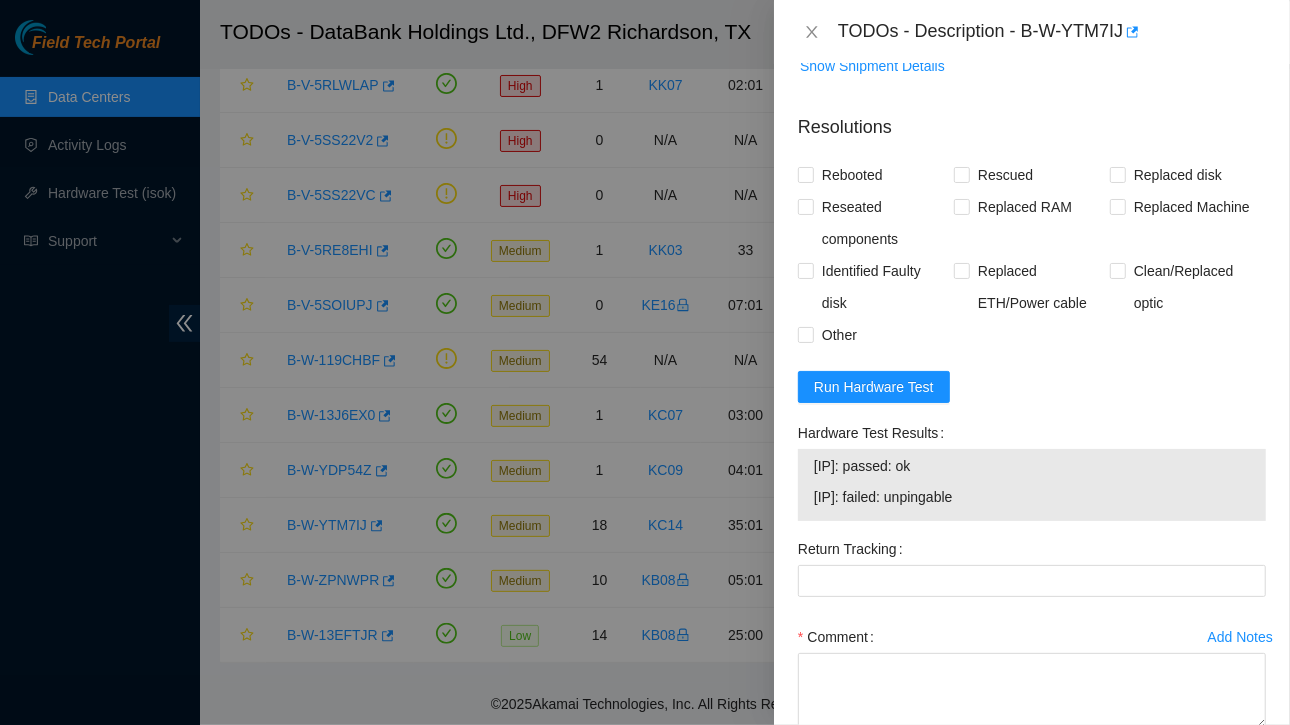 scroll, scrollTop: 2173, scrollLeft: 0, axis: vertical 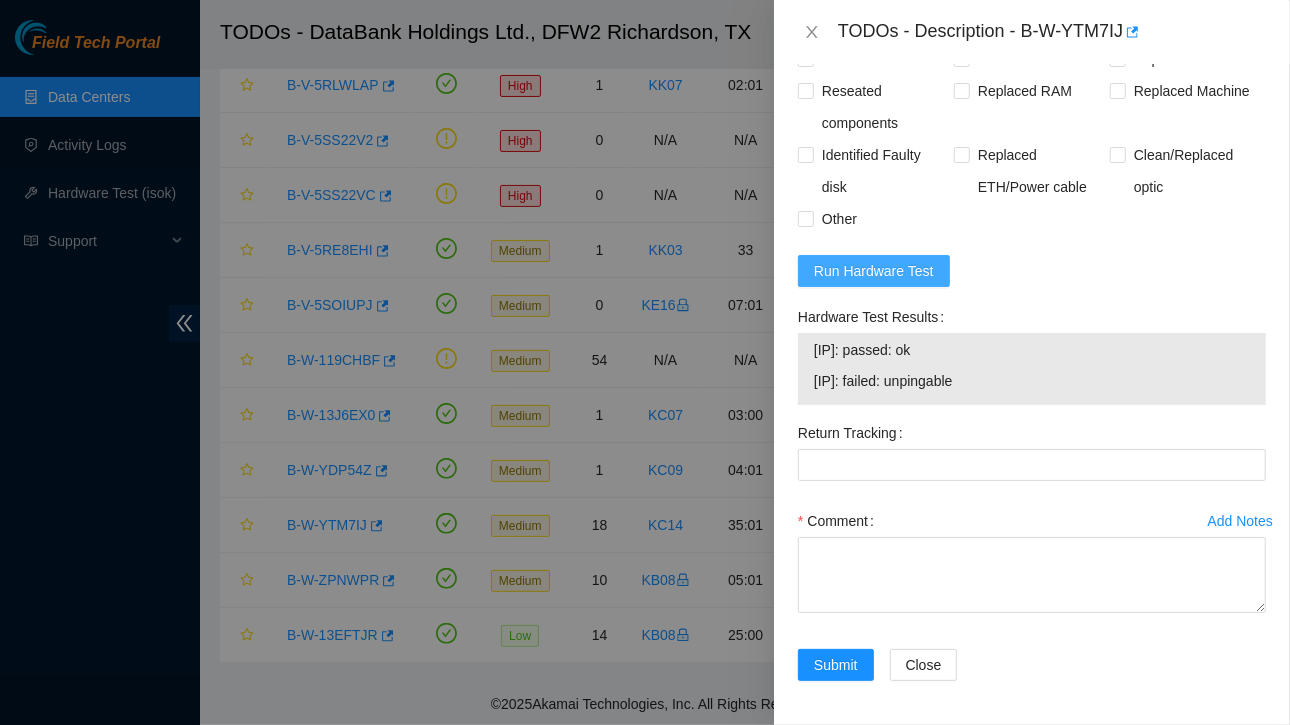 click on "Run Hardware Test" at bounding box center (874, 271) 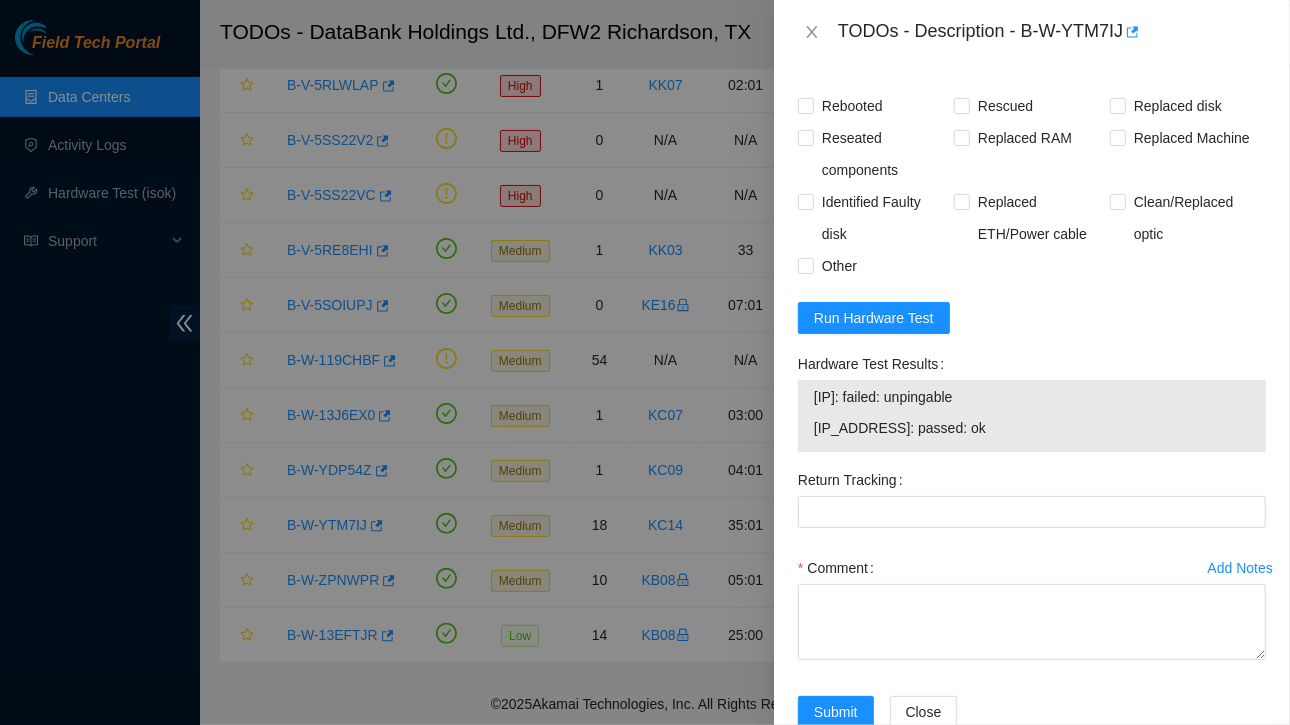 scroll, scrollTop: 2125, scrollLeft: 0, axis: vertical 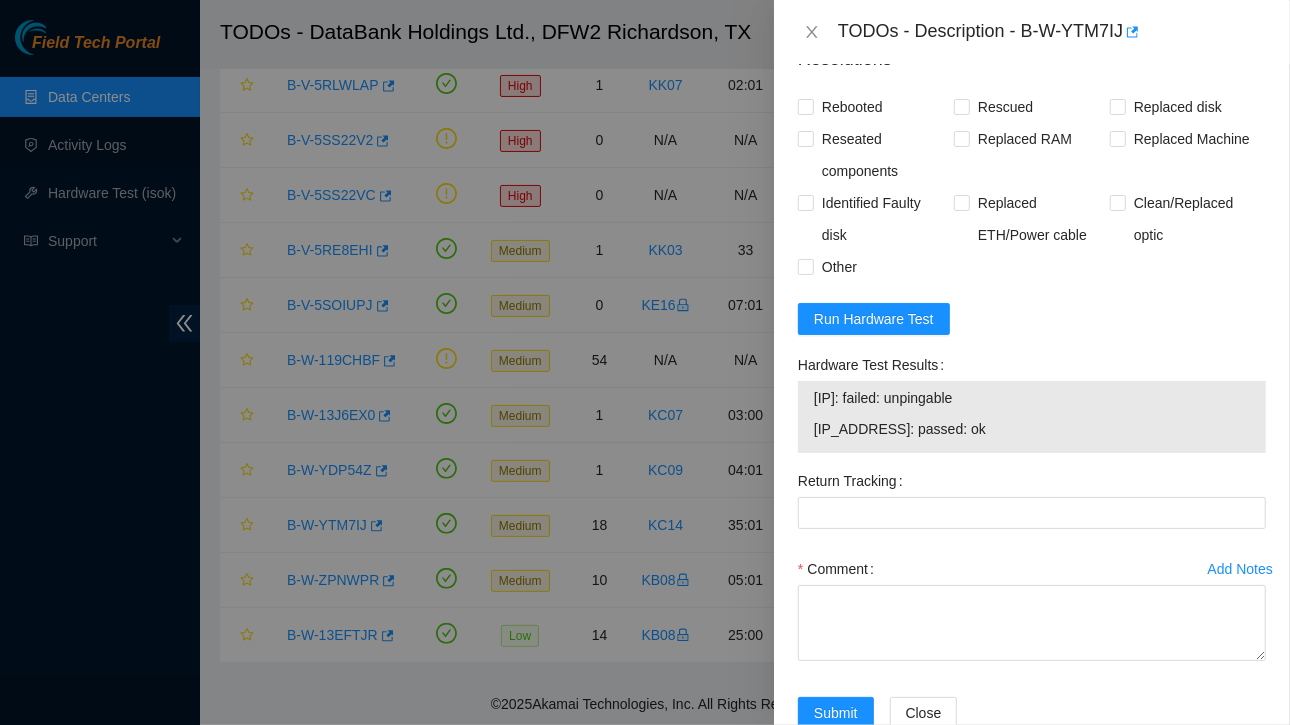 click on "Problem Type Hardware Rack Number KC14 Machine Number 35:01 Serial Number MX-1924-0714-N1 Product Type Jabil 1x6-X8 SSD-E Server {Samsung} IP Address [IP] NetMask [NETMASK] Gateway [IP] Show Ticket History Show Shipment Details Resolutions Rebooted Rescued Replaced disk Reseated components Replaced RAM Replaced Machine Identified Faulty disk Replaced ETH/Power cable Clean/Replaced optic Other Run Hardware Test Hardware Test Results [IP]: failed: unpingable [IP]: passed: ok Return Tracking Add Notes    Comment Submit Close" at bounding box center [1032, 394] 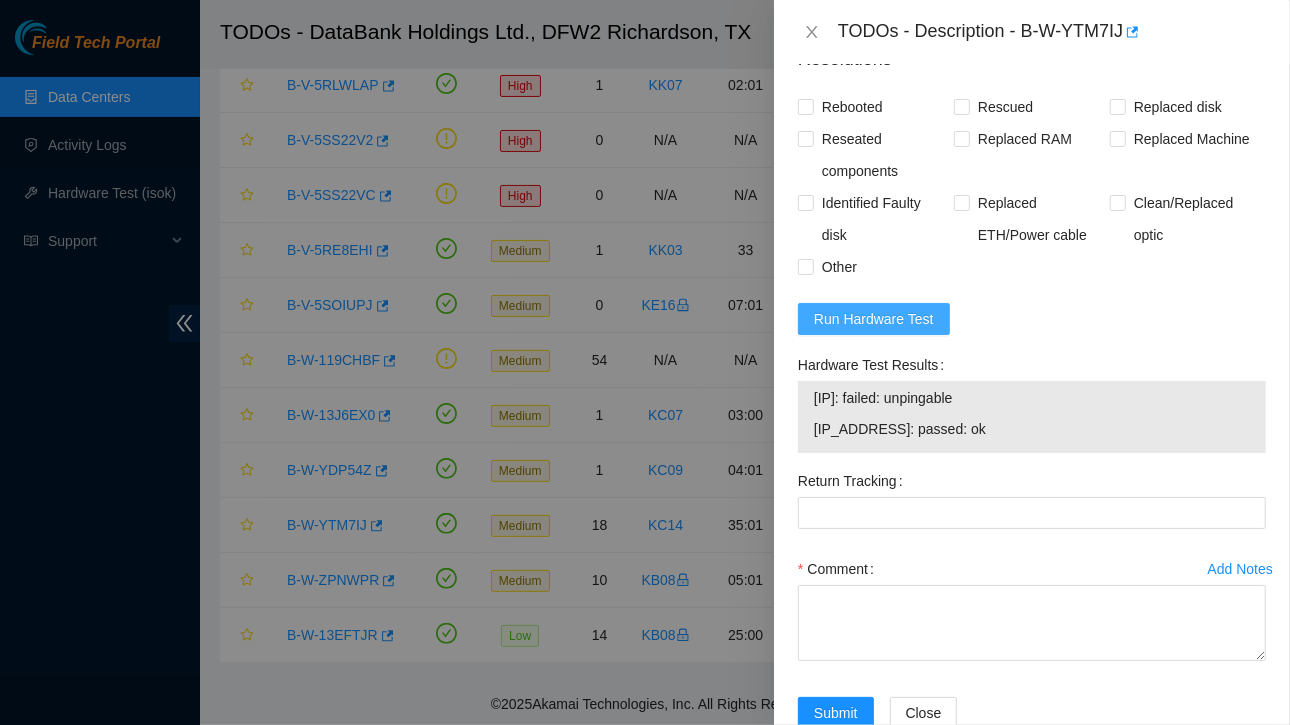 click on "Run Hardware Test" at bounding box center (874, 319) 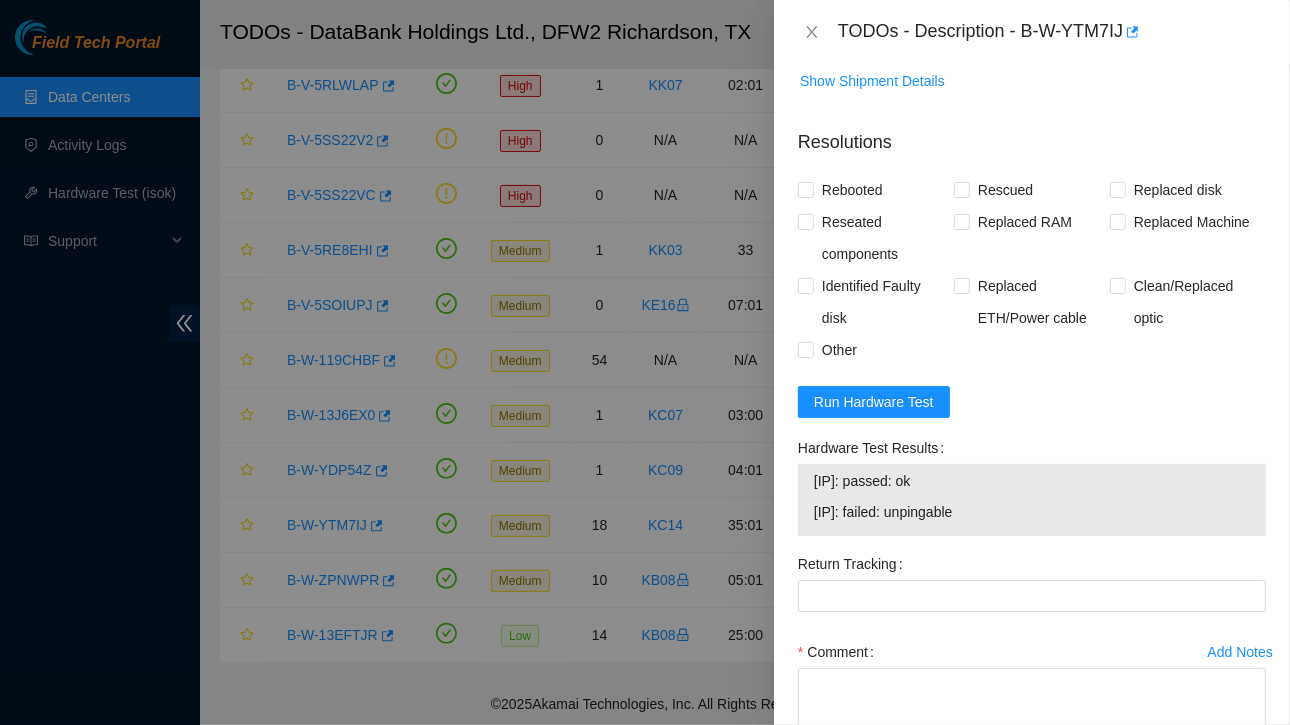 scroll, scrollTop: 2173, scrollLeft: 0, axis: vertical 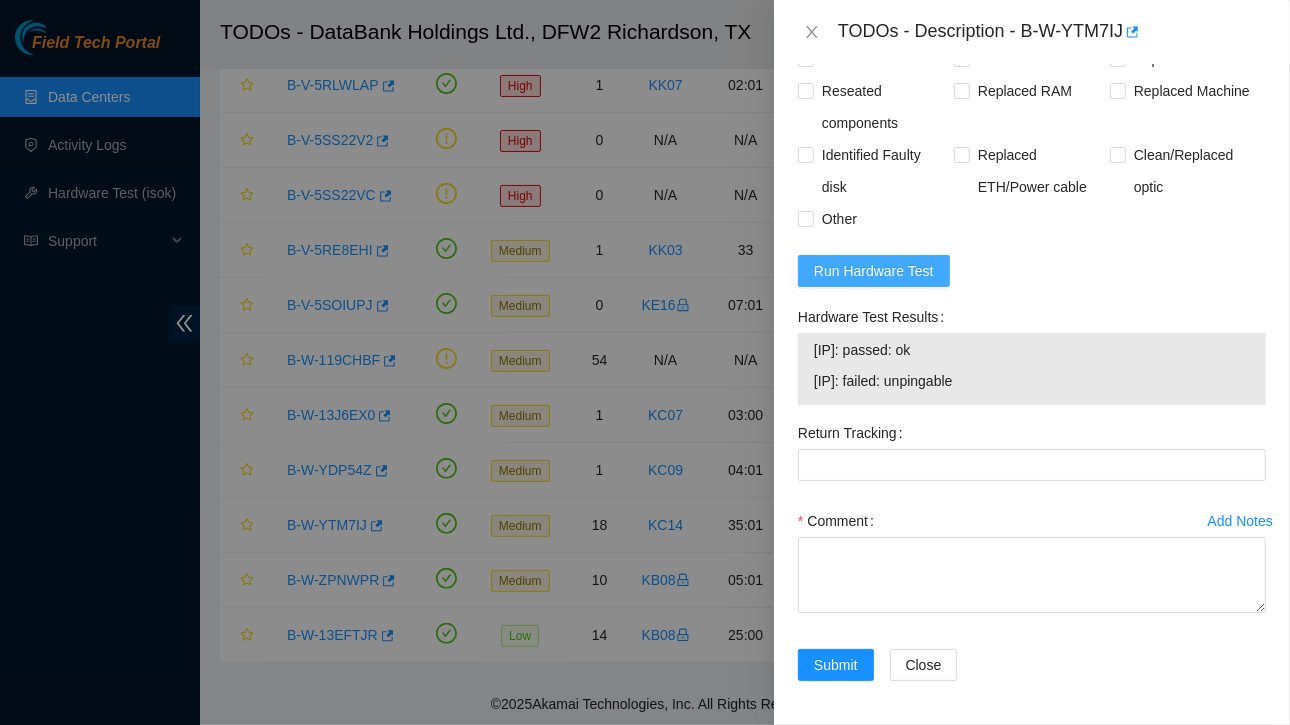 click on "Run Hardware Test" at bounding box center [874, 271] 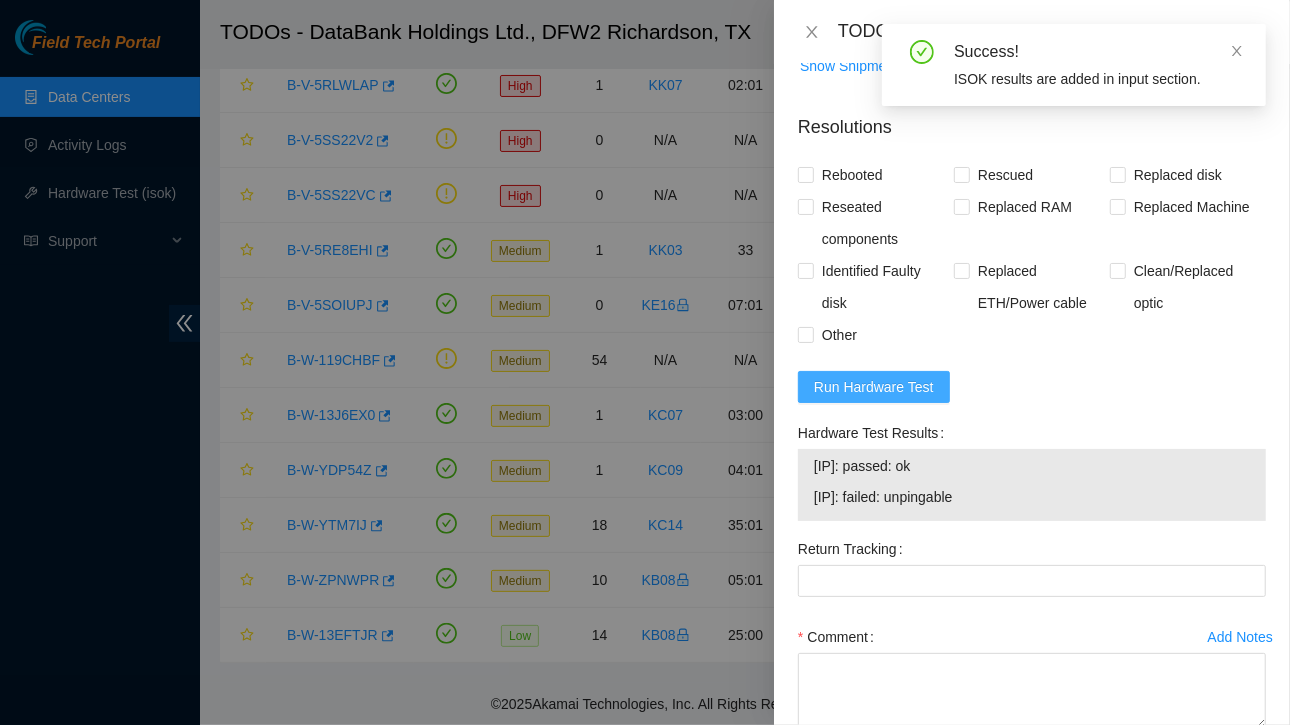 scroll, scrollTop: 2173, scrollLeft: 0, axis: vertical 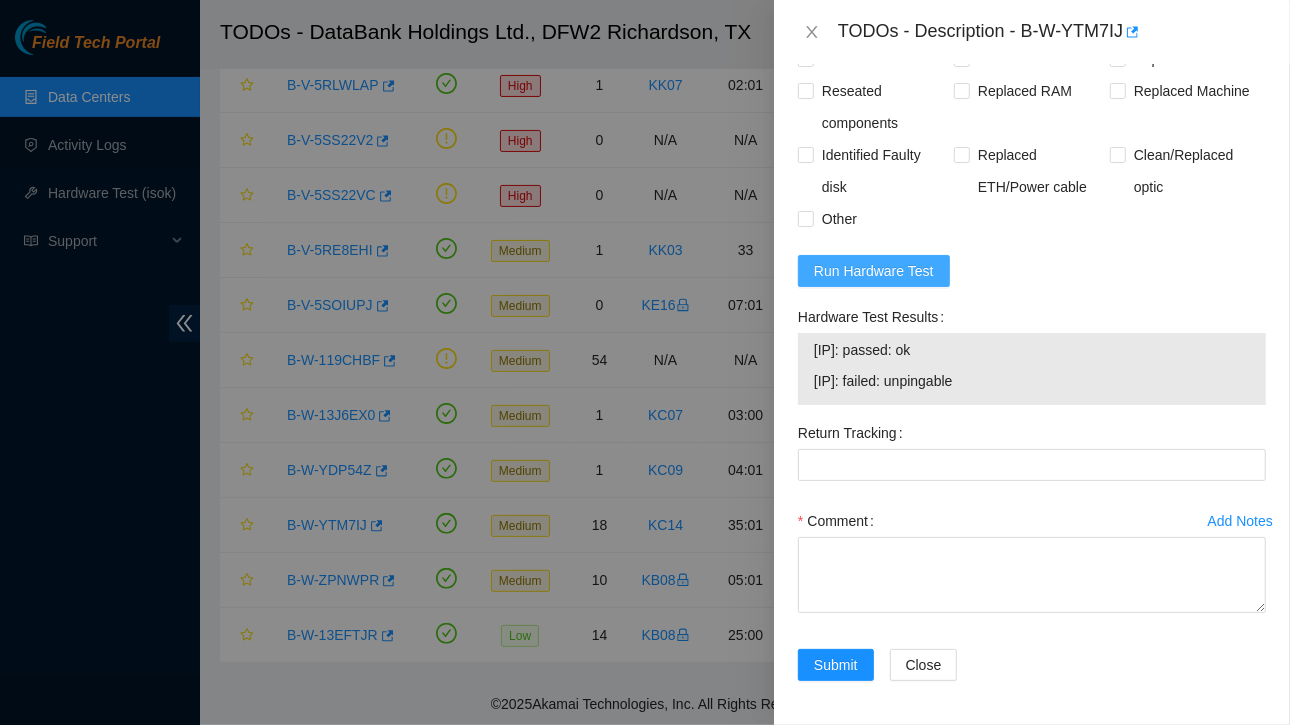 click on "Run Hardware Test" at bounding box center [874, 271] 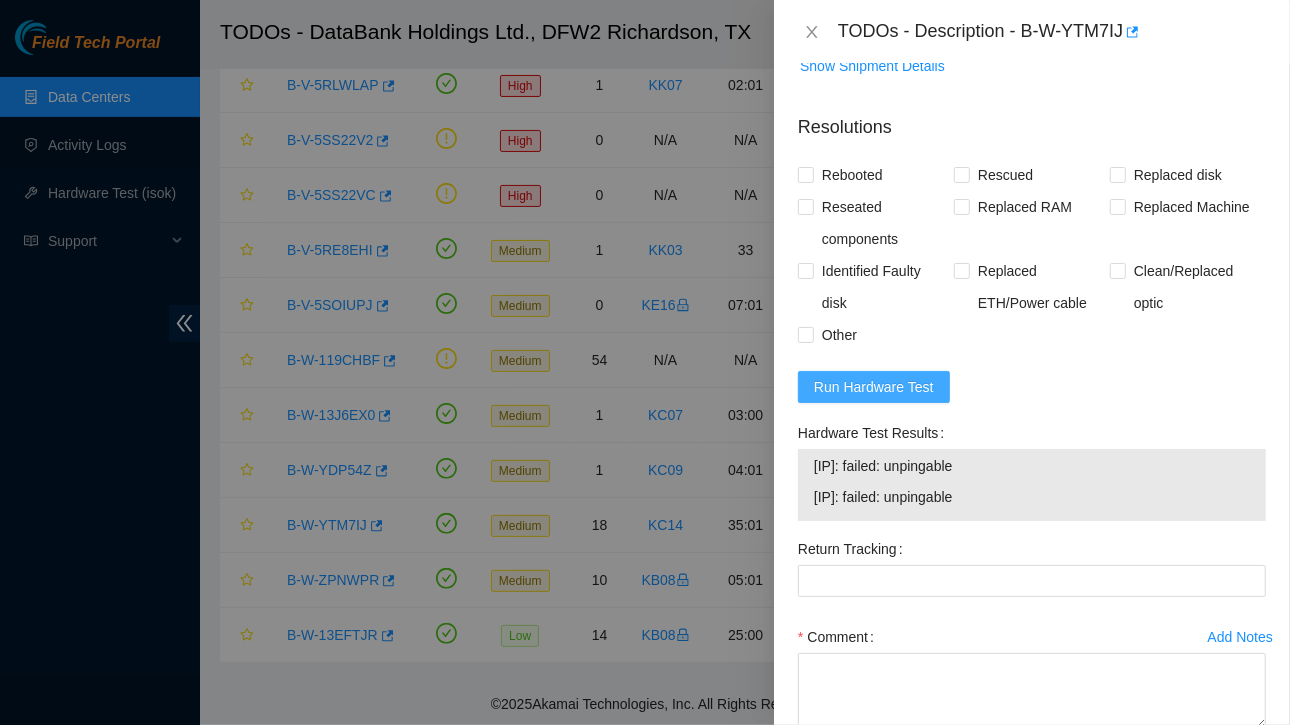 scroll, scrollTop: 2173, scrollLeft: 0, axis: vertical 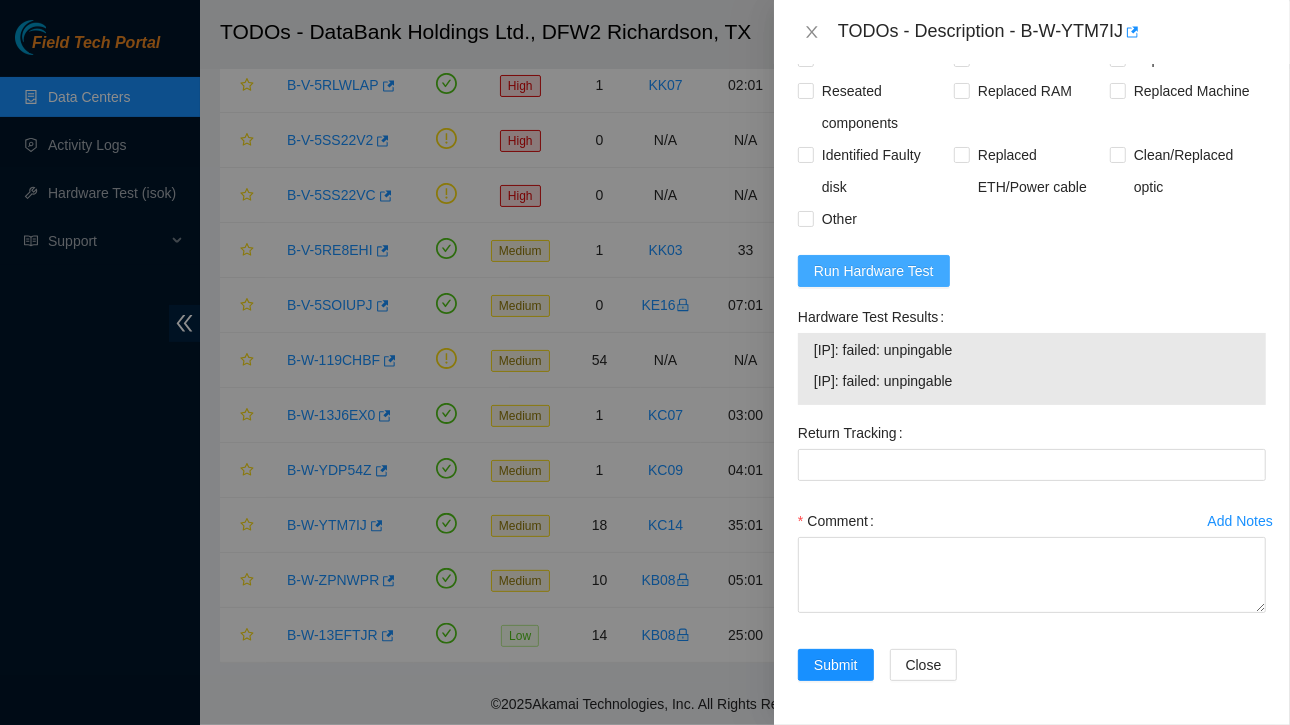 click on "Run Hardware Test" at bounding box center (874, 271) 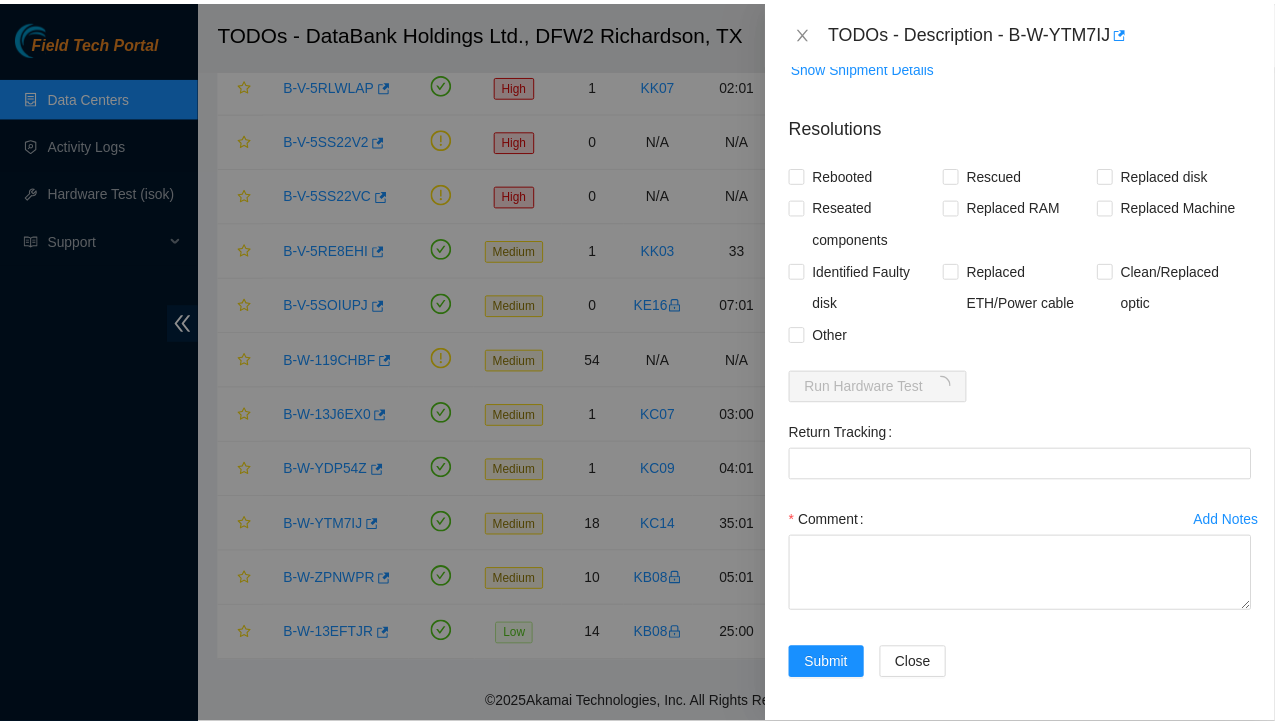 scroll, scrollTop: 2173, scrollLeft: 0, axis: vertical 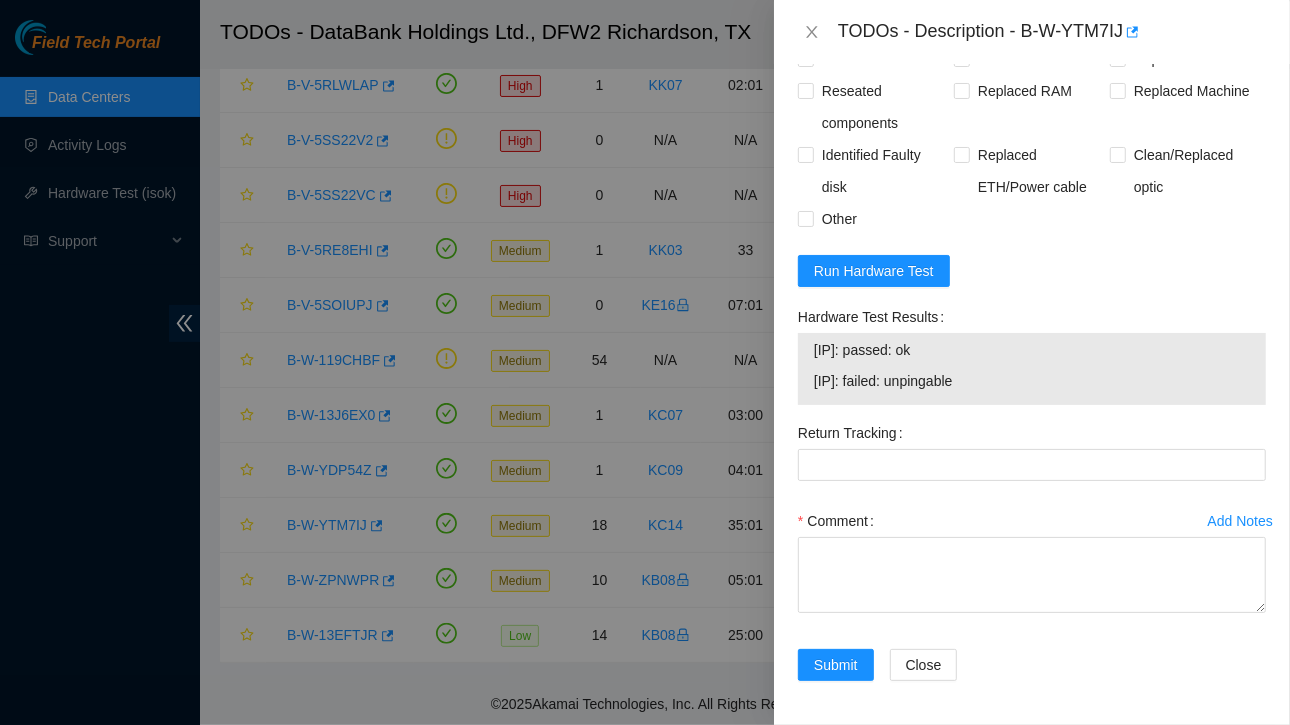 click on "Resolutions Rebooted Rescued Replaced disk Reseated components Replaced RAM Replaced Machine Identified Faulty disk Replaced ETH/Power cable Clean/Replaced optic Other Run Hardware Test Hardware Test Results [IP]: passed: ok [IP]: failed: unpingable Return Tracking Add Notes    Comment Submit Close" at bounding box center [1032, 343] 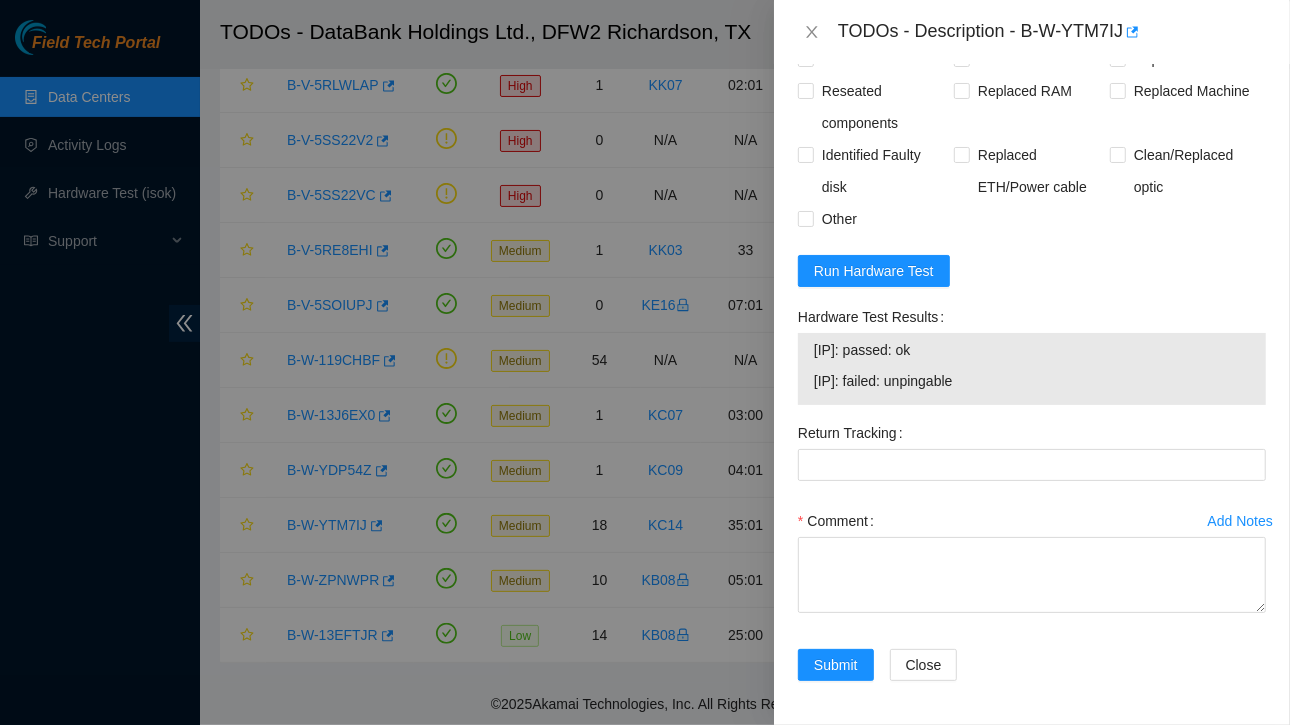click on "TODOs - Description - B-W-YTM7IJ" at bounding box center [1032, 32] 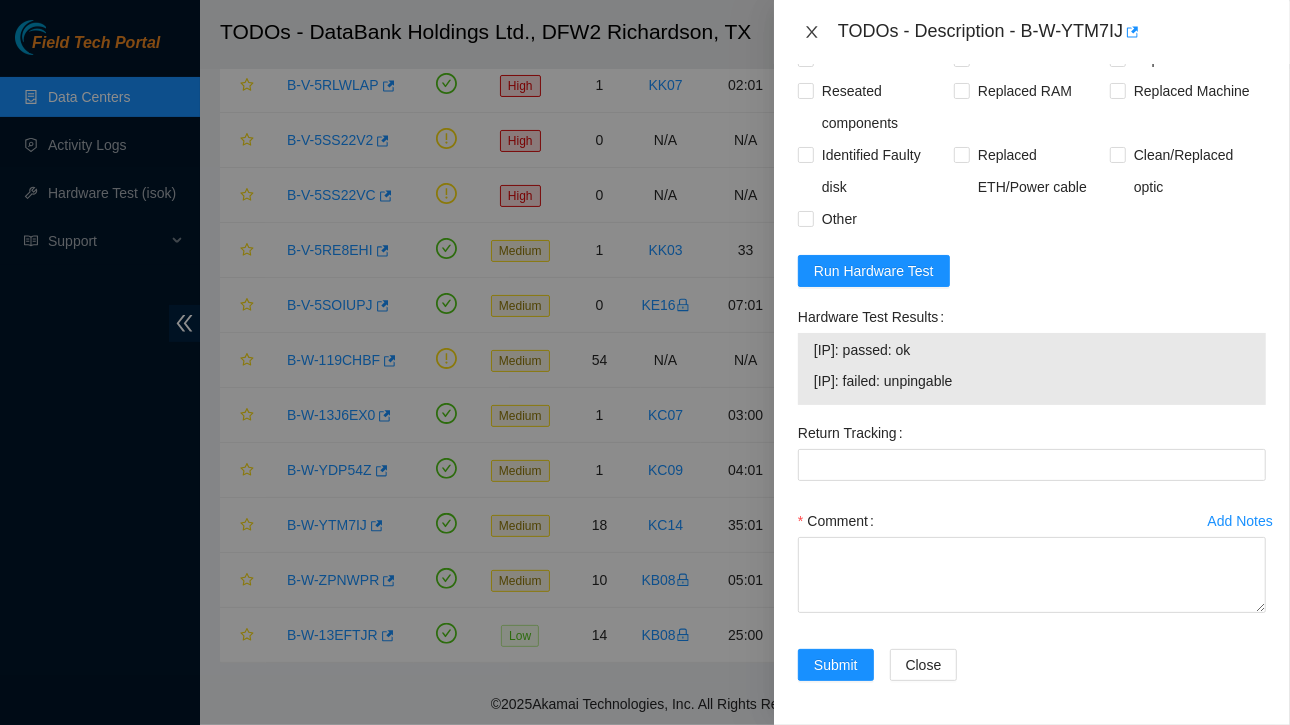 click 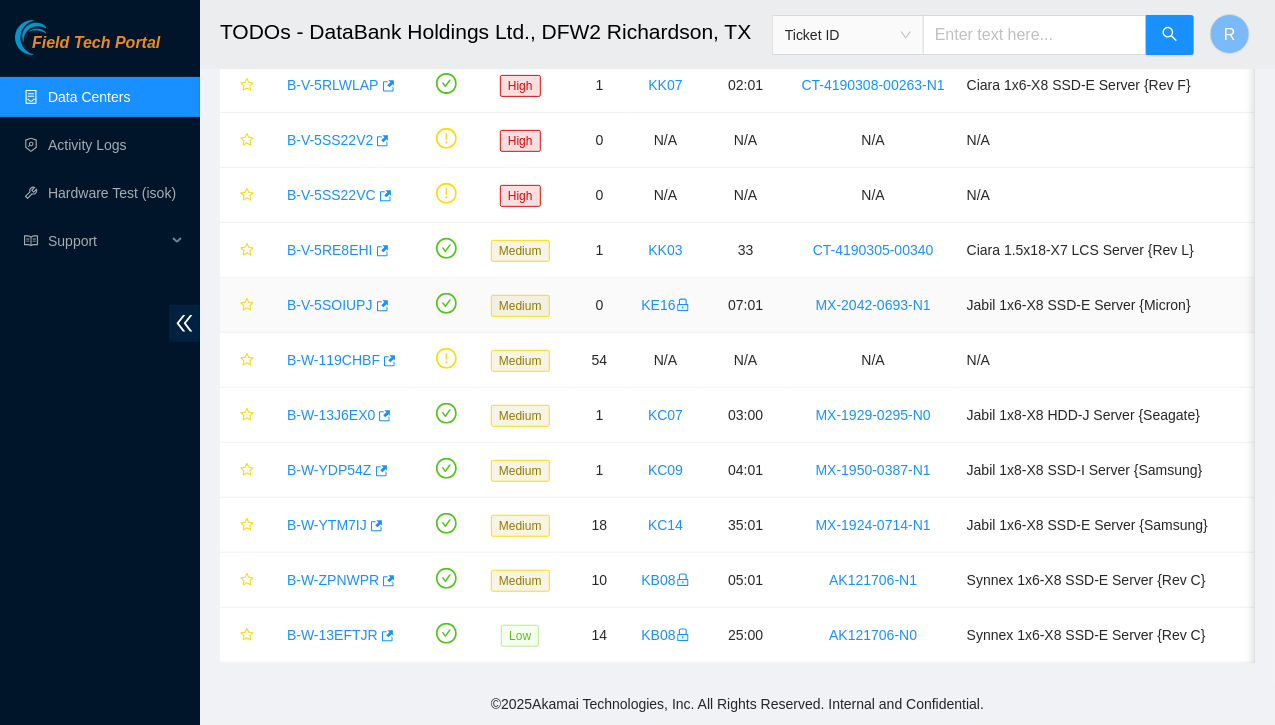 scroll, scrollTop: 517, scrollLeft: 0, axis: vertical 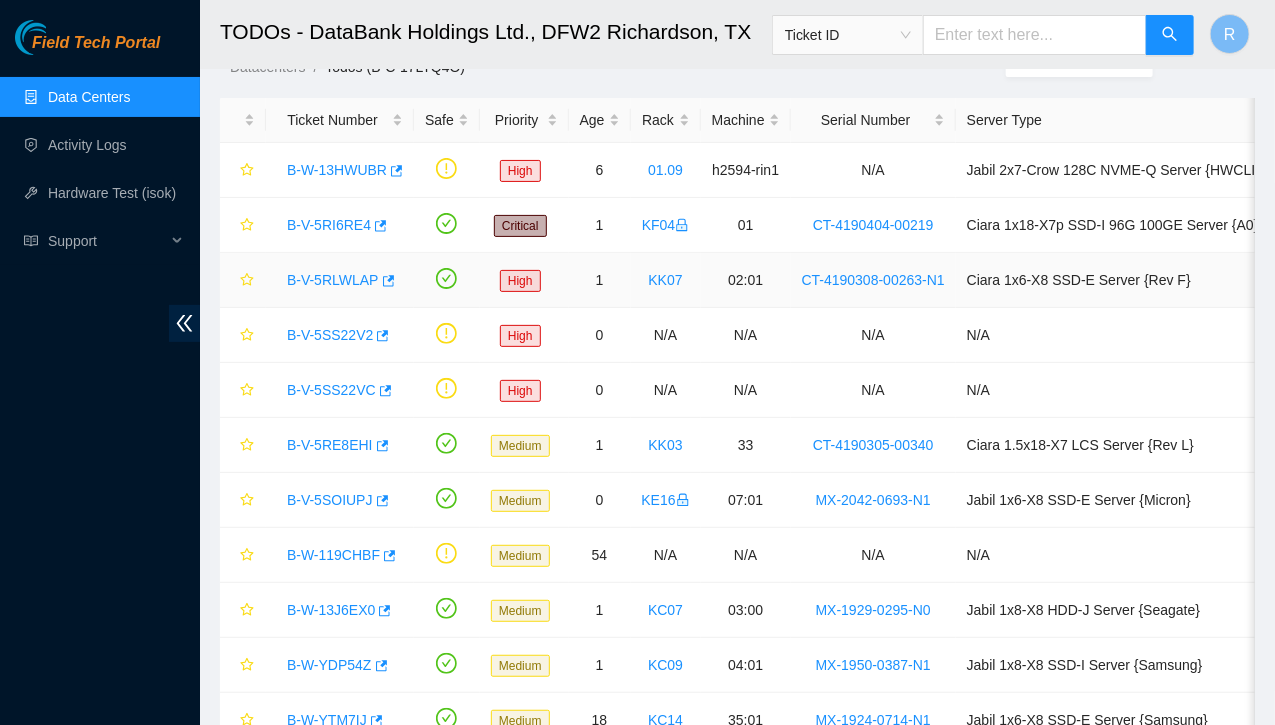 click on "B-V-5RLWLAP" at bounding box center [333, 280] 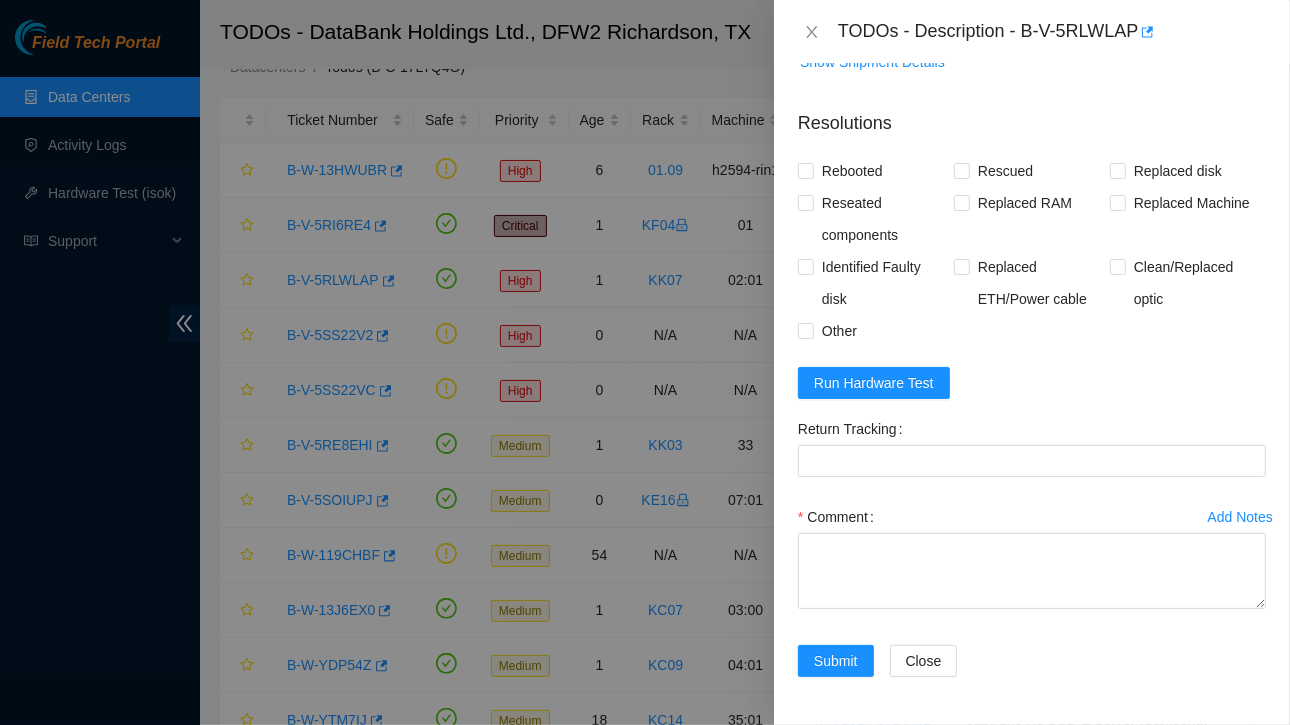 scroll, scrollTop: 1433, scrollLeft: 0, axis: vertical 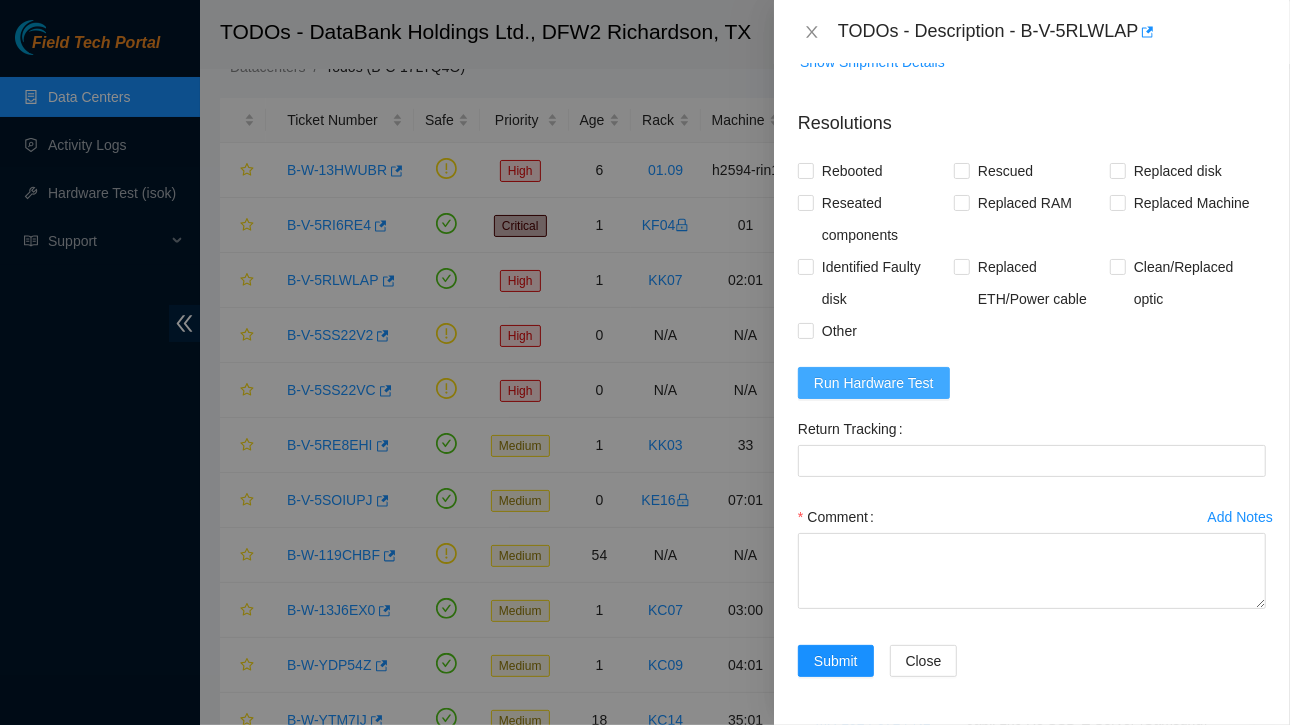 click on "Run Hardware Test" at bounding box center (874, 383) 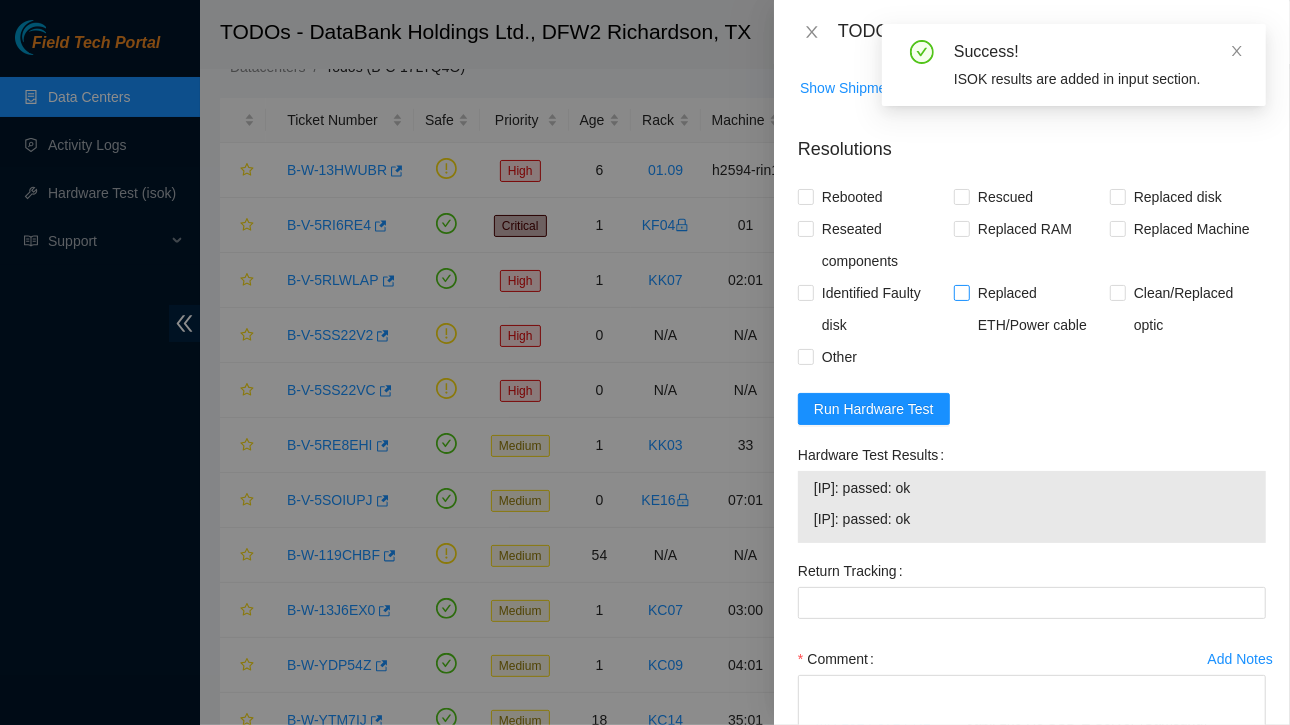 scroll, scrollTop: 1549, scrollLeft: 0, axis: vertical 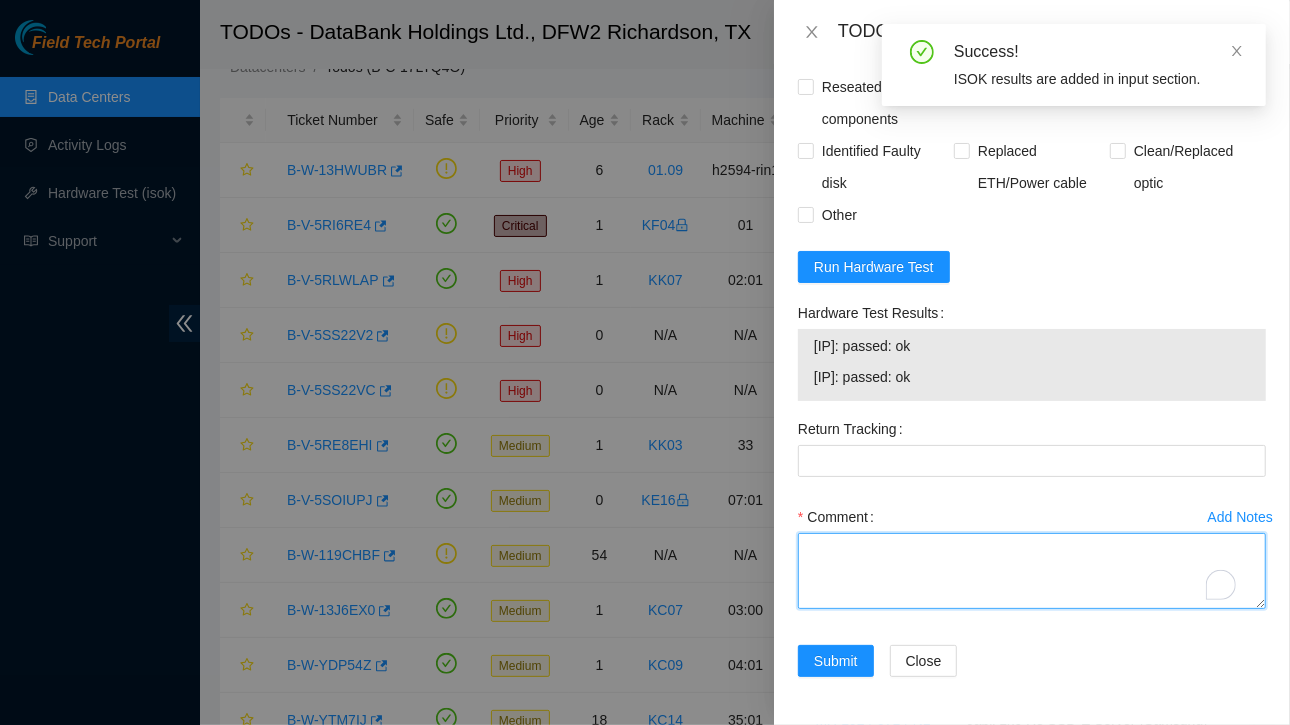 click on "Comment" at bounding box center (1032, 571) 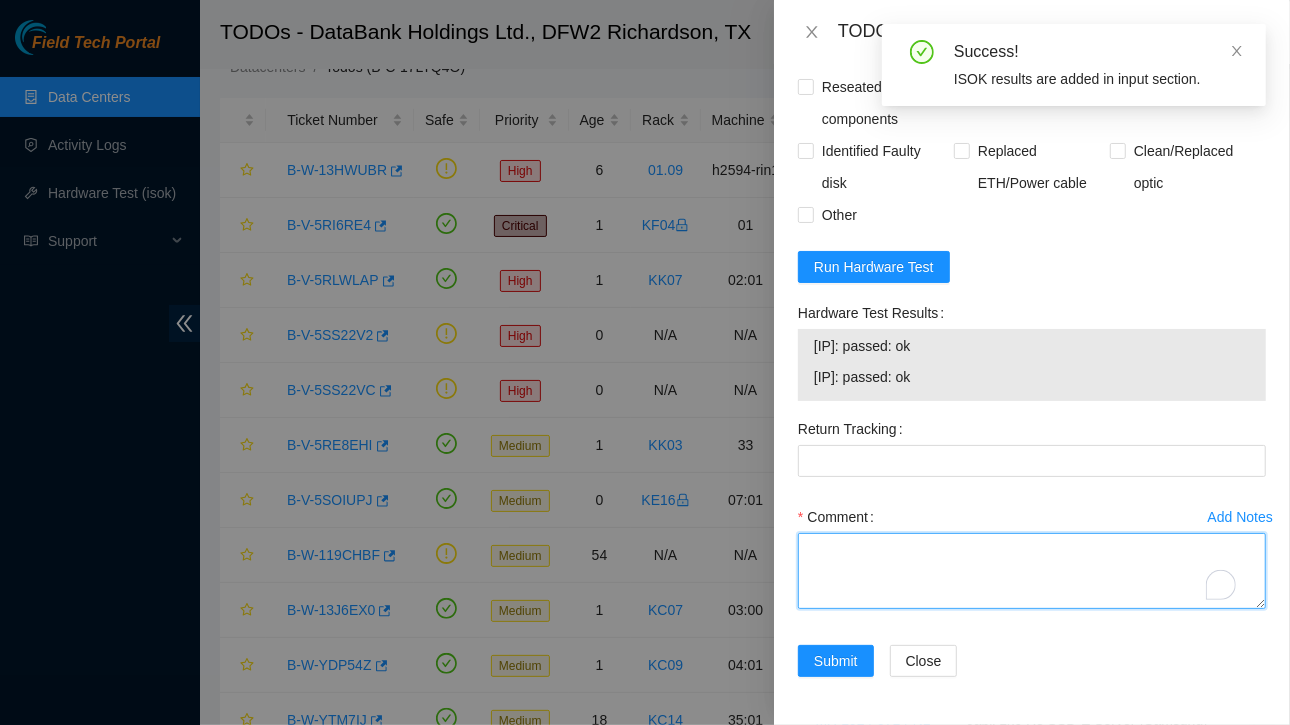 paste on "Ticket :B-V-5RLWLAP
Service Order: B-V-5RTG0GZ
Tracking Numbers: 463470037835
Serial of New disk:19062103148B
Serial of Bad disk:190420CFF764
RMA Return: B-V-5RTG0H8
Return tracking number: 463470037846" 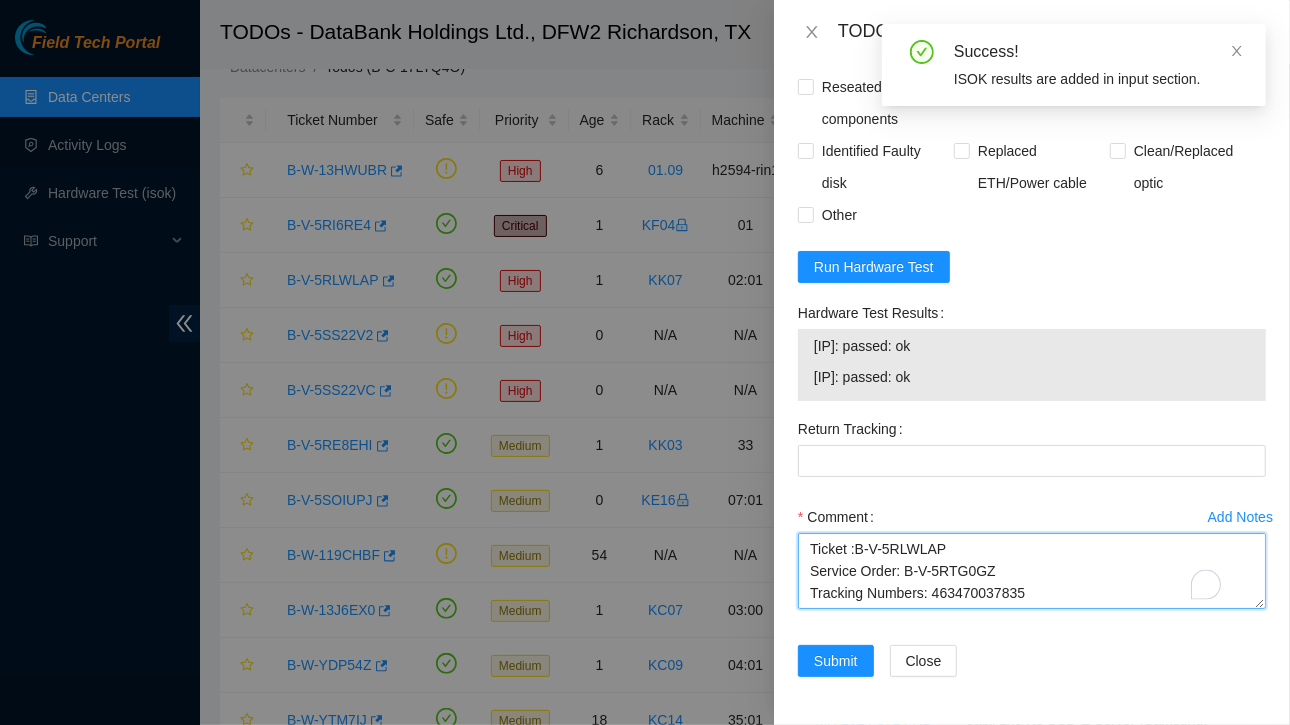 scroll, scrollTop: 126, scrollLeft: 0, axis: vertical 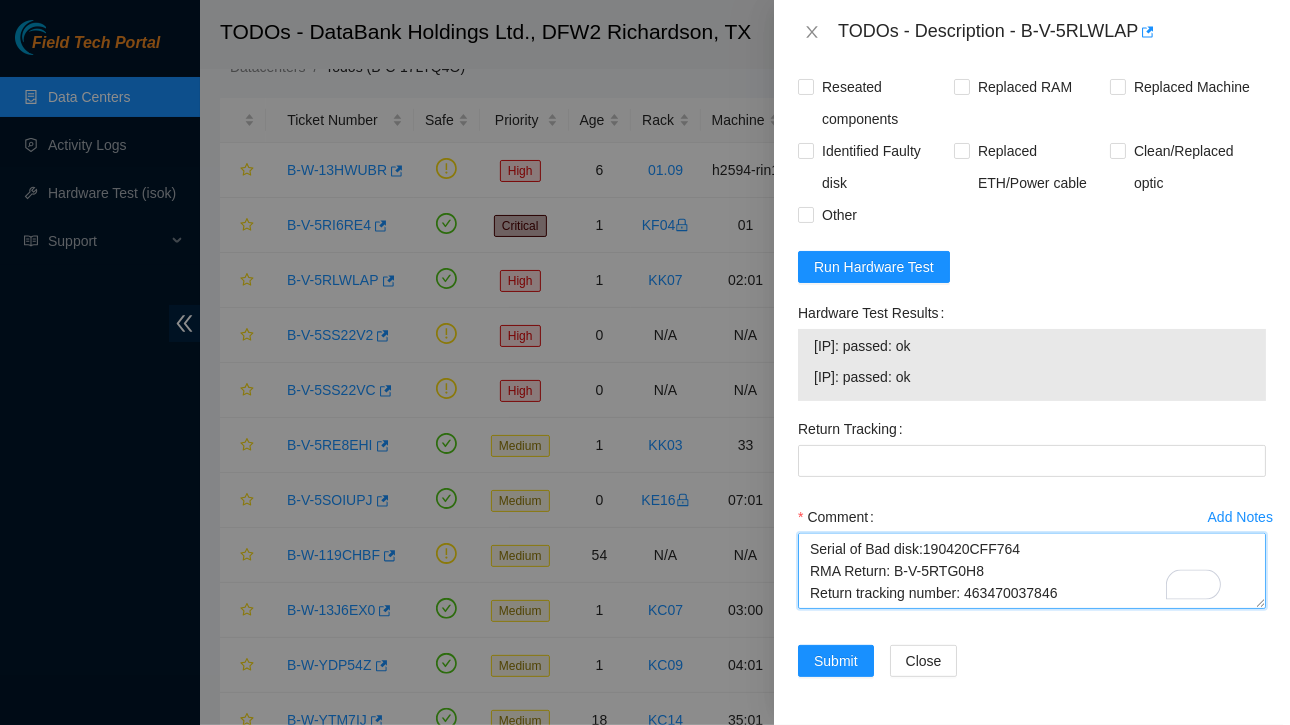 drag, startPoint x: 964, startPoint y: 556, endPoint x: 1062, endPoint y: 556, distance: 98 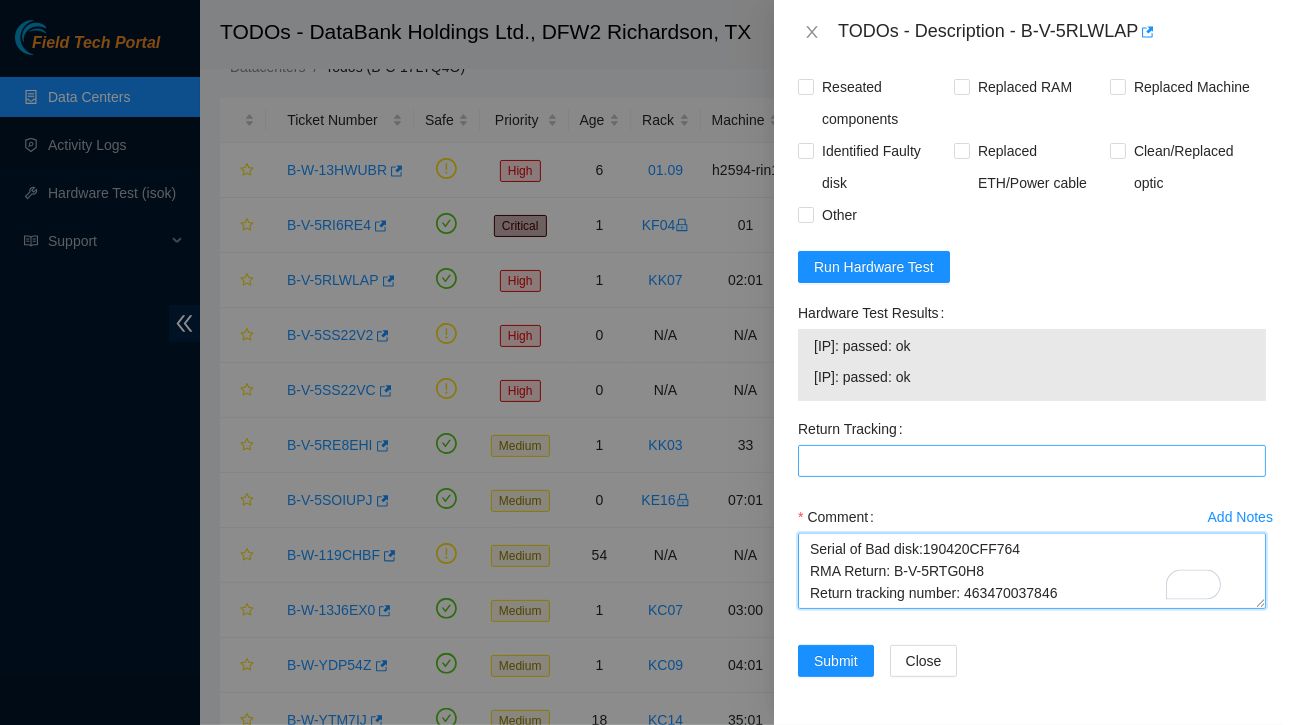 type on "Ticket :B-V-5RLWLAP
Service Order: B-V-5RTG0GZ
Tracking Numbers: 463470037835
Serial of New disk:19062103148B
Serial of Bad disk:190420CFF764
RMA Return: B-V-5RTG0H8
Return tracking number: 463470037846" 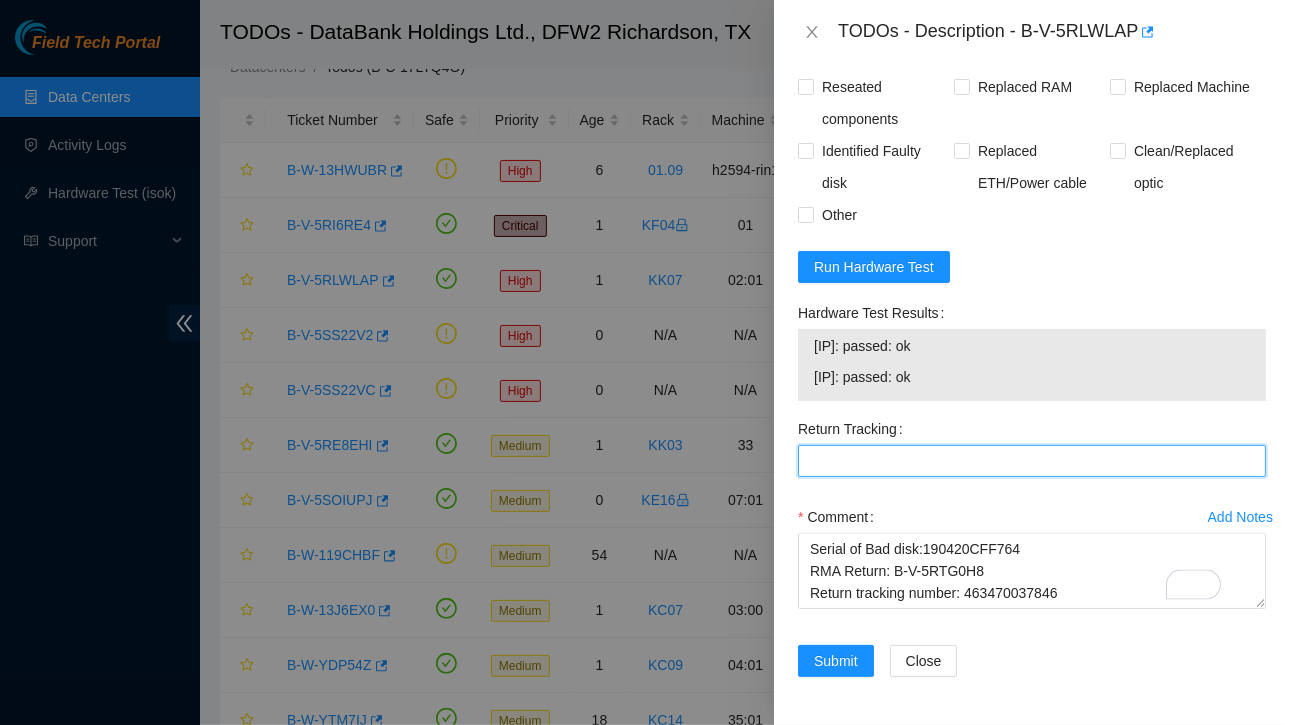 click on "Return Tracking" at bounding box center [1032, 461] 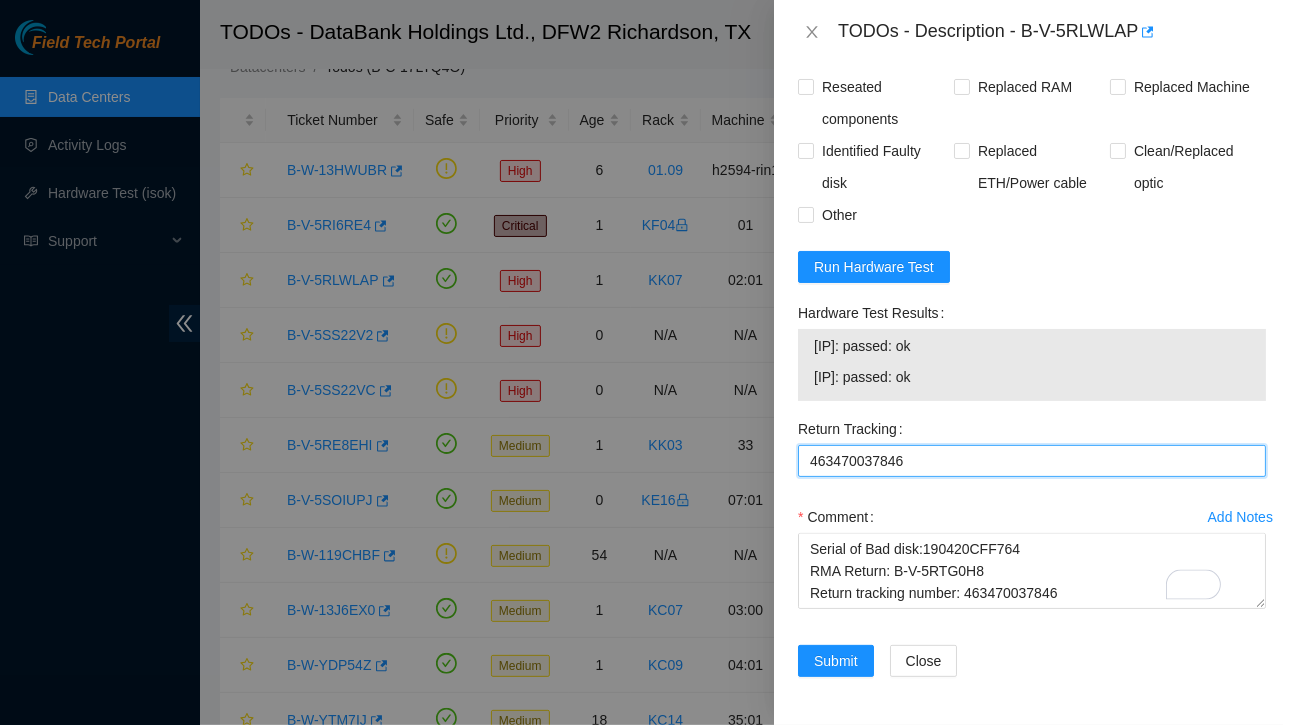 scroll, scrollTop: 768, scrollLeft: 0, axis: vertical 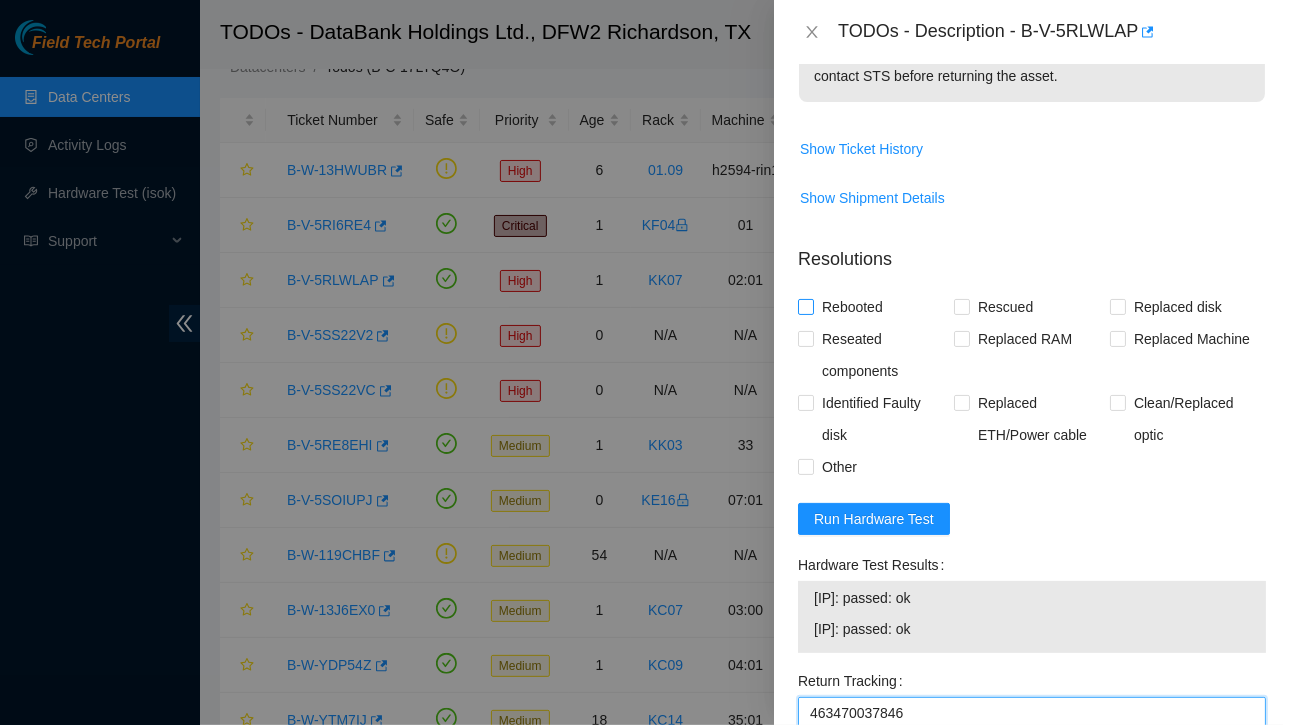 type on "463470037846" 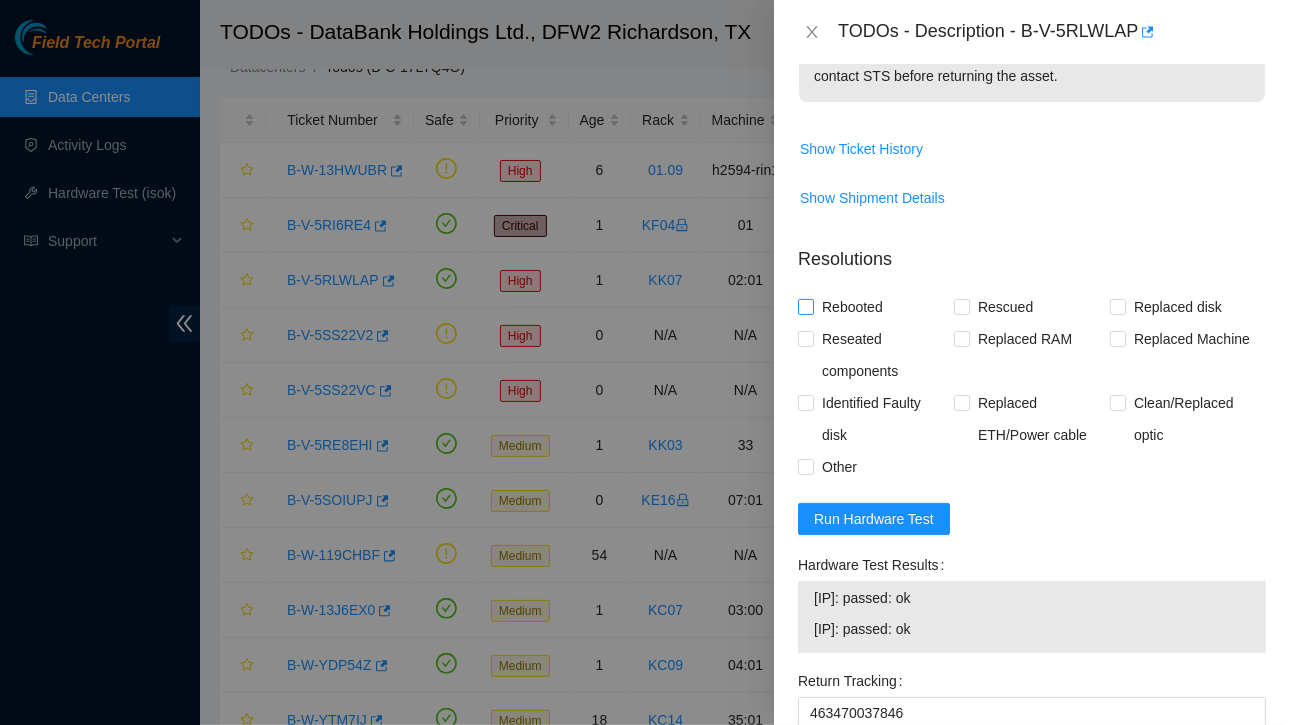 click at bounding box center [806, 307] 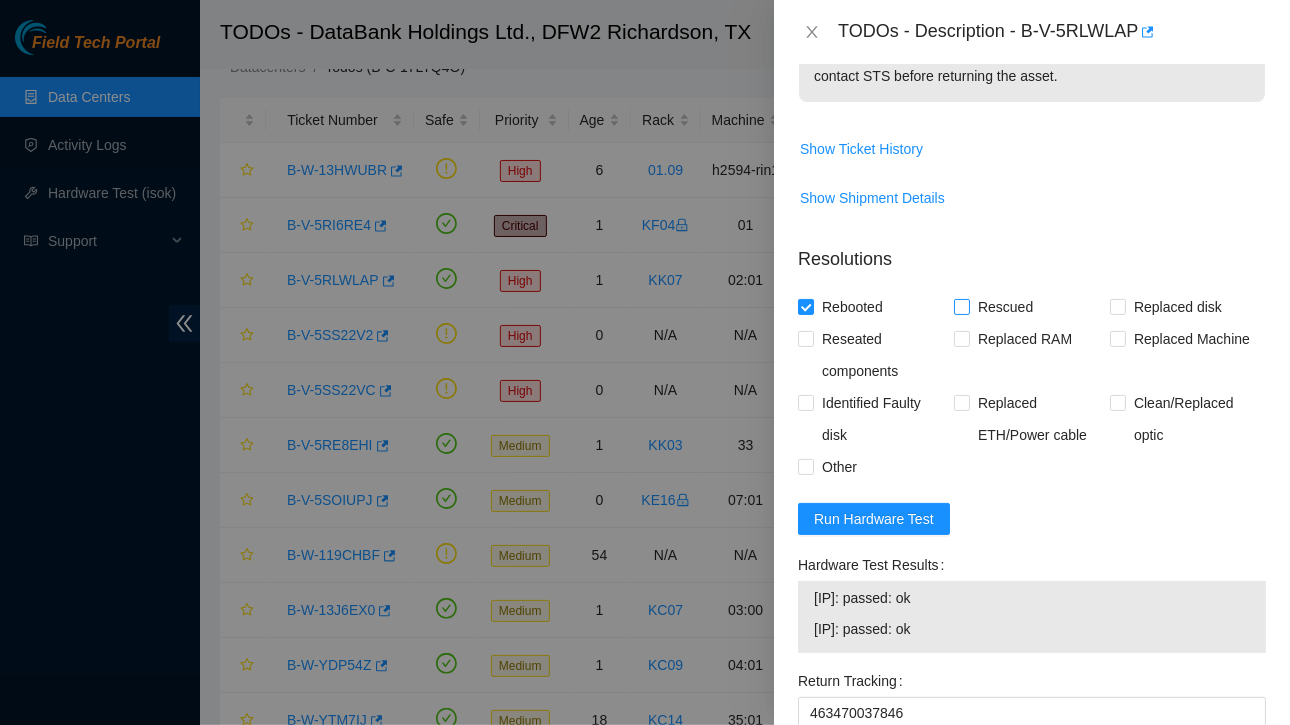 click on "Rescued" at bounding box center (961, 306) 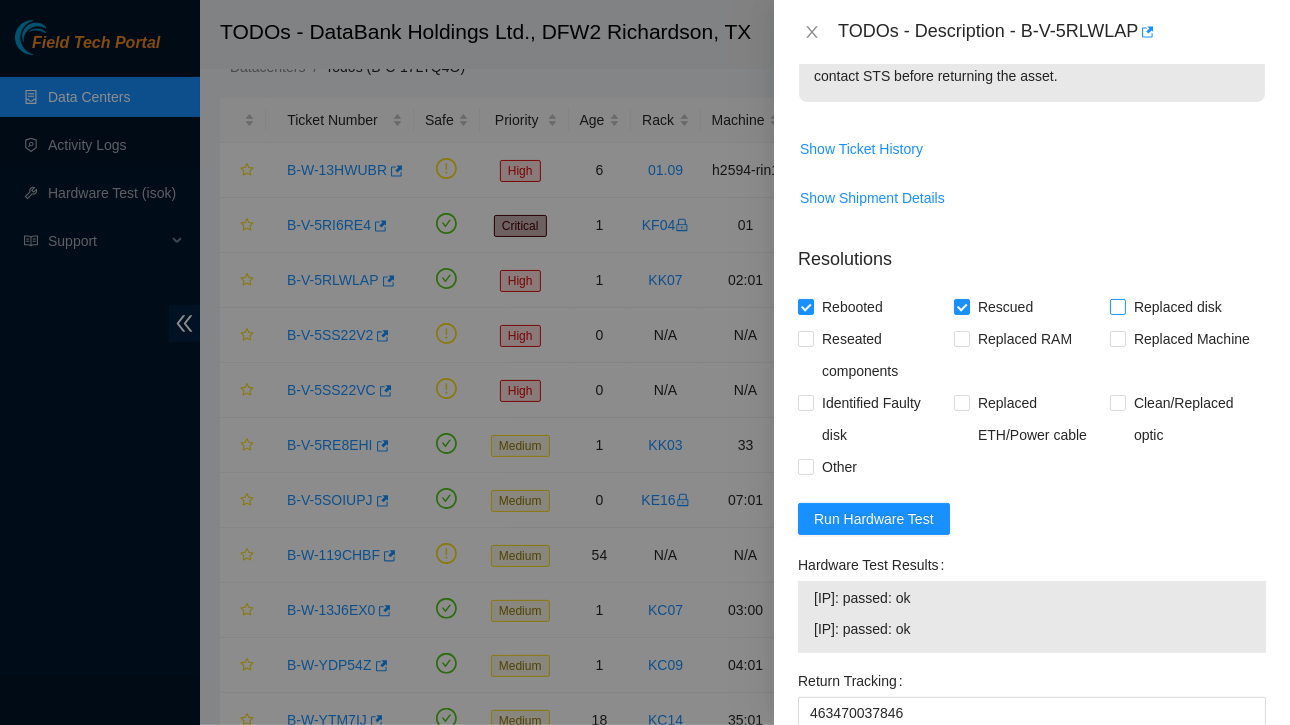 click at bounding box center (1118, 307) 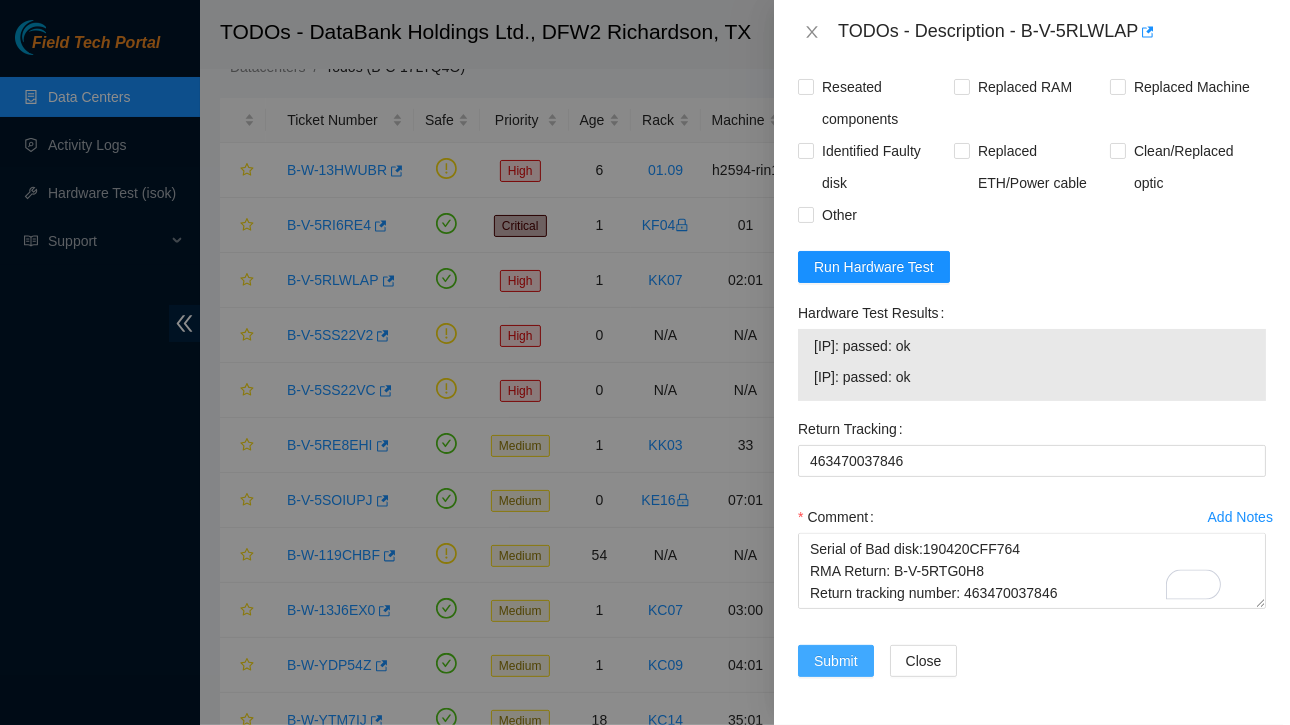 click on "Submit" at bounding box center [836, 661] 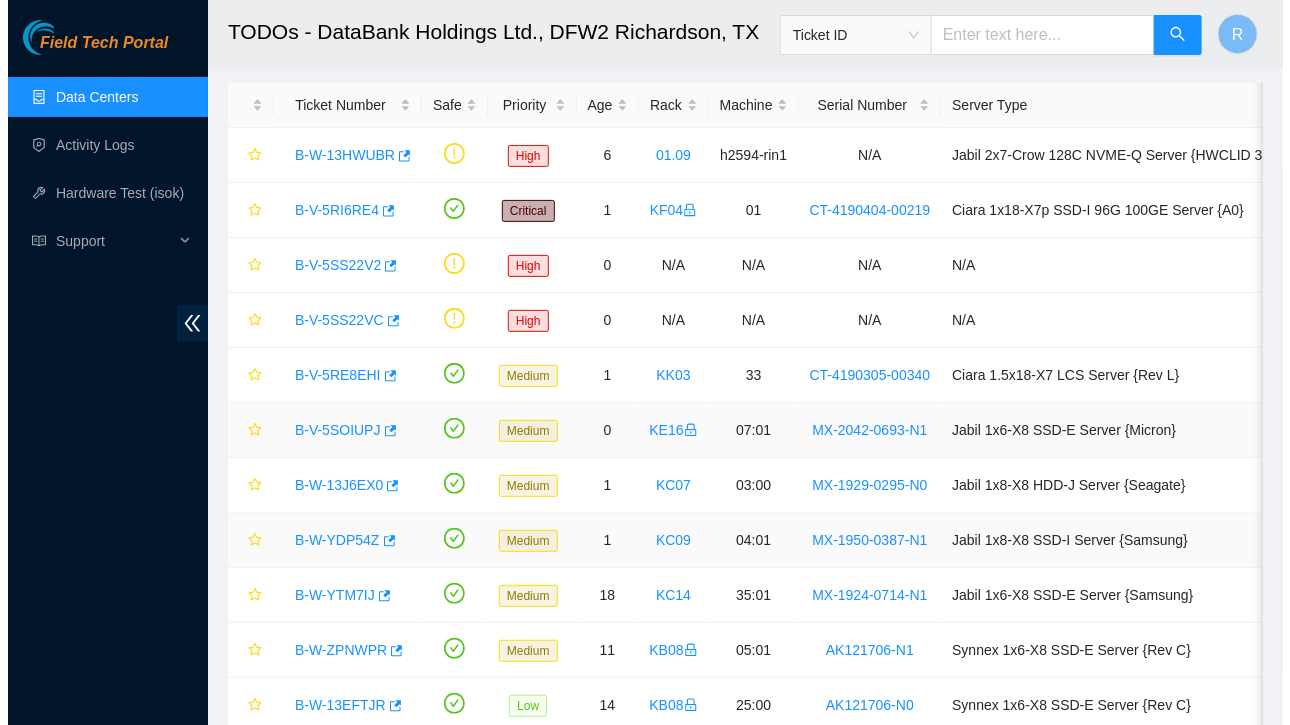 scroll, scrollTop: 0, scrollLeft: 0, axis: both 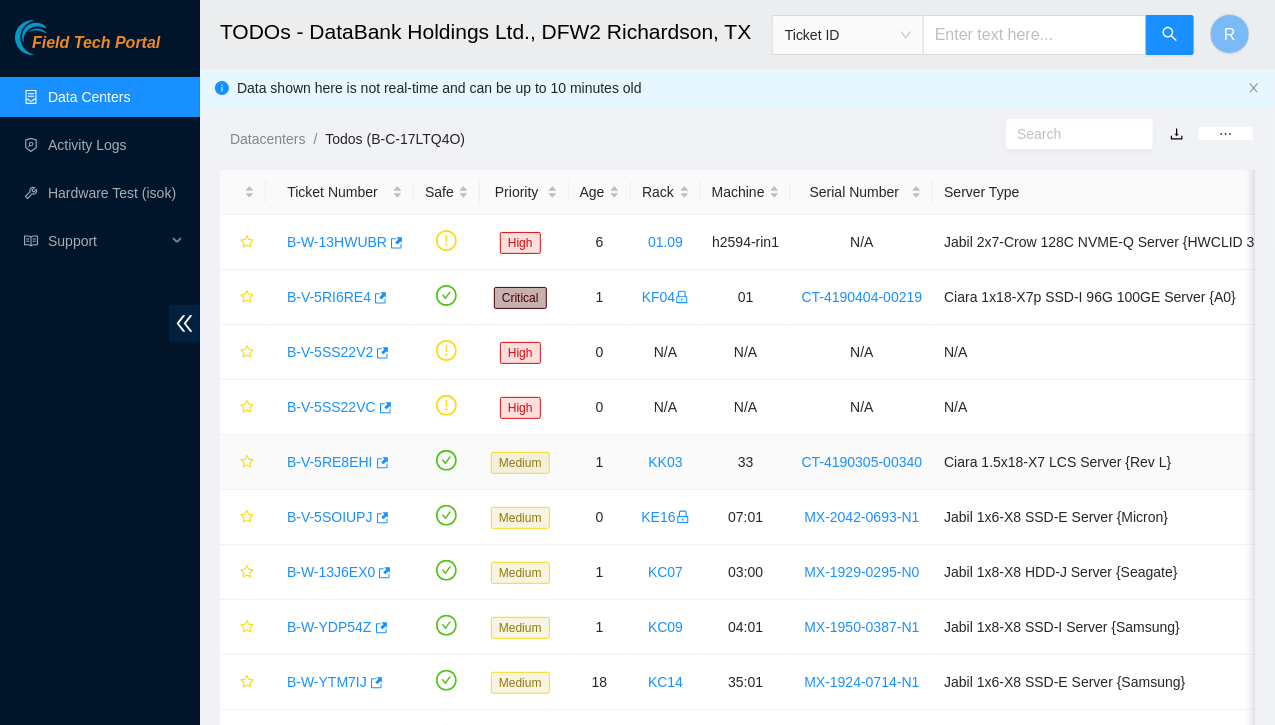 click on "B-V-5RE8EHI" at bounding box center [330, 462] 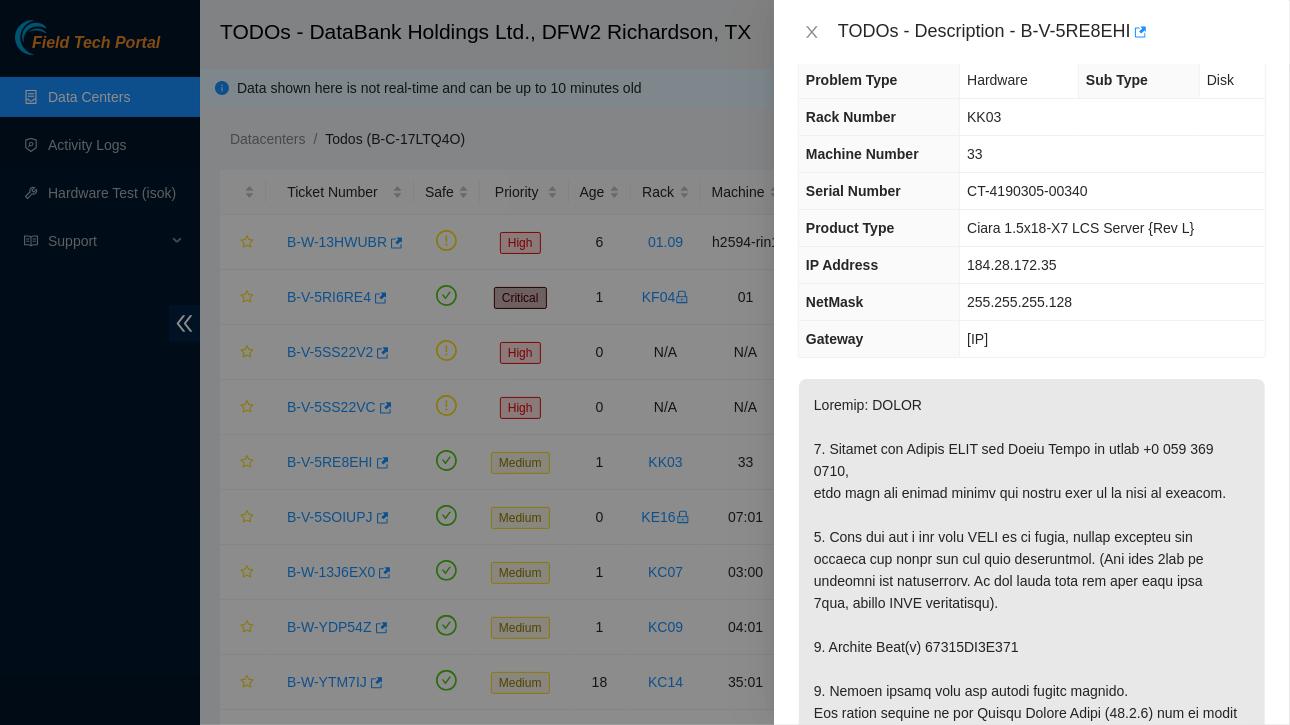 scroll, scrollTop: 0, scrollLeft: 0, axis: both 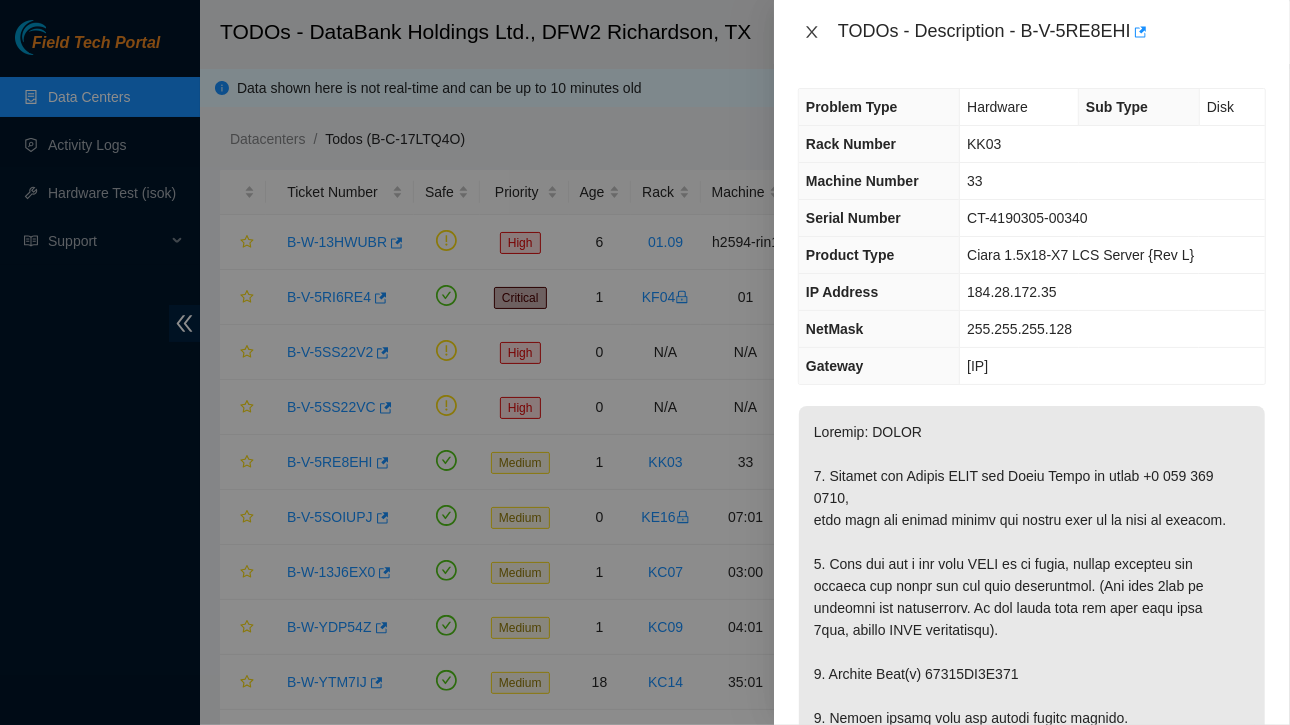 click 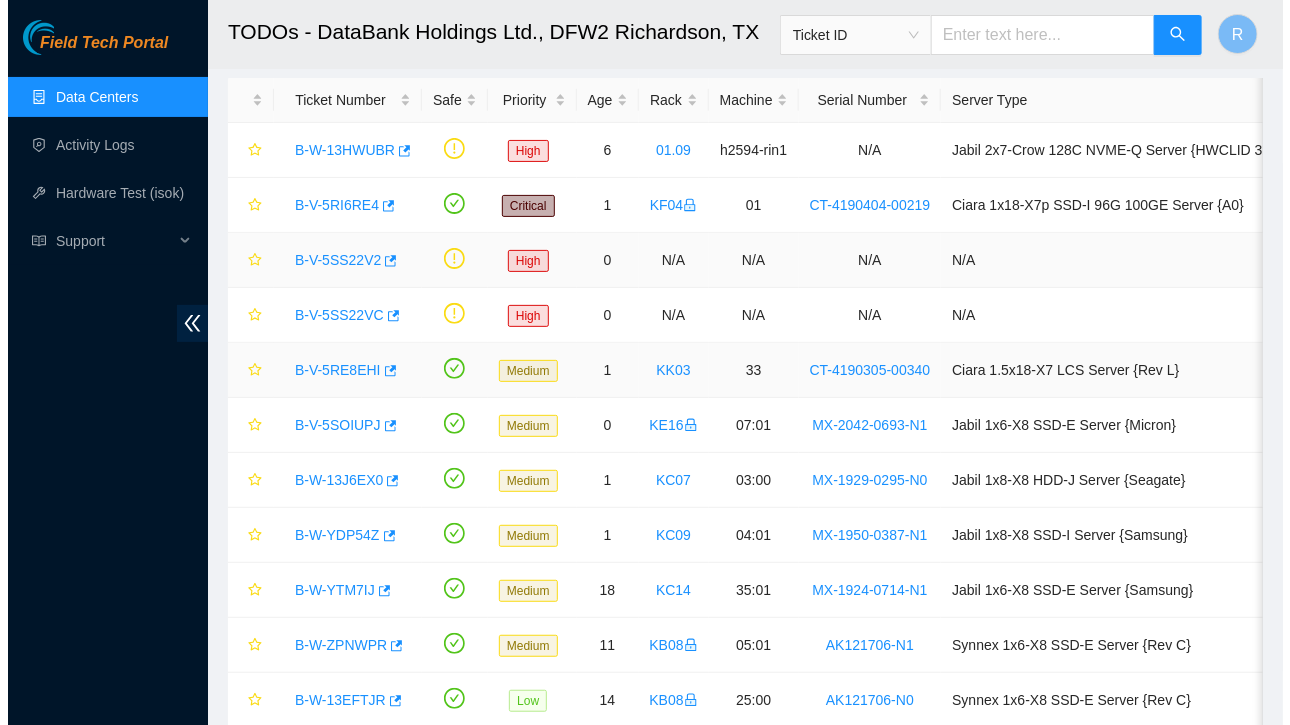 scroll, scrollTop: 166, scrollLeft: 0, axis: vertical 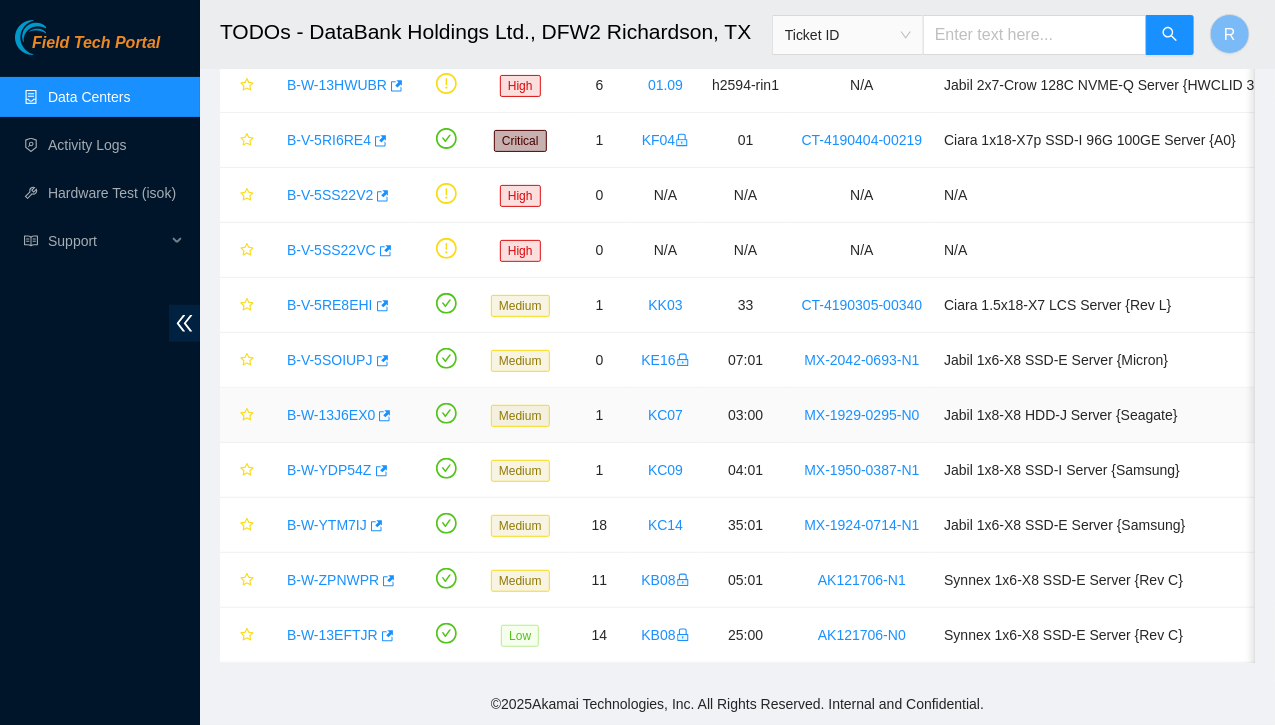 click on "B-W-13J6EX0" at bounding box center (331, 415) 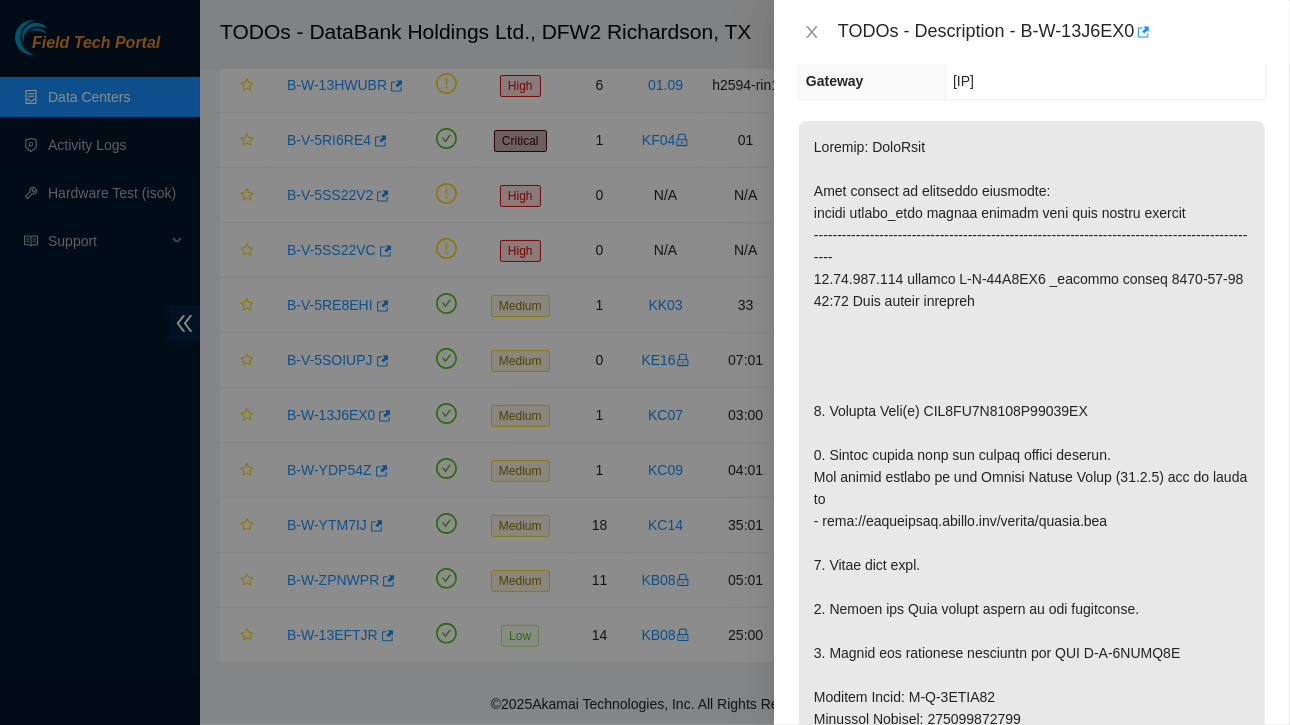 scroll, scrollTop: 0, scrollLeft: 0, axis: both 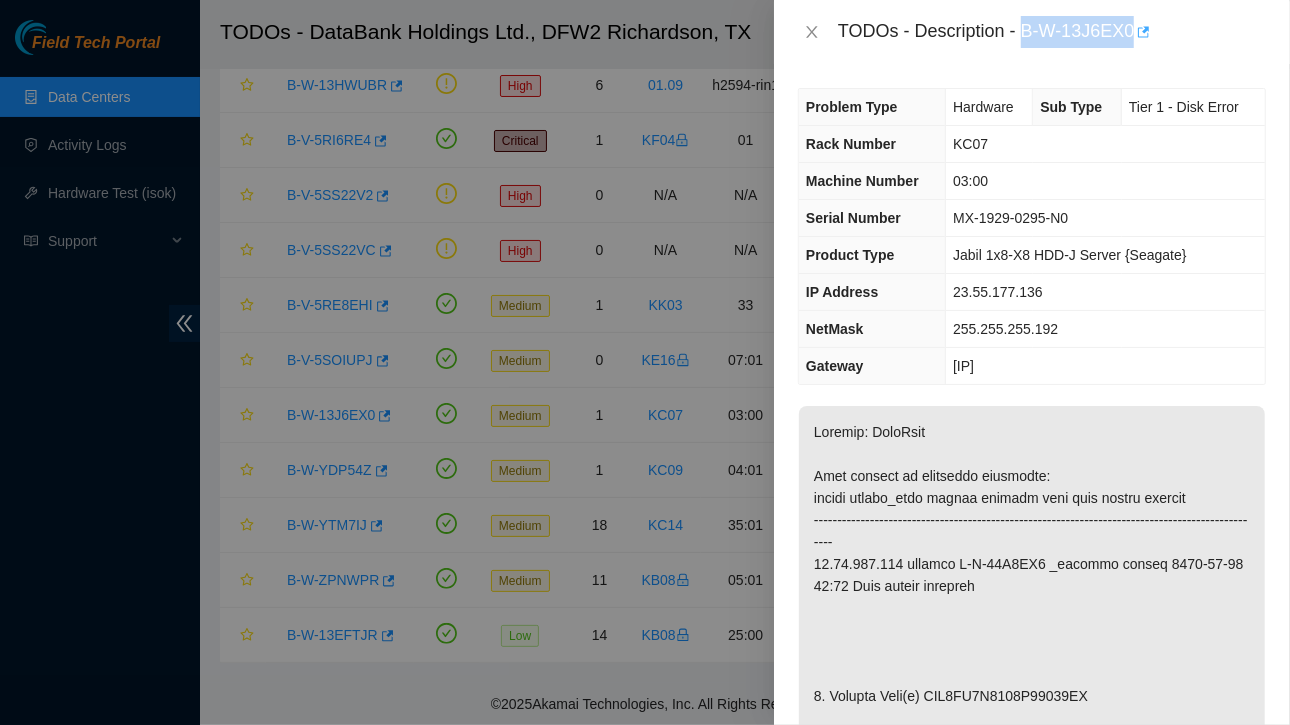 drag, startPoint x: 1025, startPoint y: 31, endPoint x: 1133, endPoint y: 33, distance: 108.01852 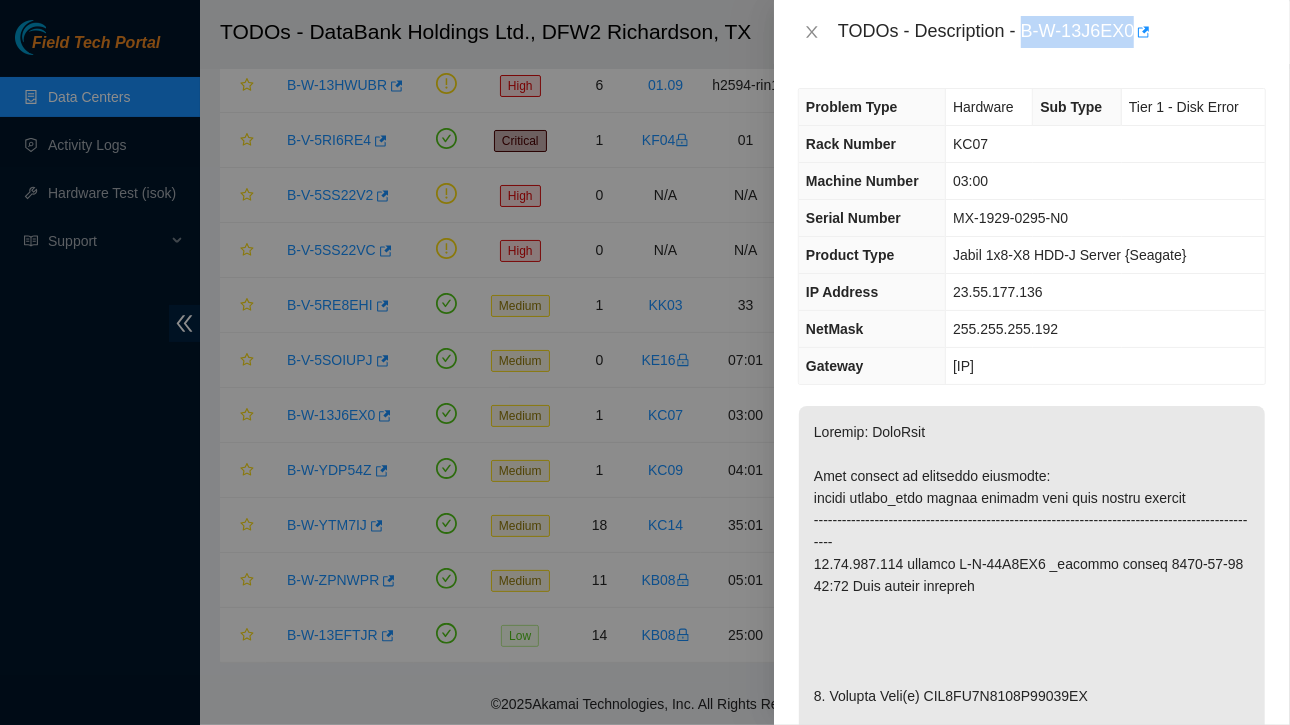 copy on "B-W-13J6EX0" 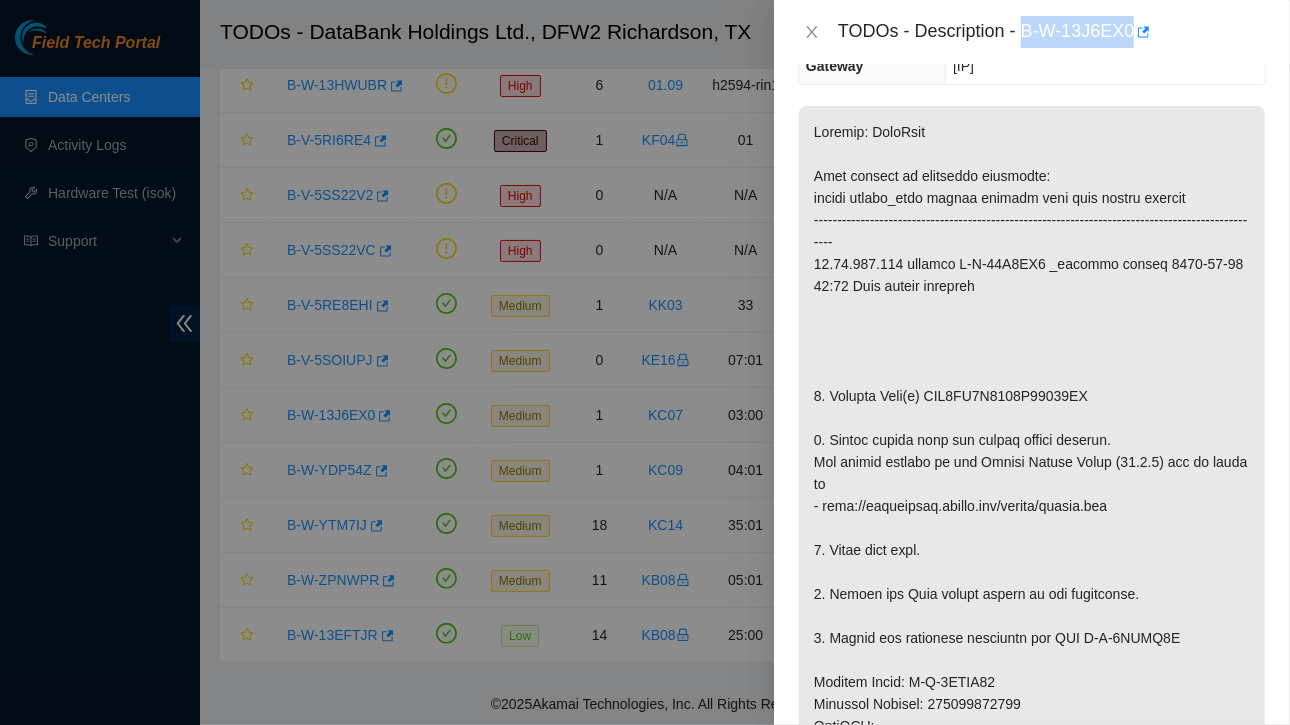 scroll, scrollTop: 400, scrollLeft: 0, axis: vertical 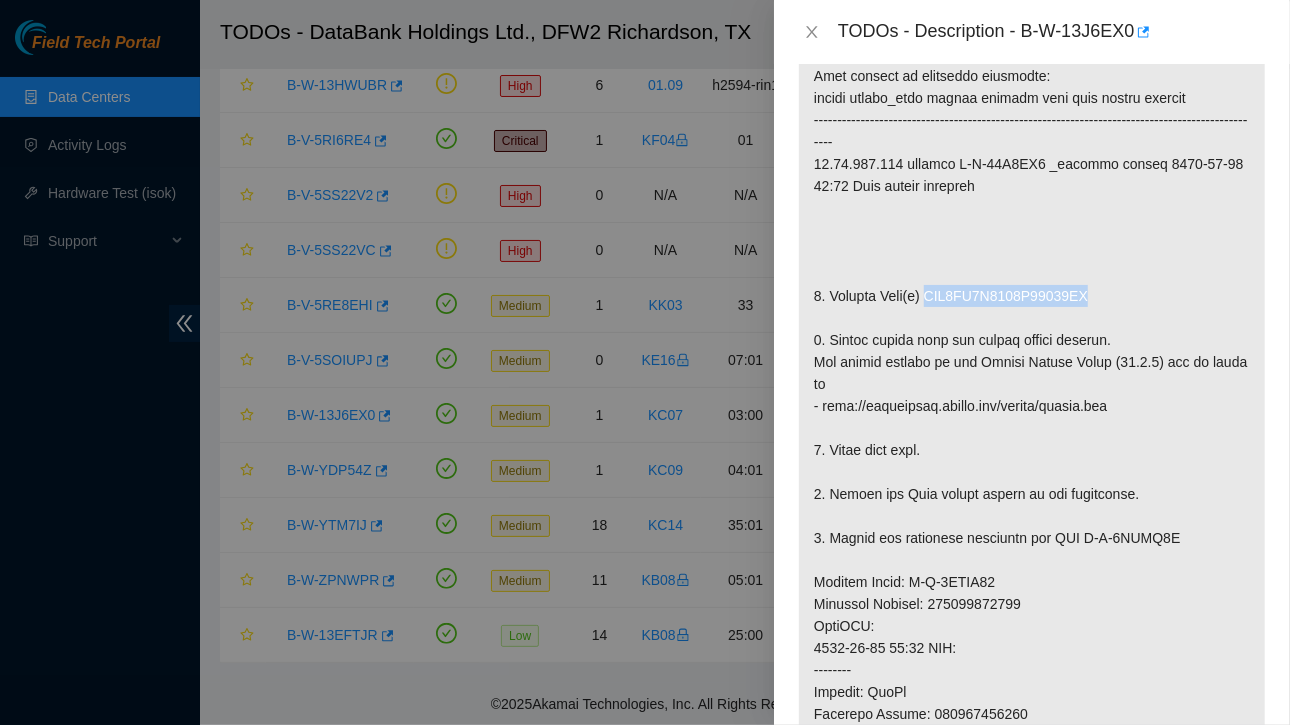 drag, startPoint x: 929, startPoint y: 291, endPoint x: 1057, endPoint y: 299, distance: 128.24976 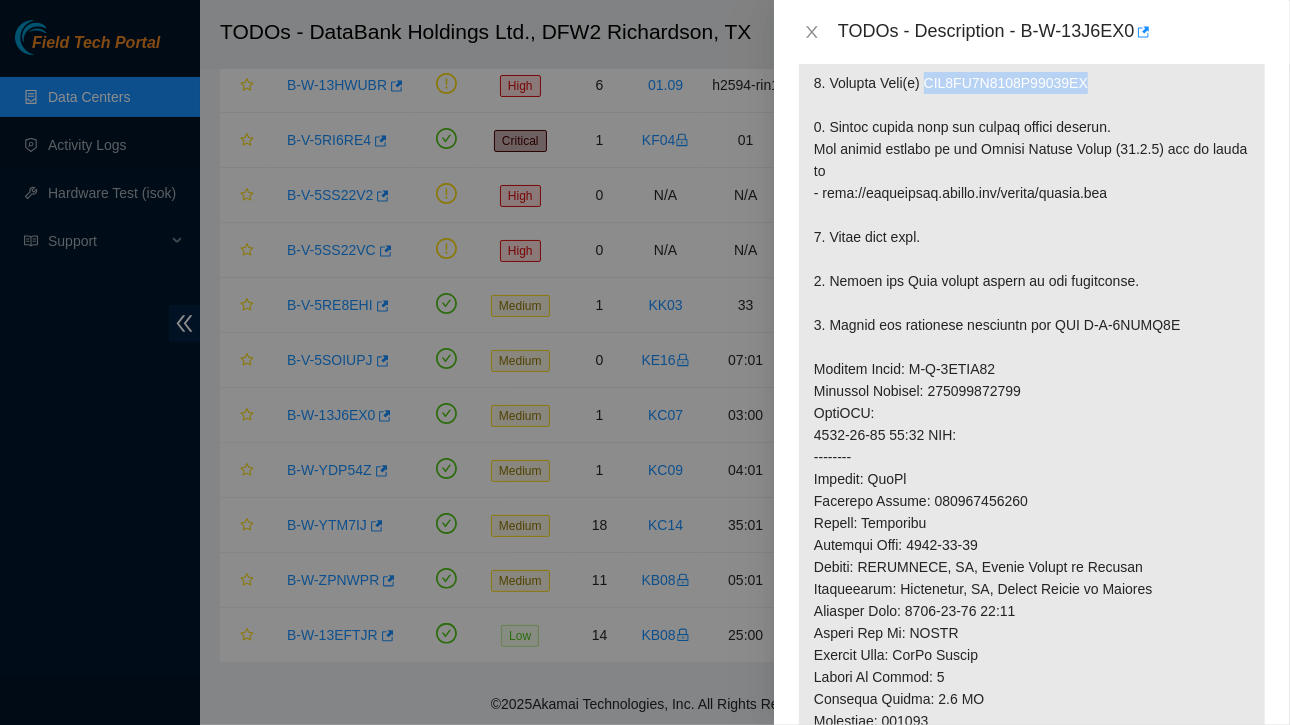 scroll, scrollTop: 700, scrollLeft: 0, axis: vertical 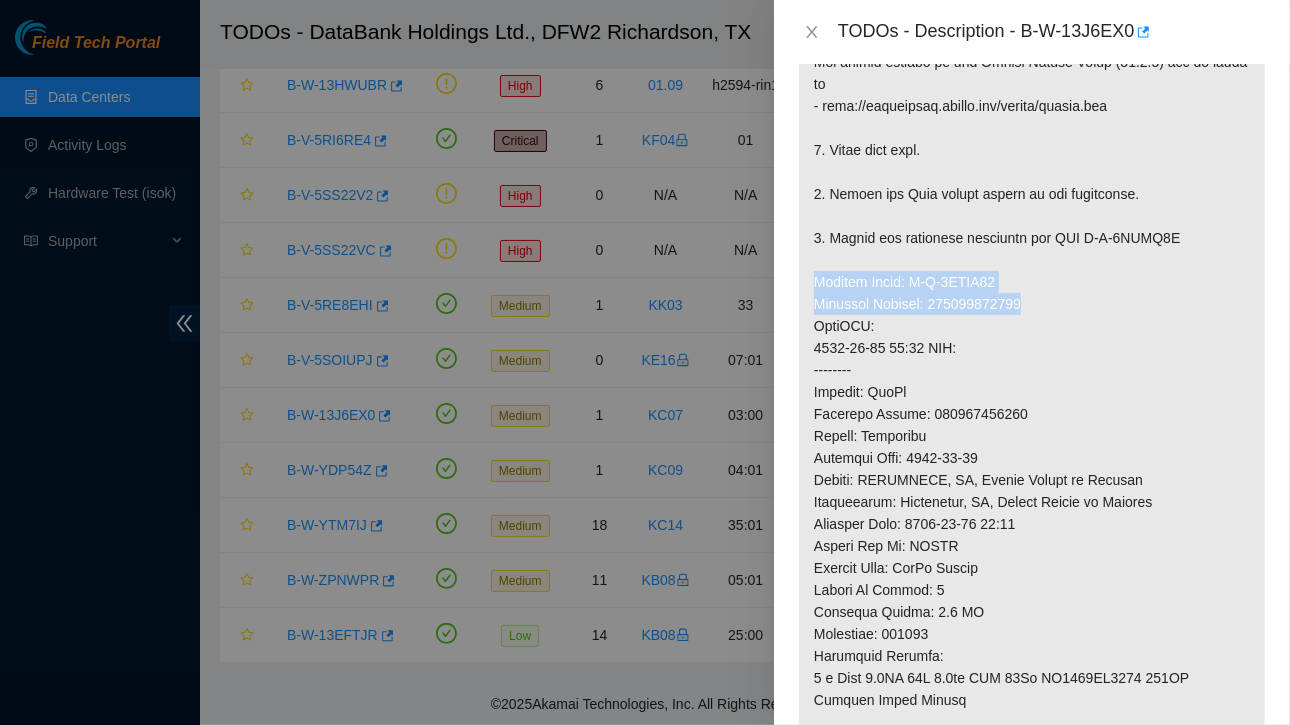 drag, startPoint x: 844, startPoint y: 279, endPoint x: 1041, endPoint y: 303, distance: 198.45654 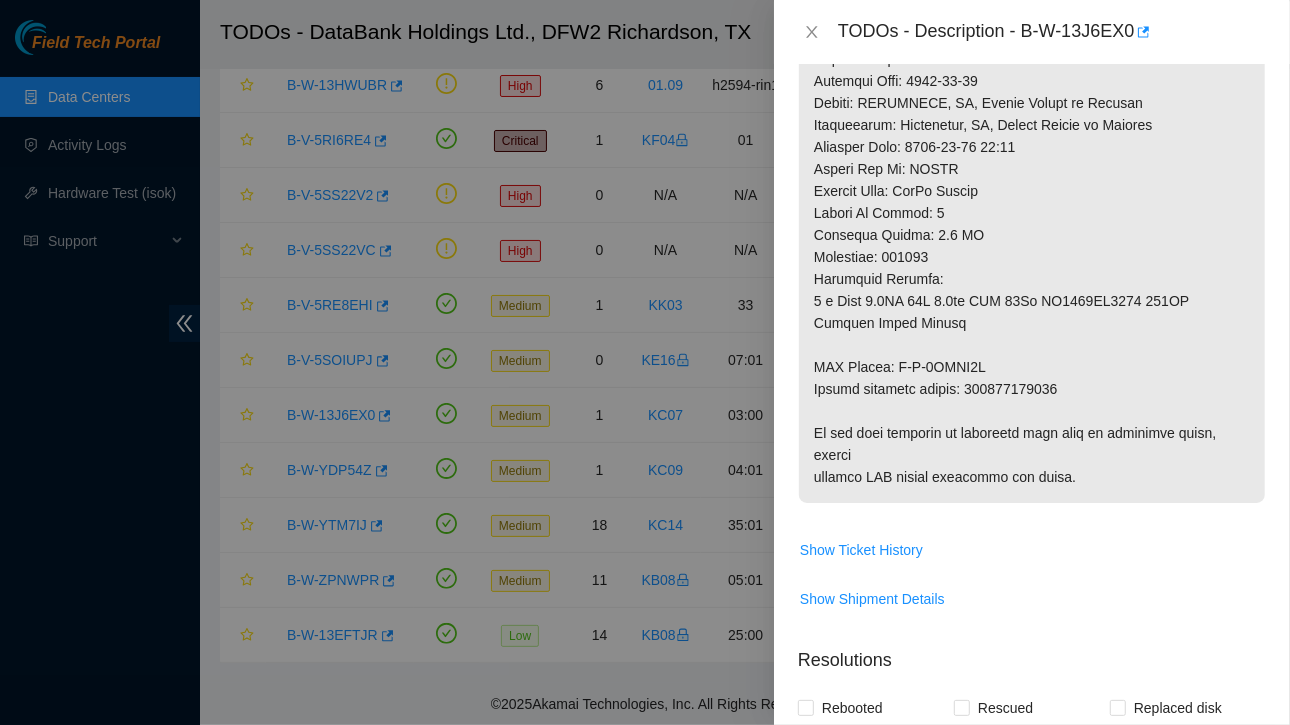 scroll, scrollTop: 1100, scrollLeft: 0, axis: vertical 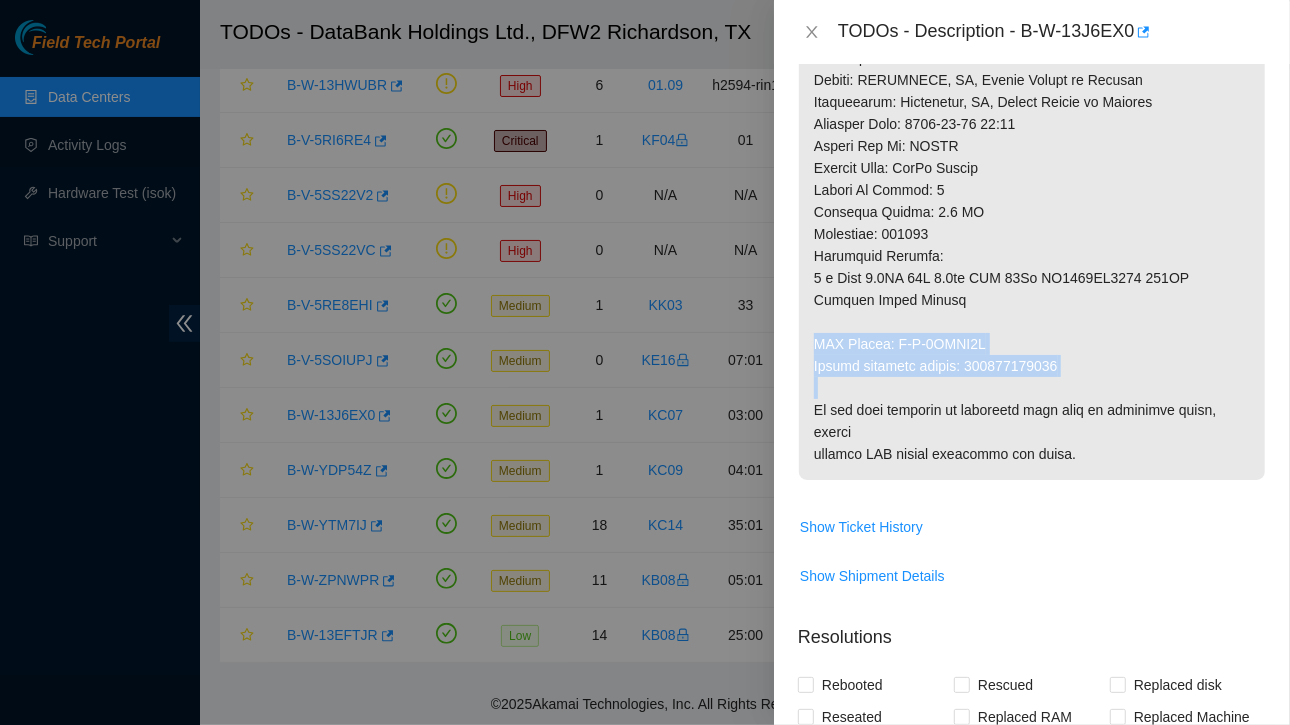 drag, startPoint x: 921, startPoint y: 351, endPoint x: 1080, endPoint y: 375, distance: 160.80112 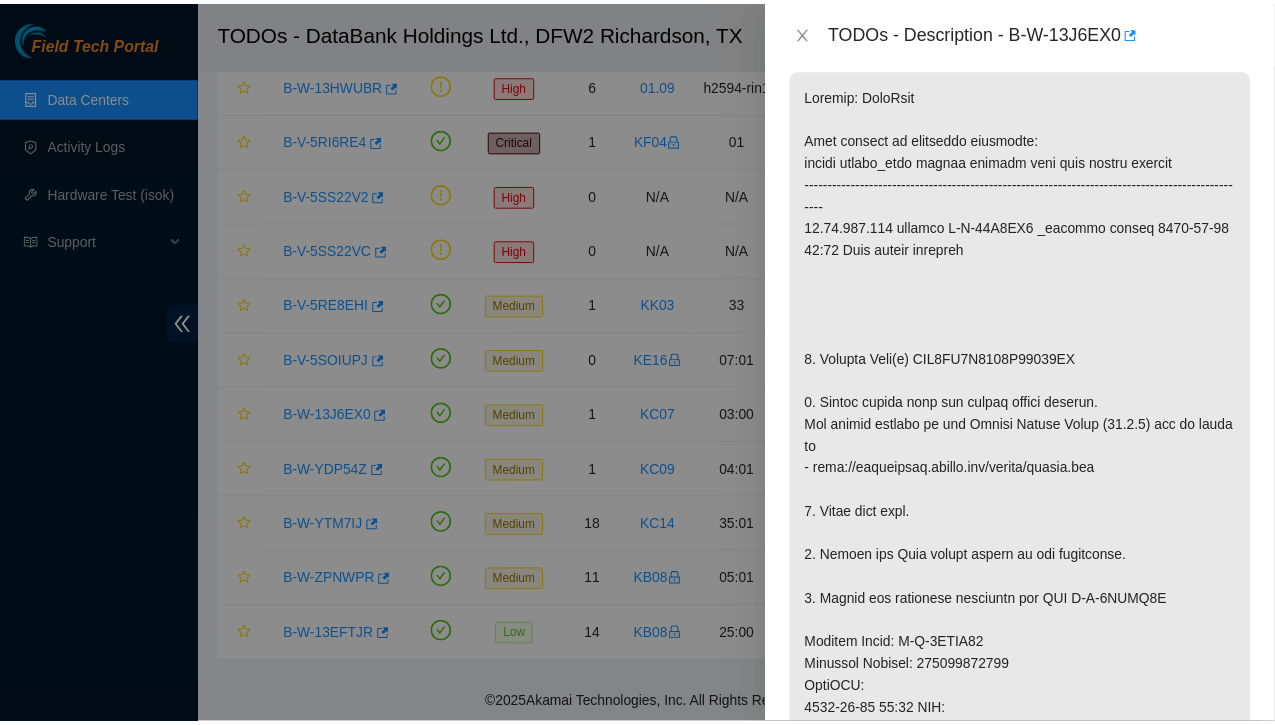 scroll, scrollTop: 336, scrollLeft: 0, axis: vertical 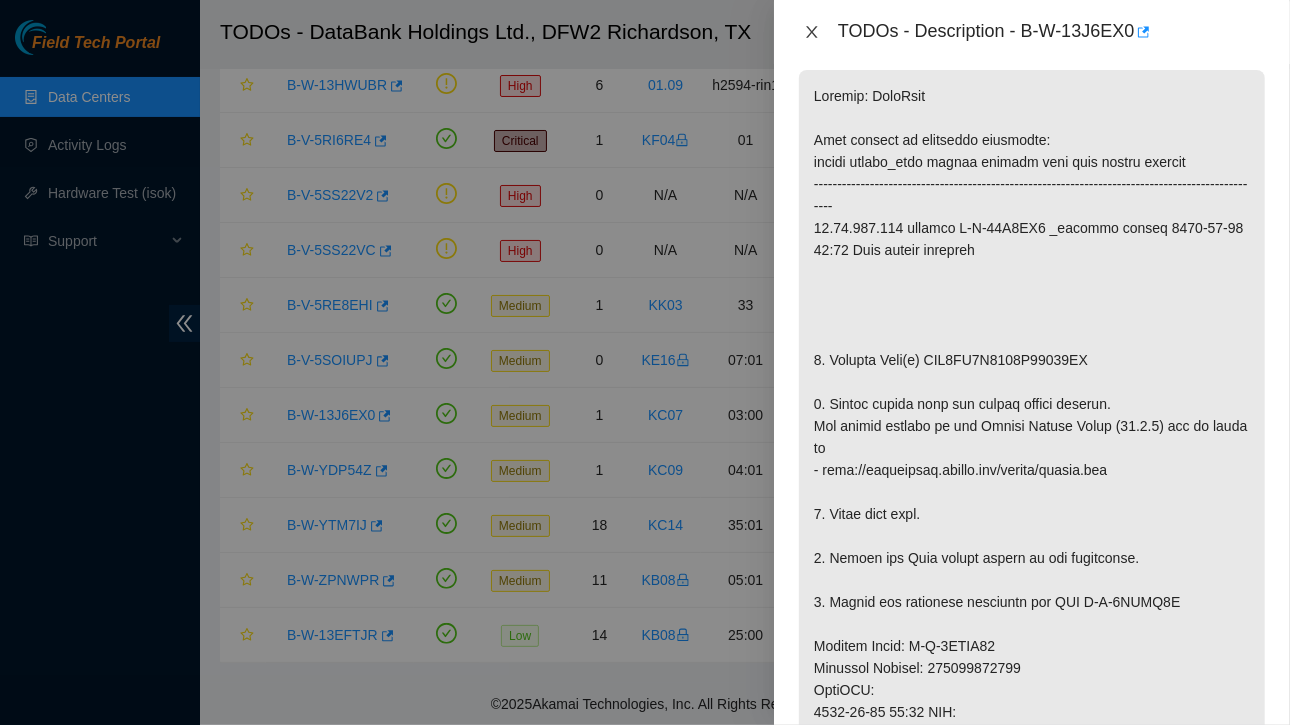 click at bounding box center [812, 32] 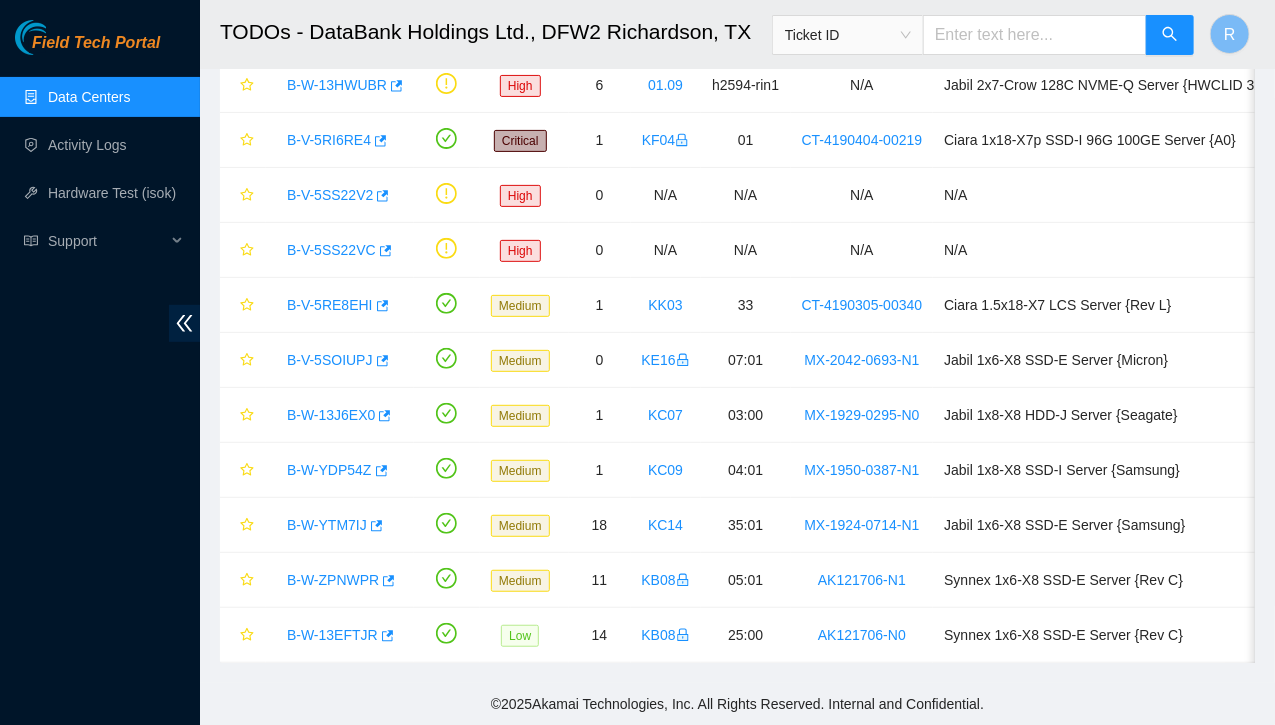 scroll, scrollTop: 365, scrollLeft: 0, axis: vertical 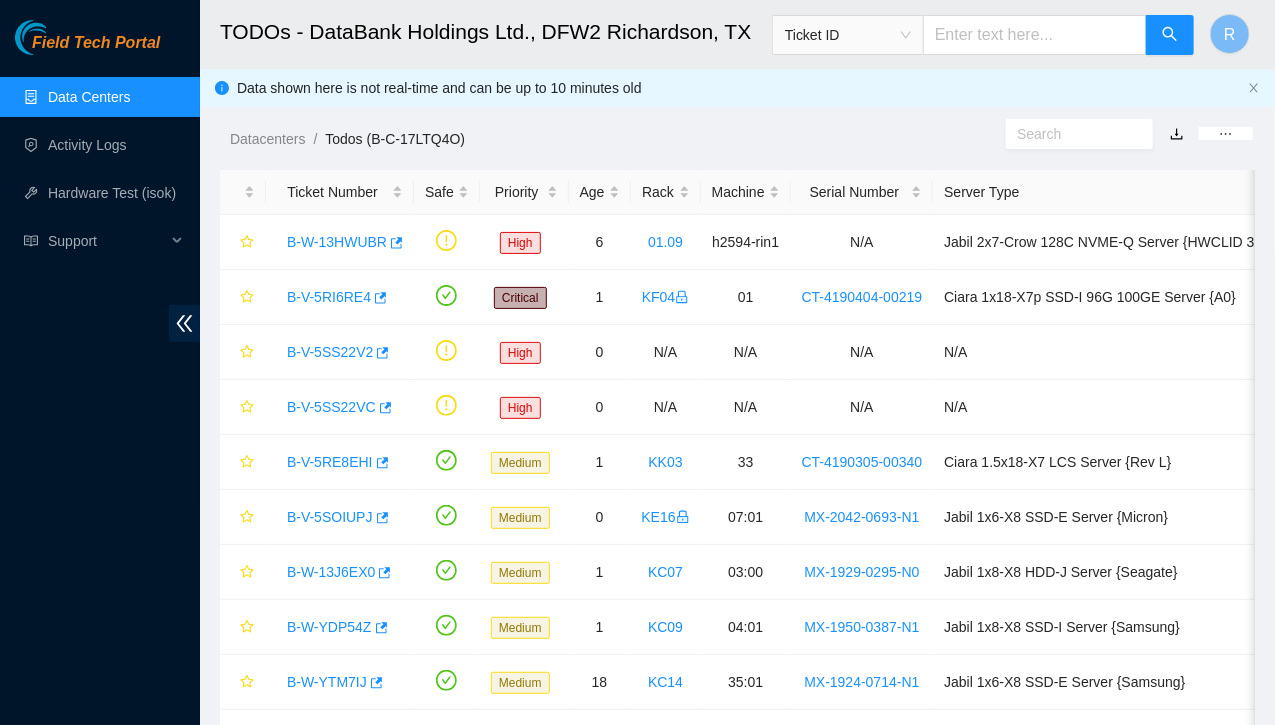 click on "Data Centers" at bounding box center (89, 97) 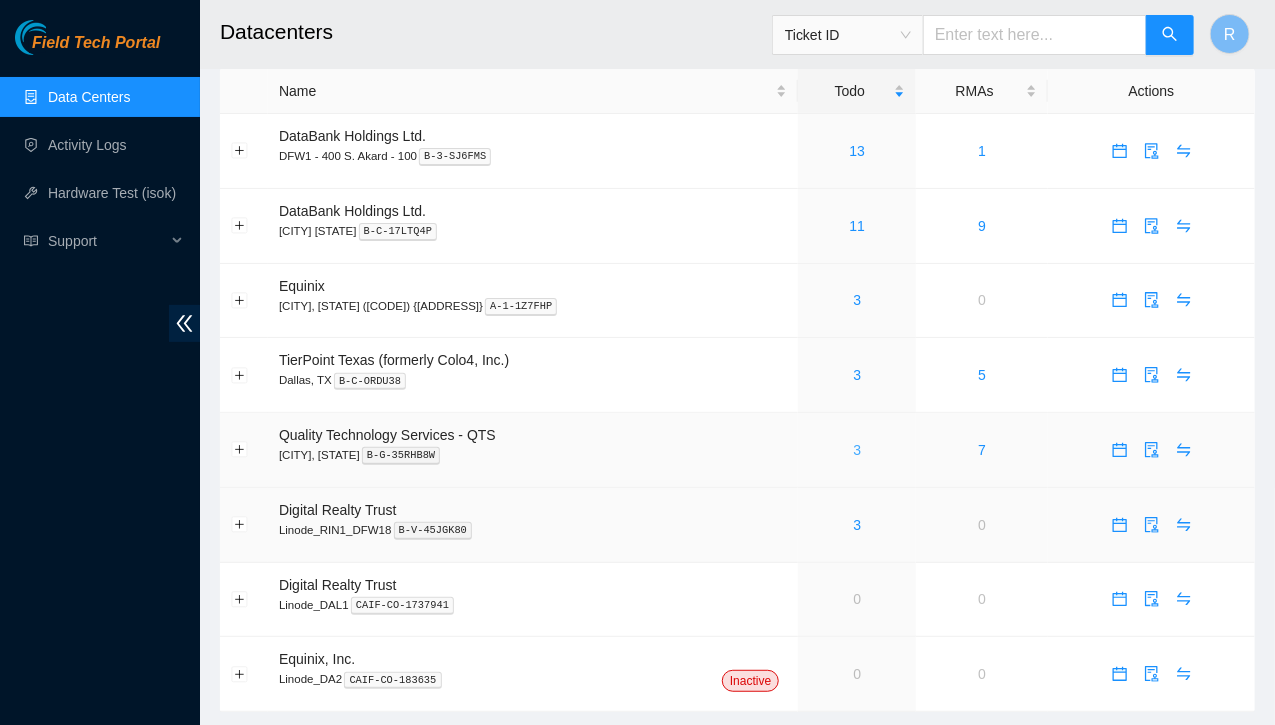 scroll, scrollTop: 0, scrollLeft: 0, axis: both 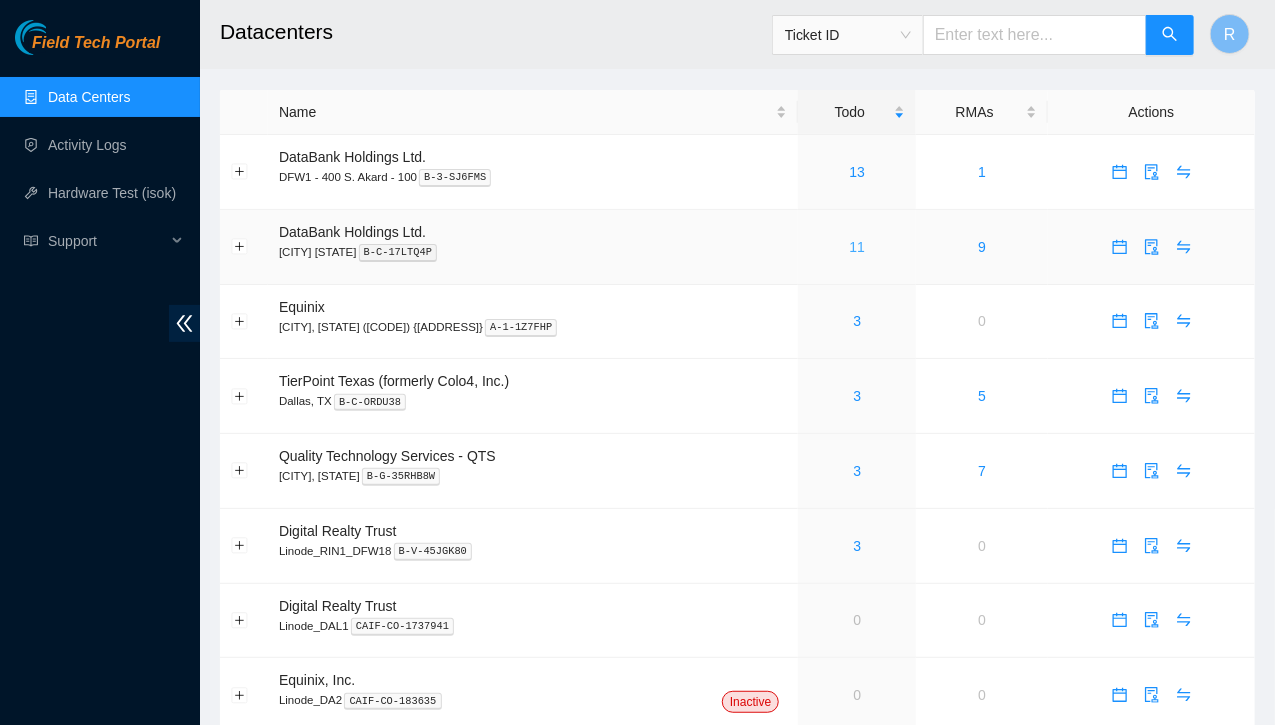 click on "11" at bounding box center (858, 247) 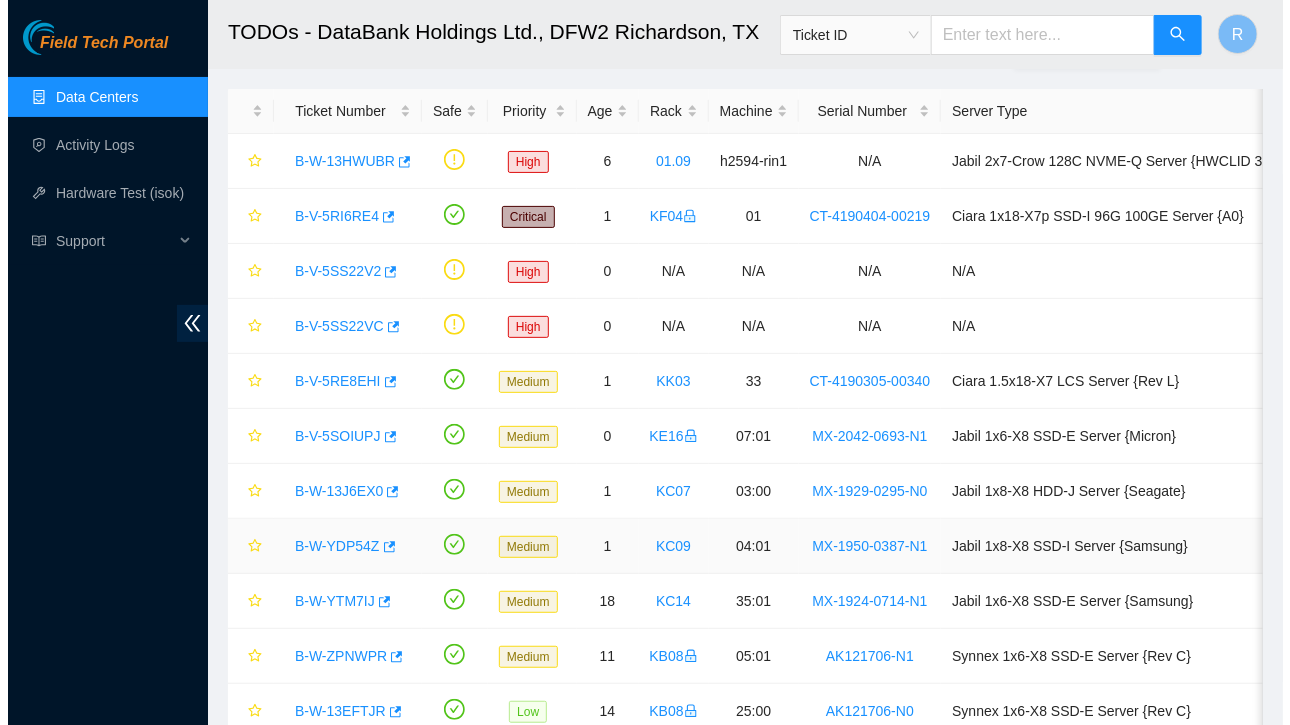 scroll, scrollTop: 0, scrollLeft: 0, axis: both 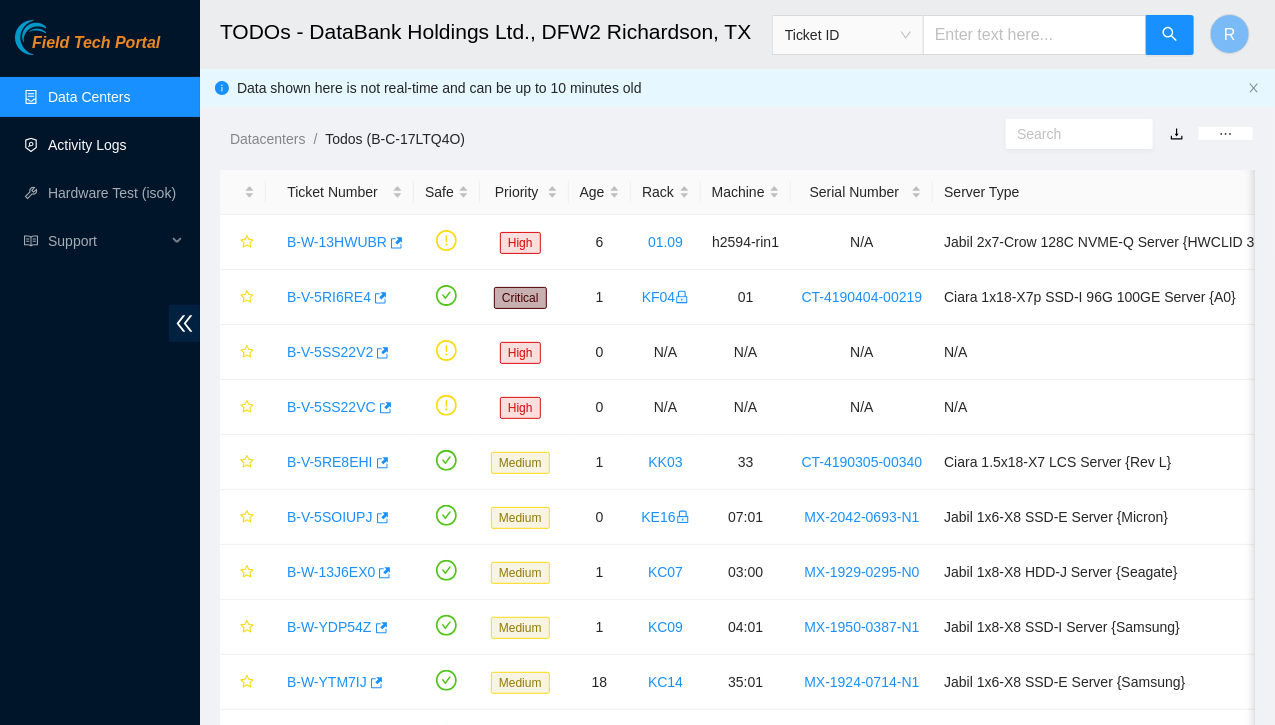 click on "Activity Logs" at bounding box center [87, 145] 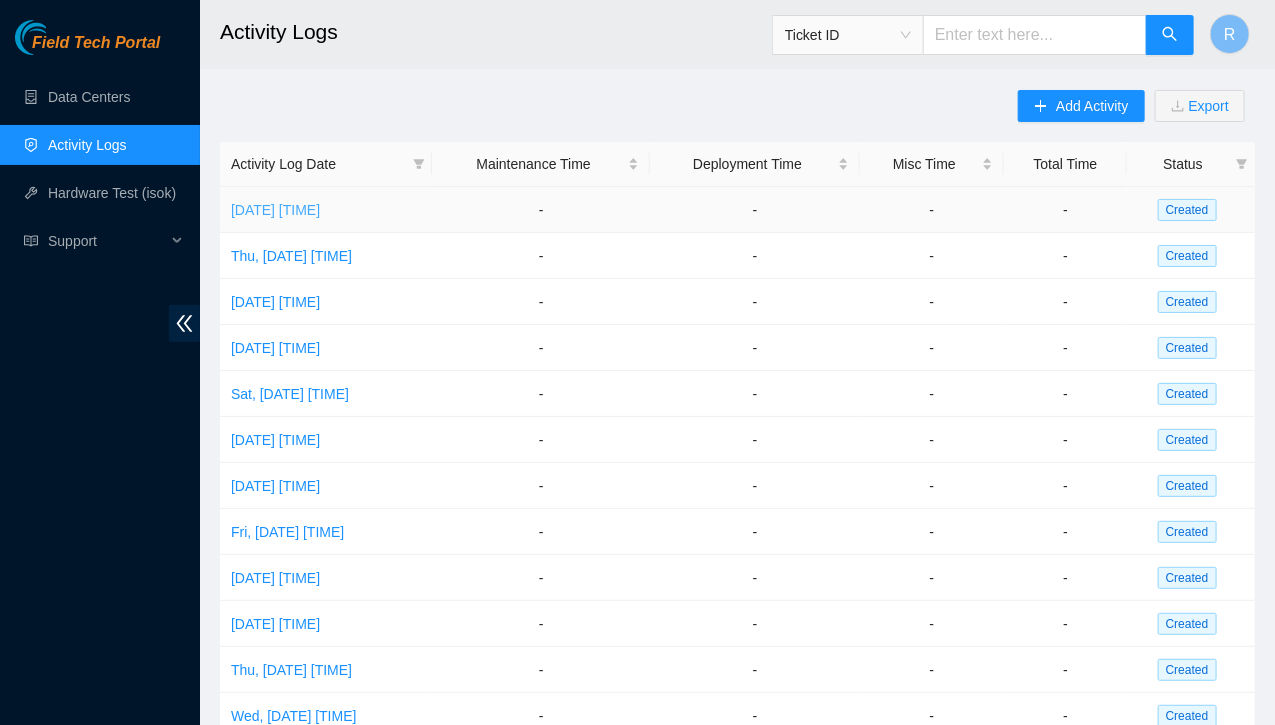 click on "[DATE] [TIME]" at bounding box center [275, 210] 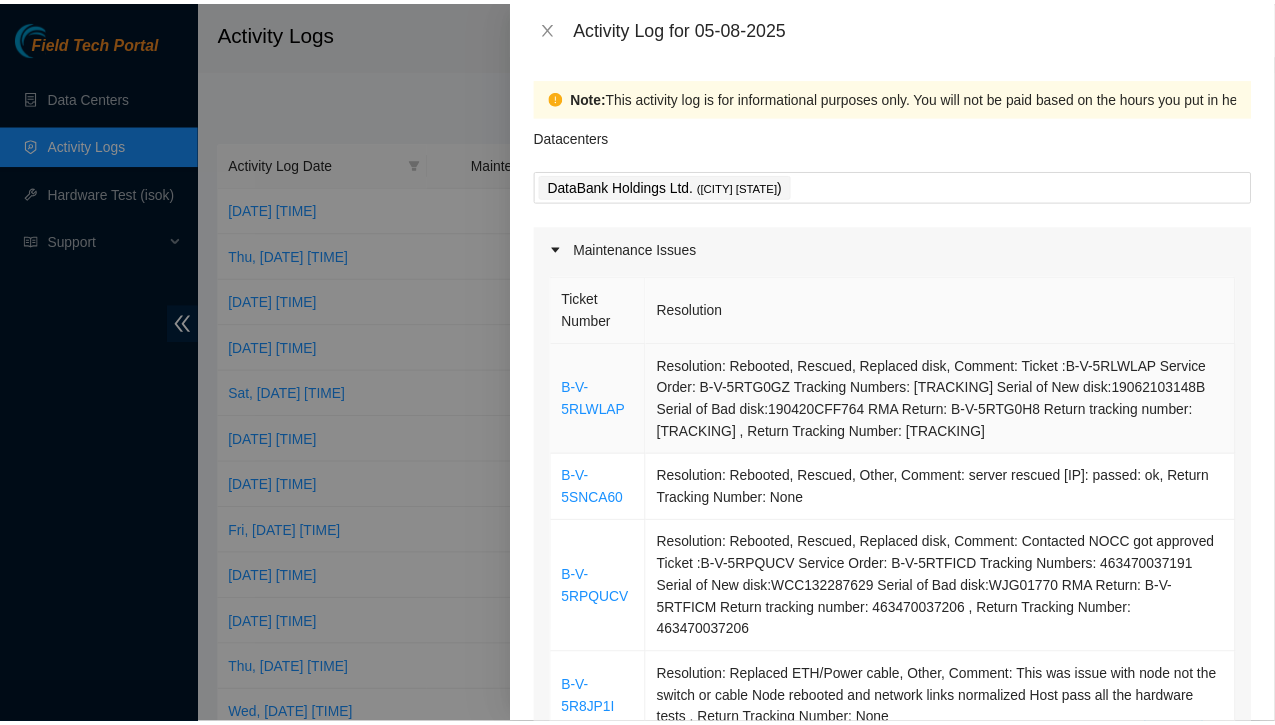 scroll, scrollTop: 200, scrollLeft: 0, axis: vertical 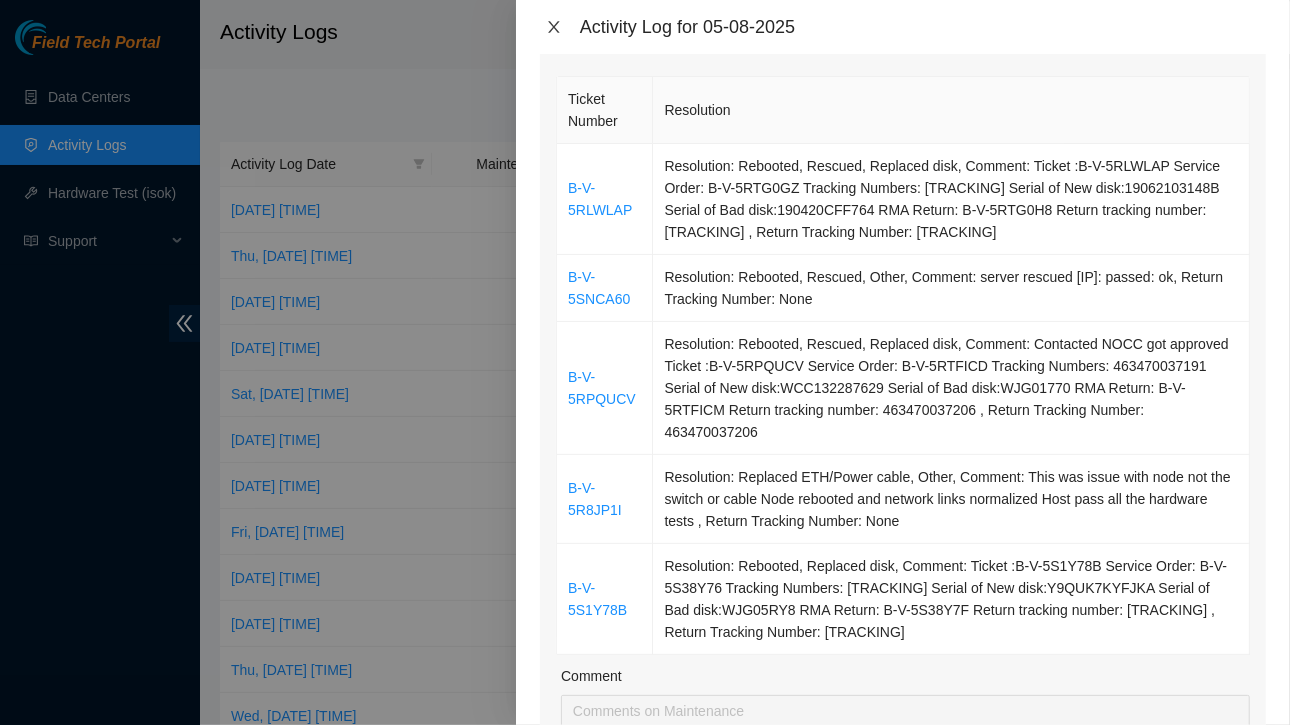 click 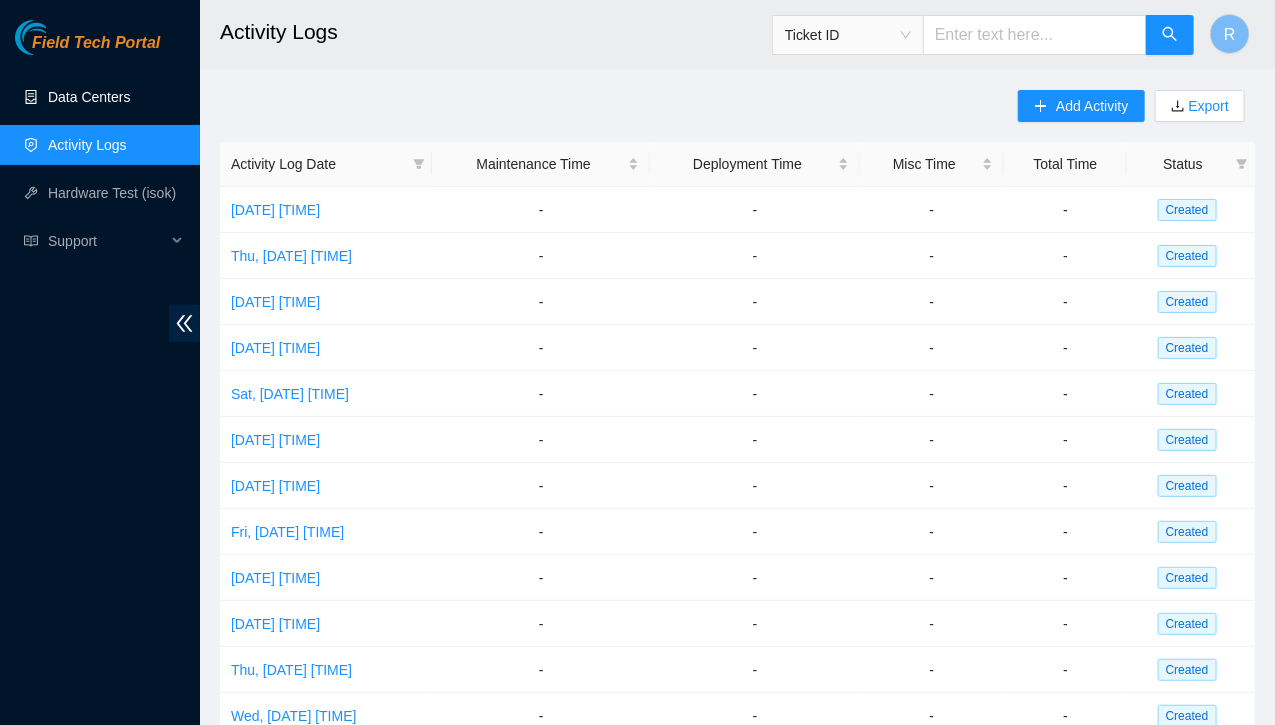 click on "Data Centers" at bounding box center (89, 97) 